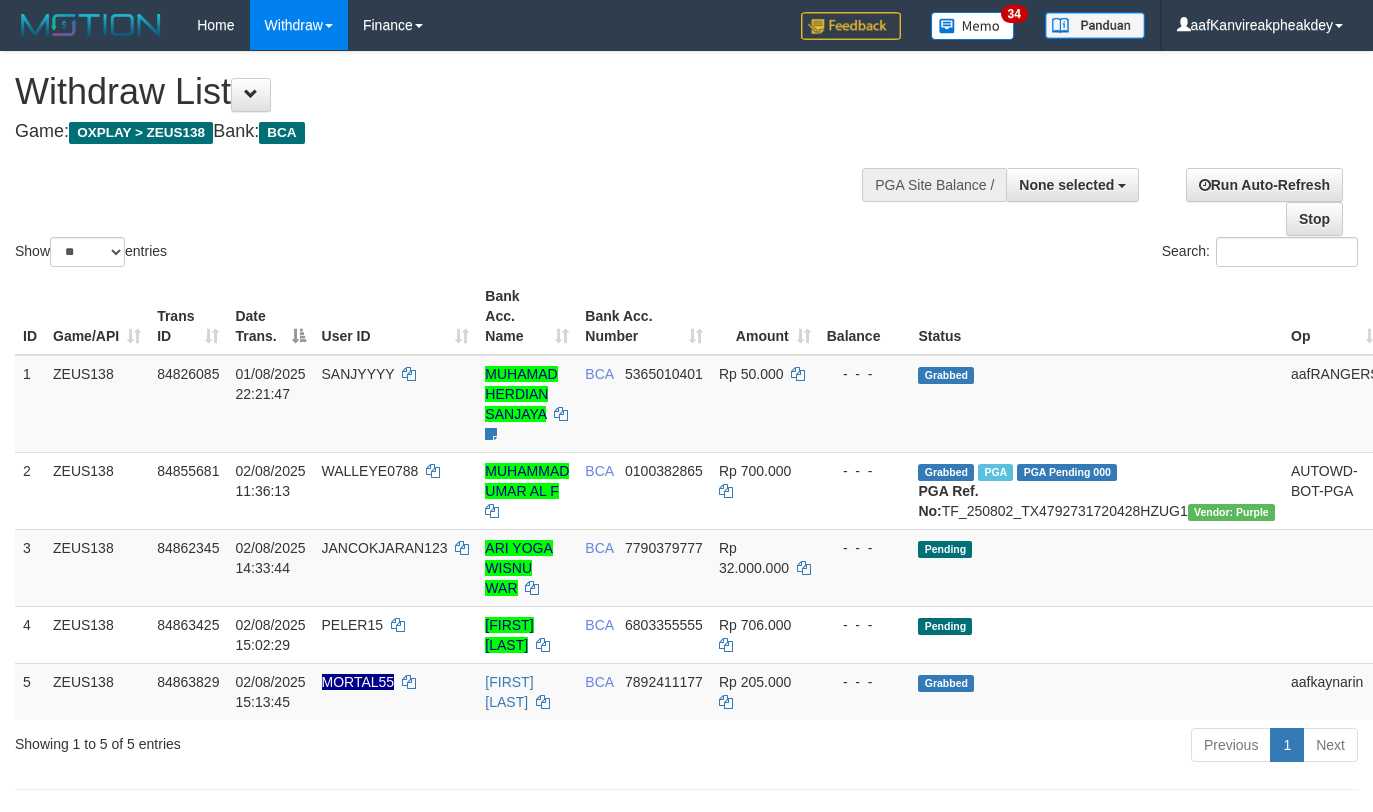 select 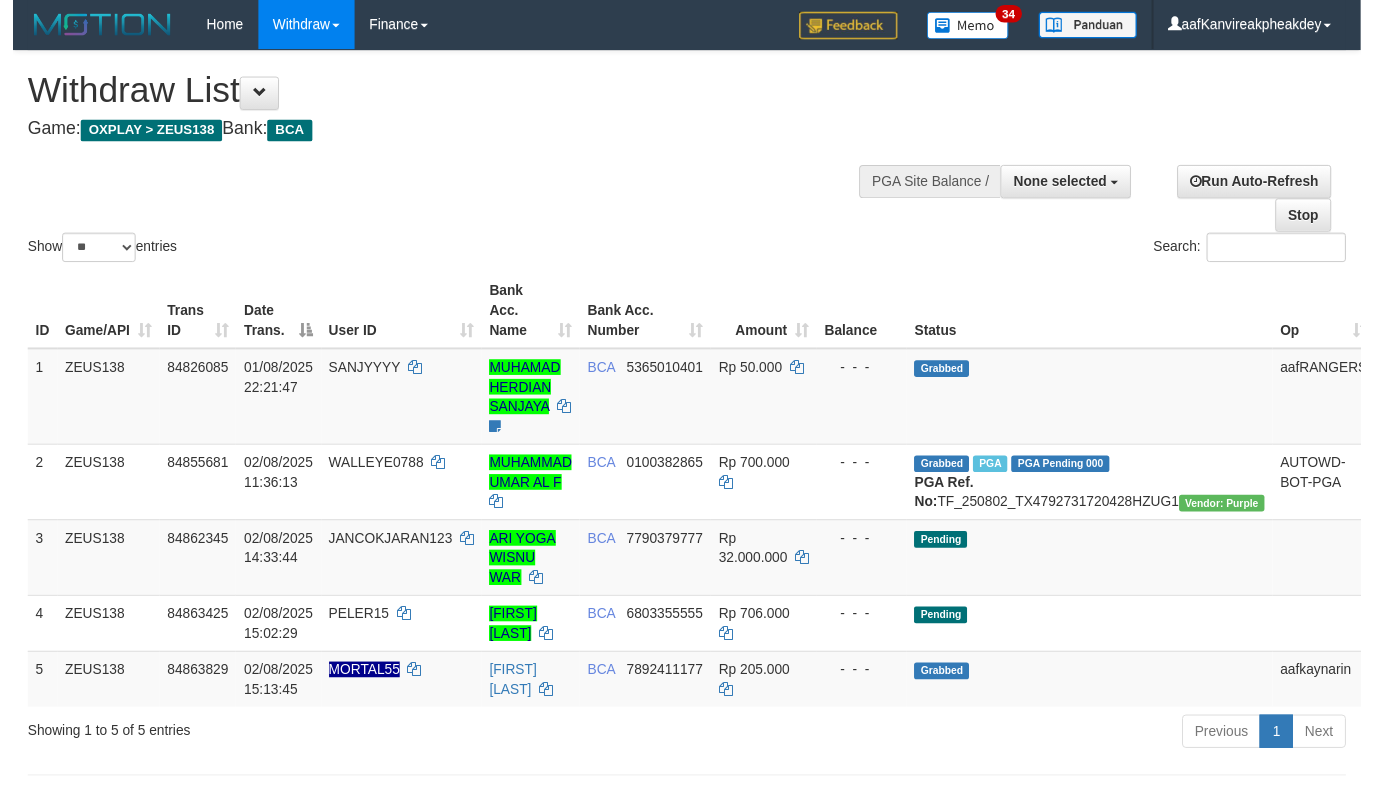scroll, scrollTop: 0, scrollLeft: 0, axis: both 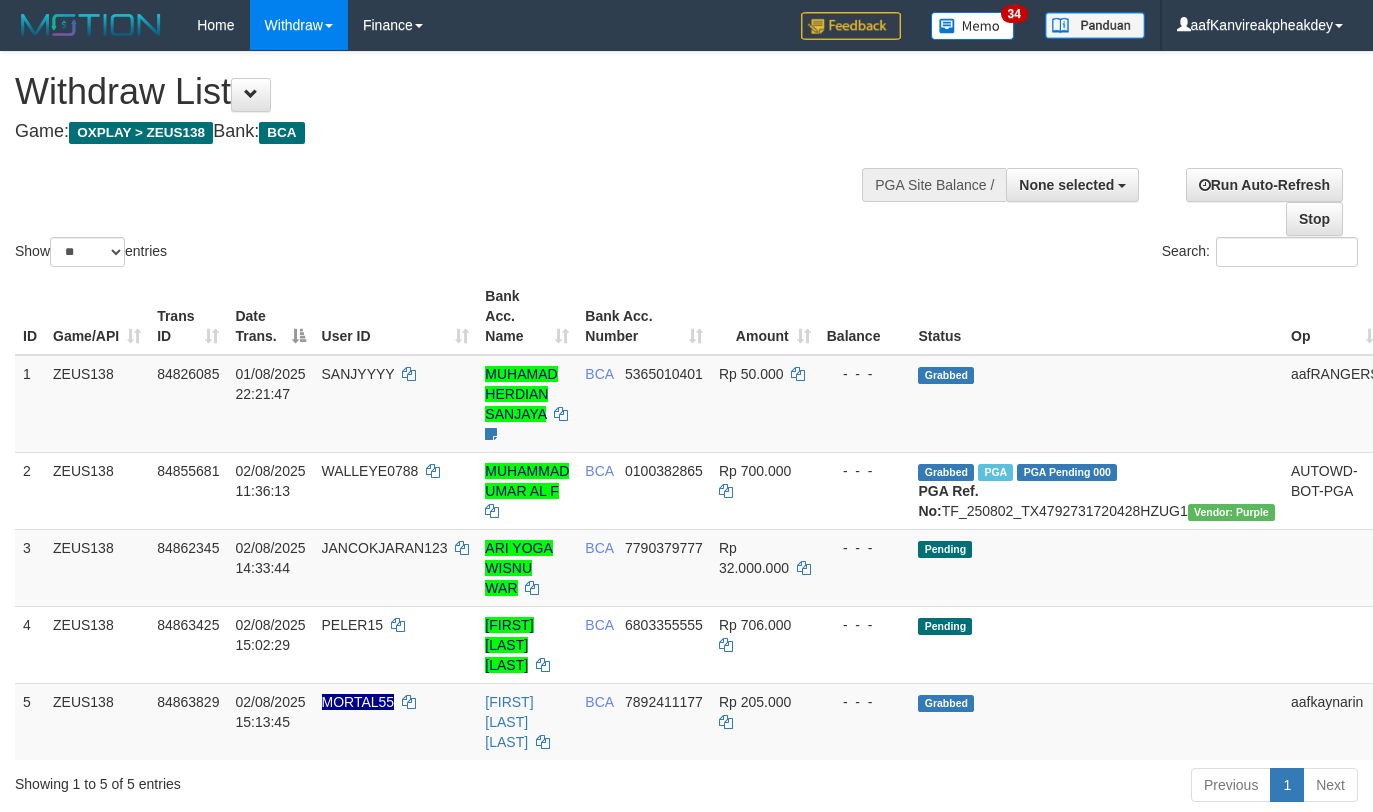 select 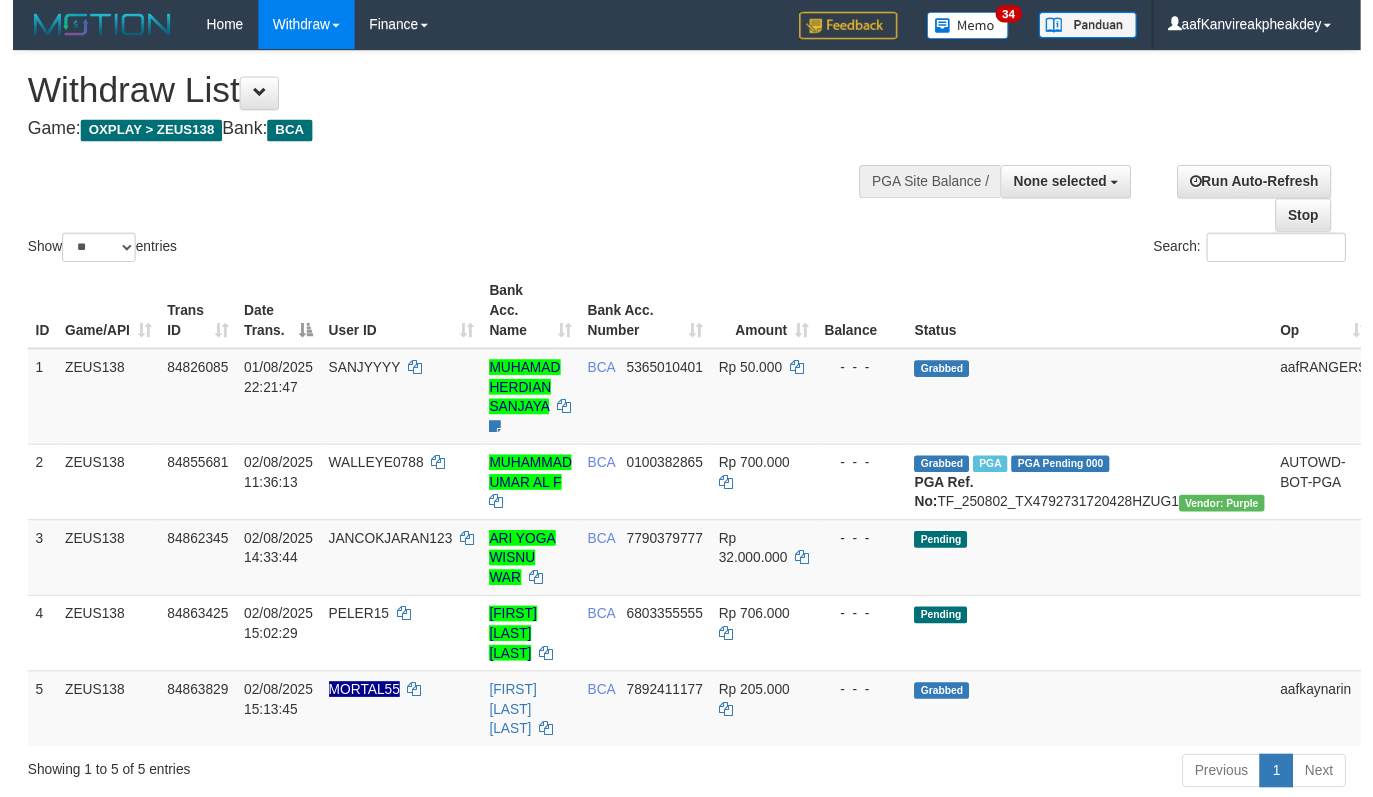 scroll, scrollTop: 0, scrollLeft: 0, axis: both 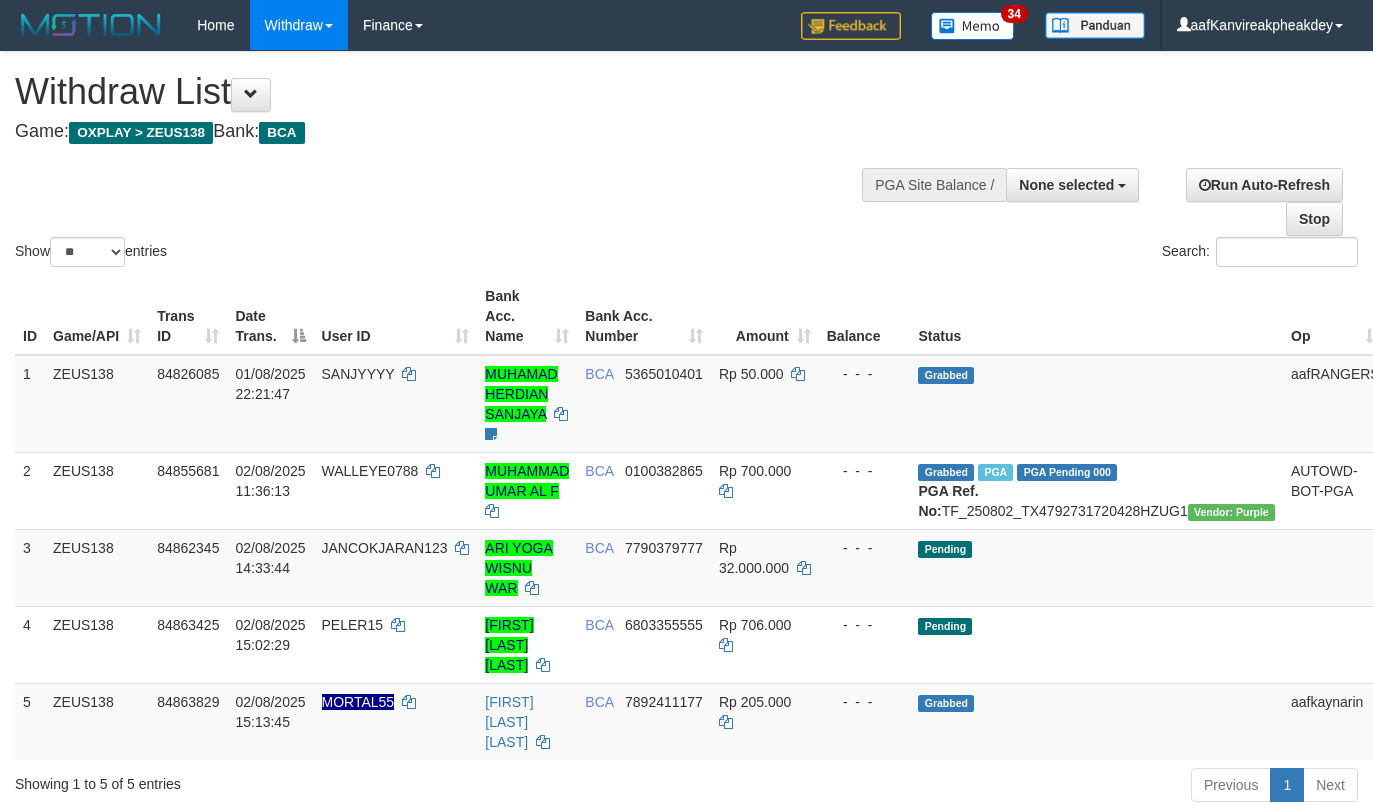select 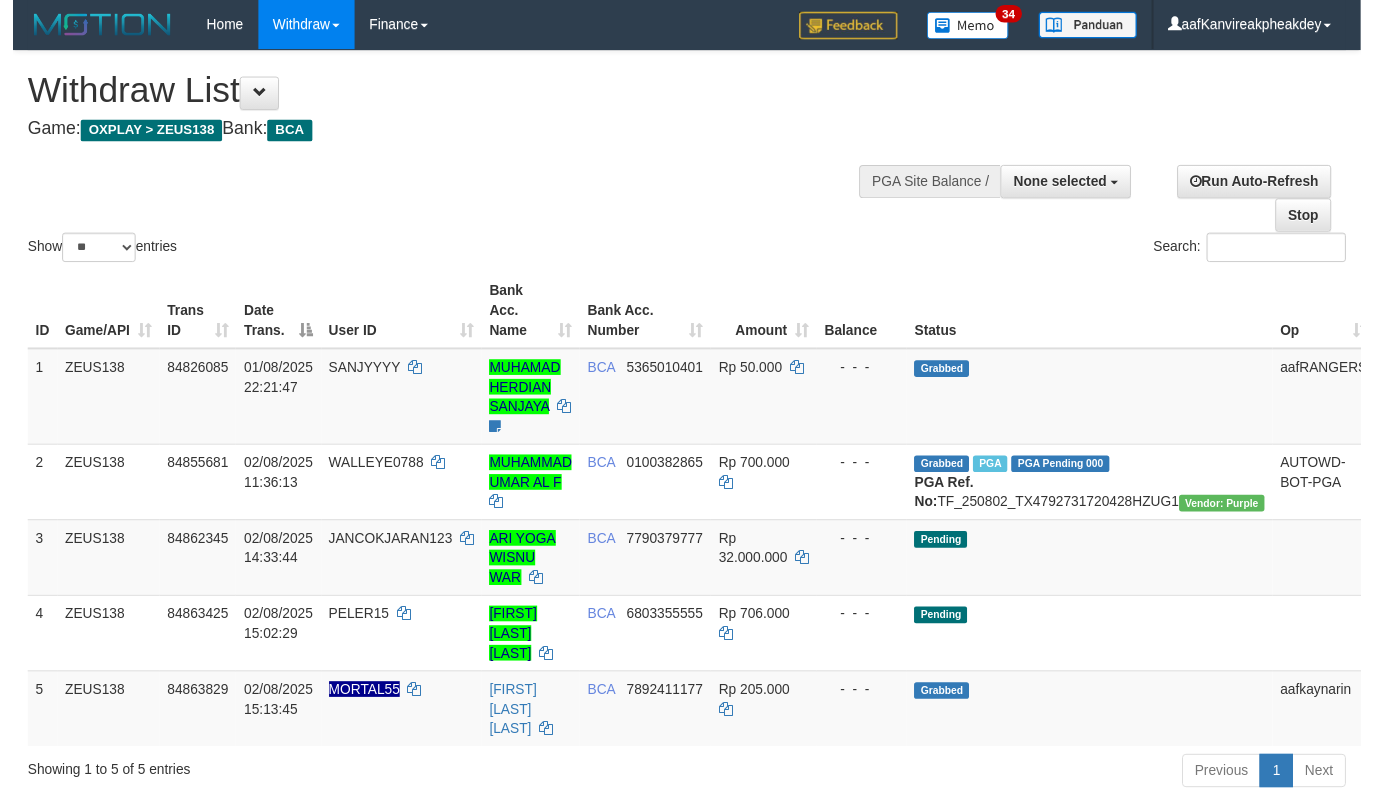 scroll, scrollTop: 0, scrollLeft: 0, axis: both 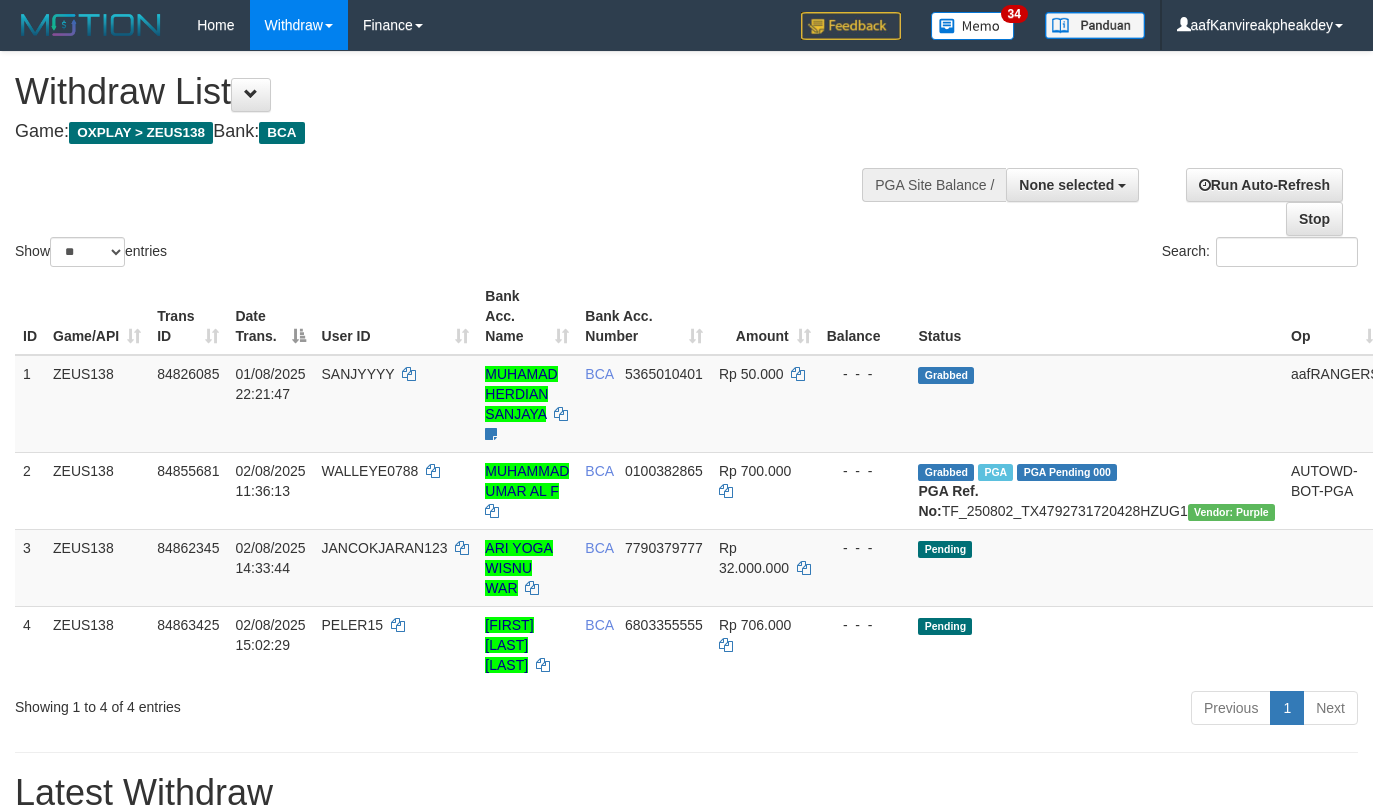 select 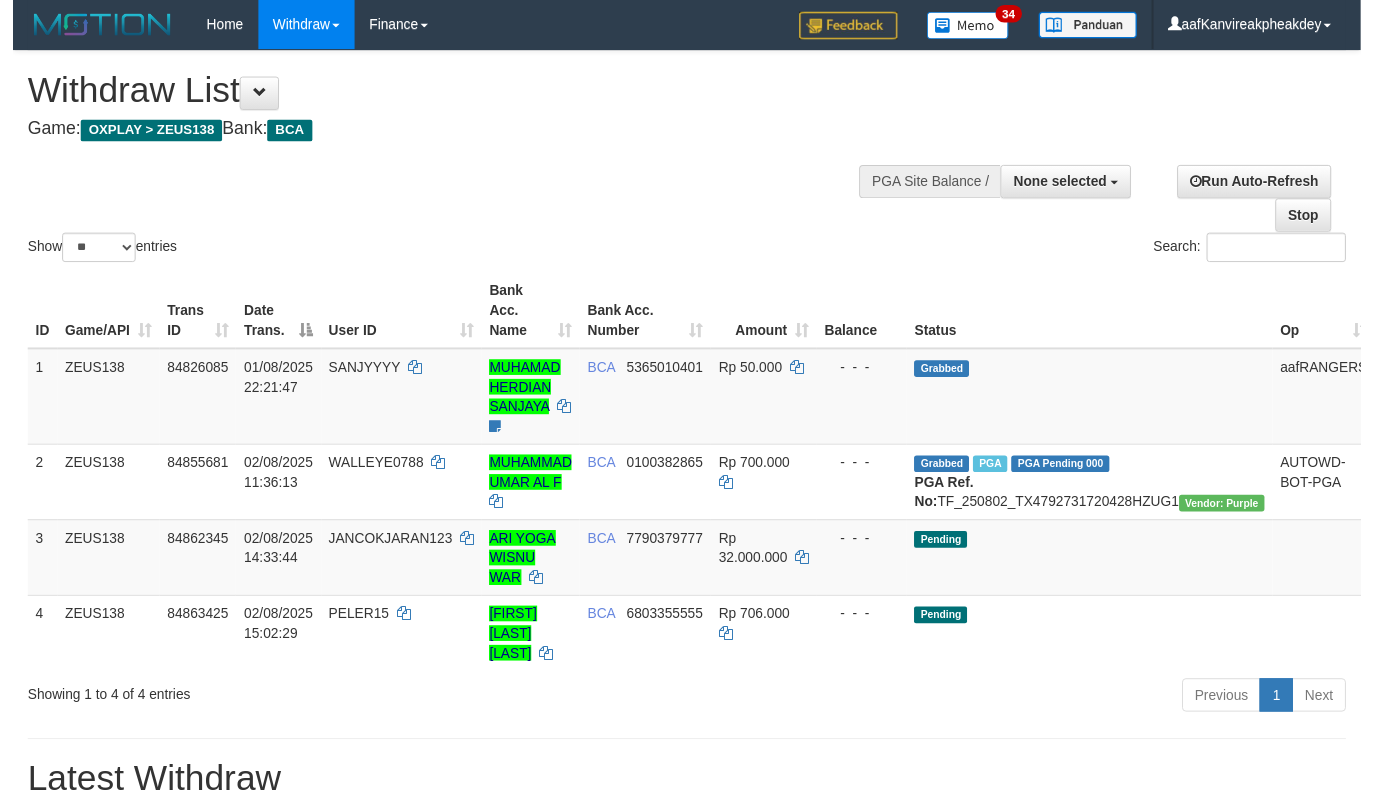scroll, scrollTop: 0, scrollLeft: 0, axis: both 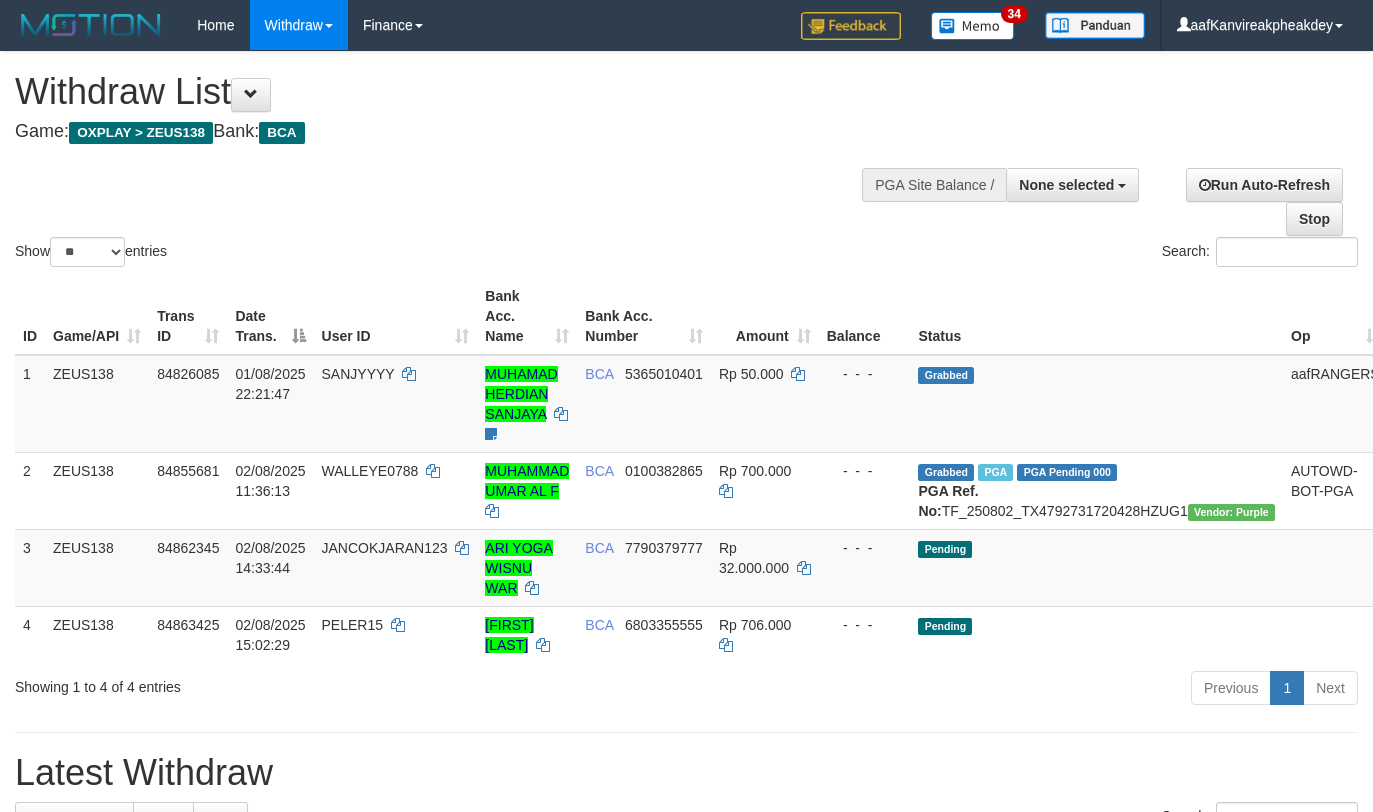 select 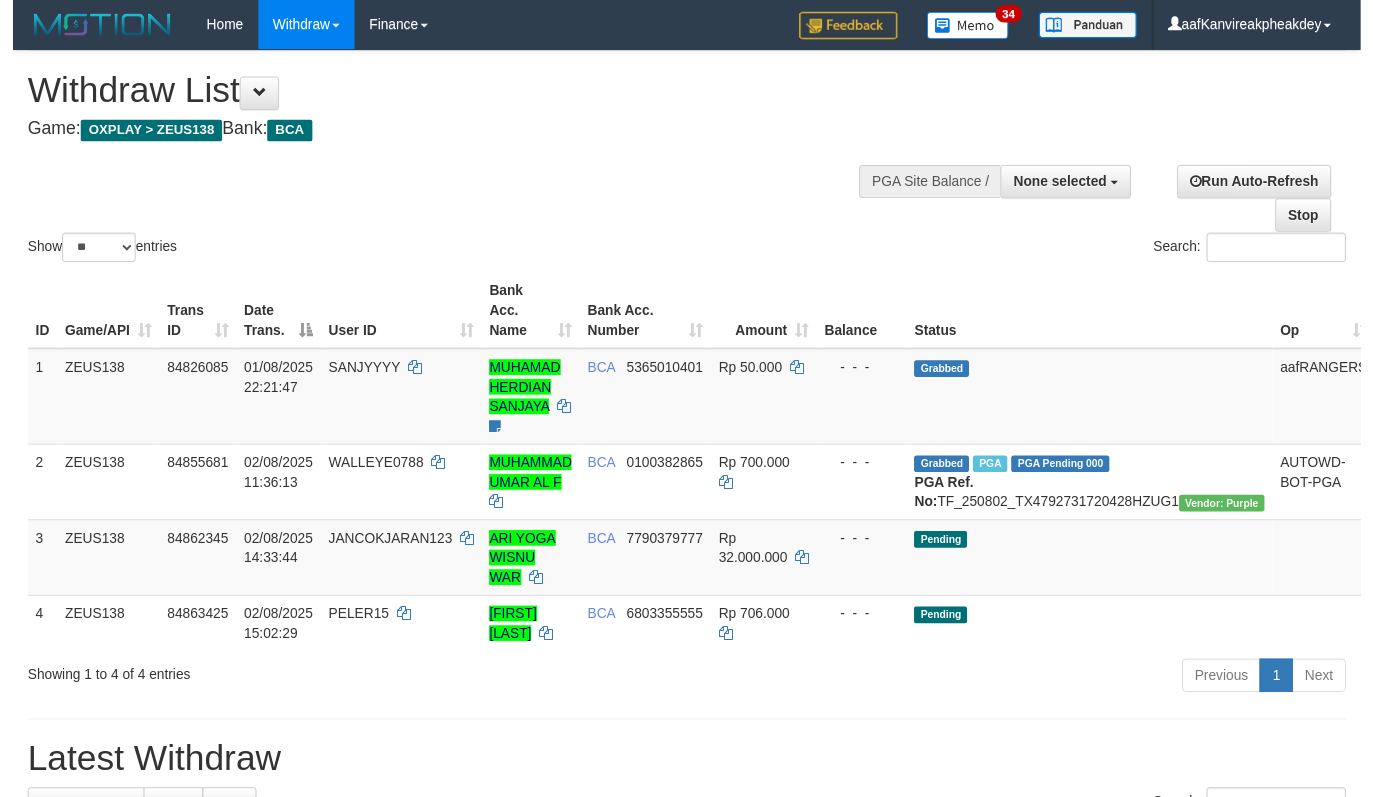 scroll, scrollTop: 0, scrollLeft: 0, axis: both 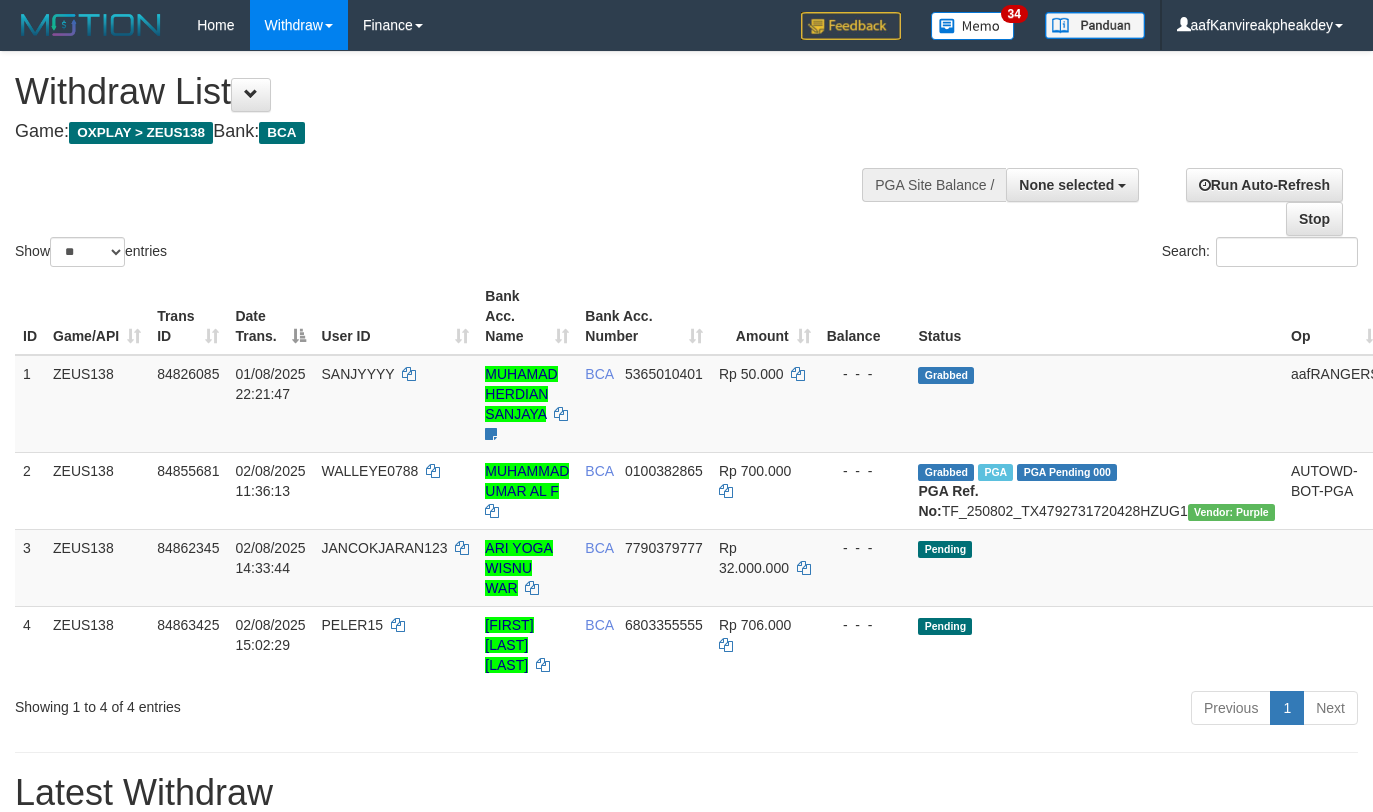 select 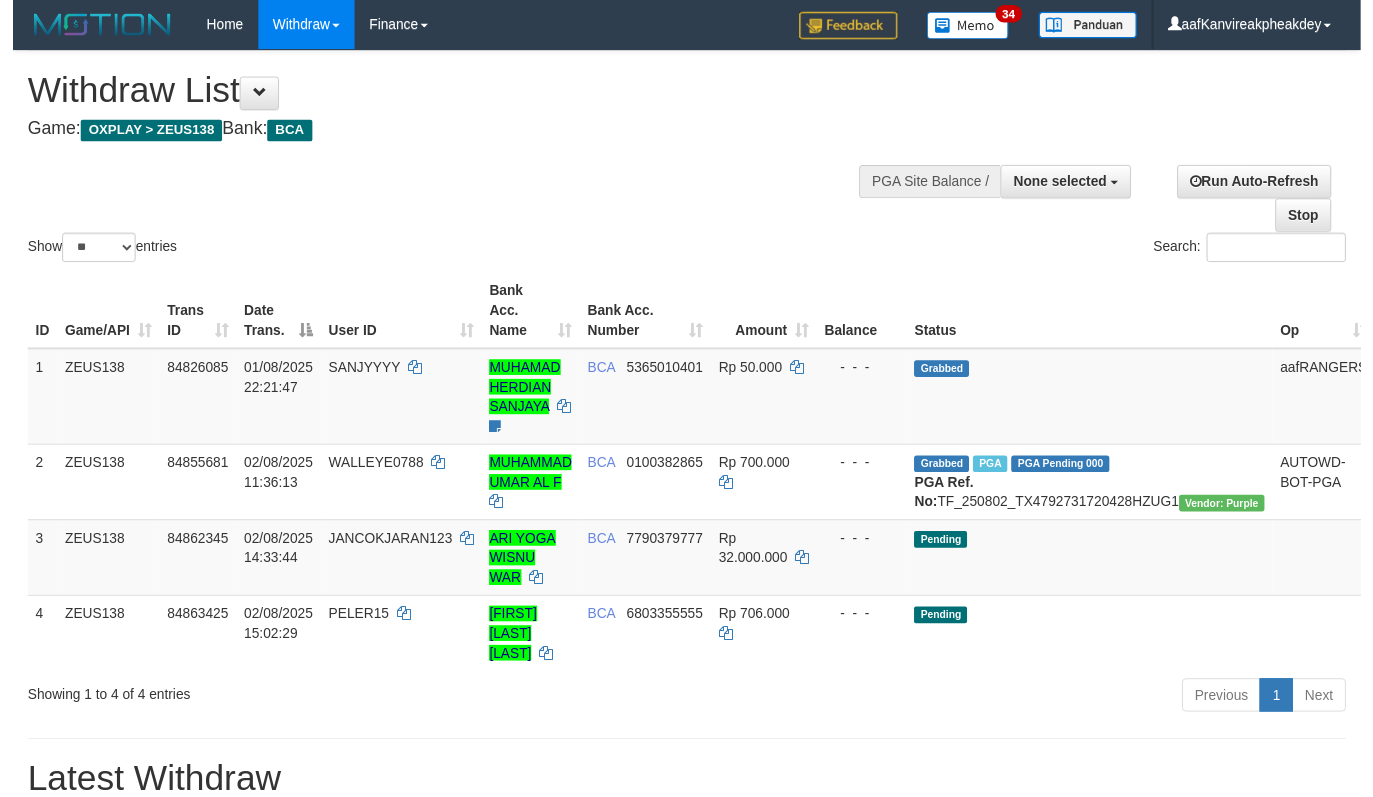 scroll, scrollTop: 0, scrollLeft: 0, axis: both 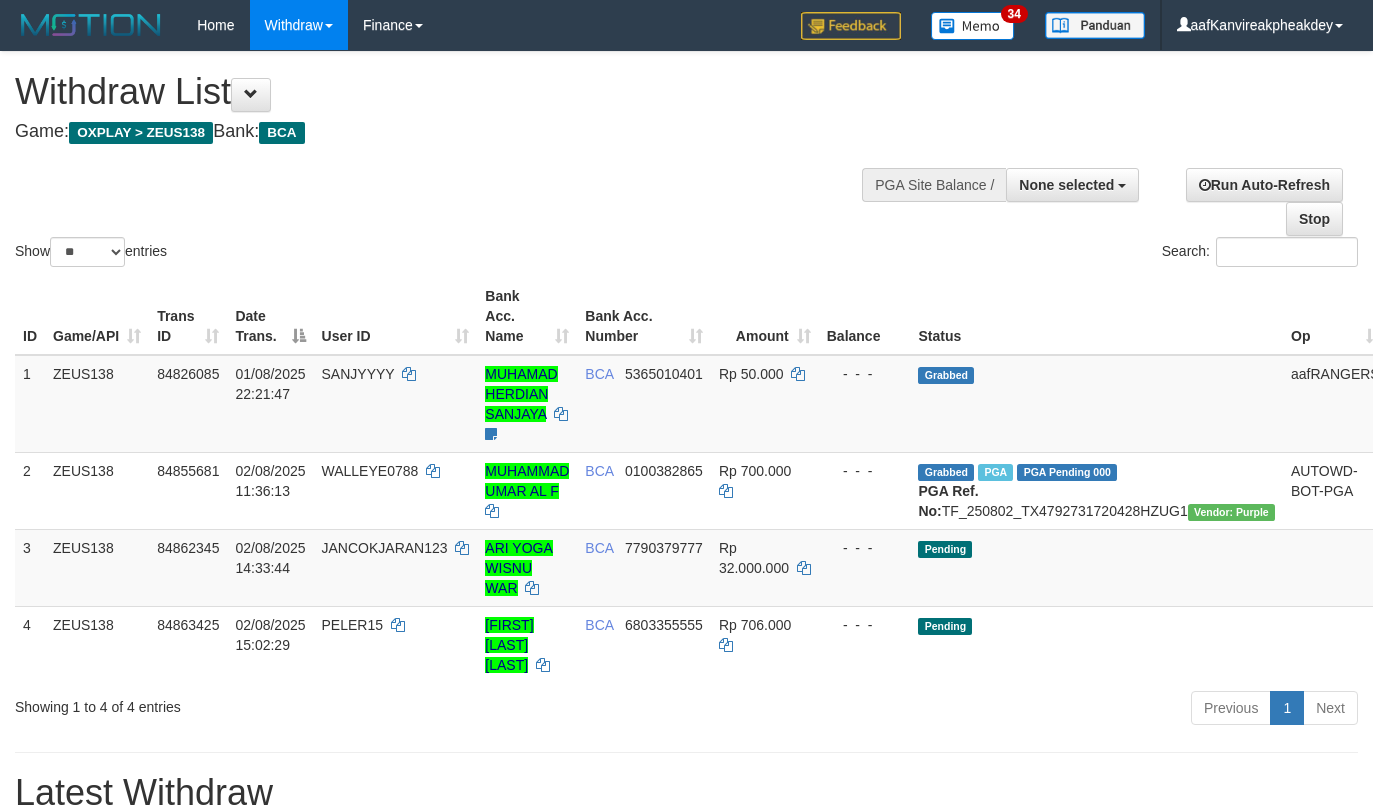 select 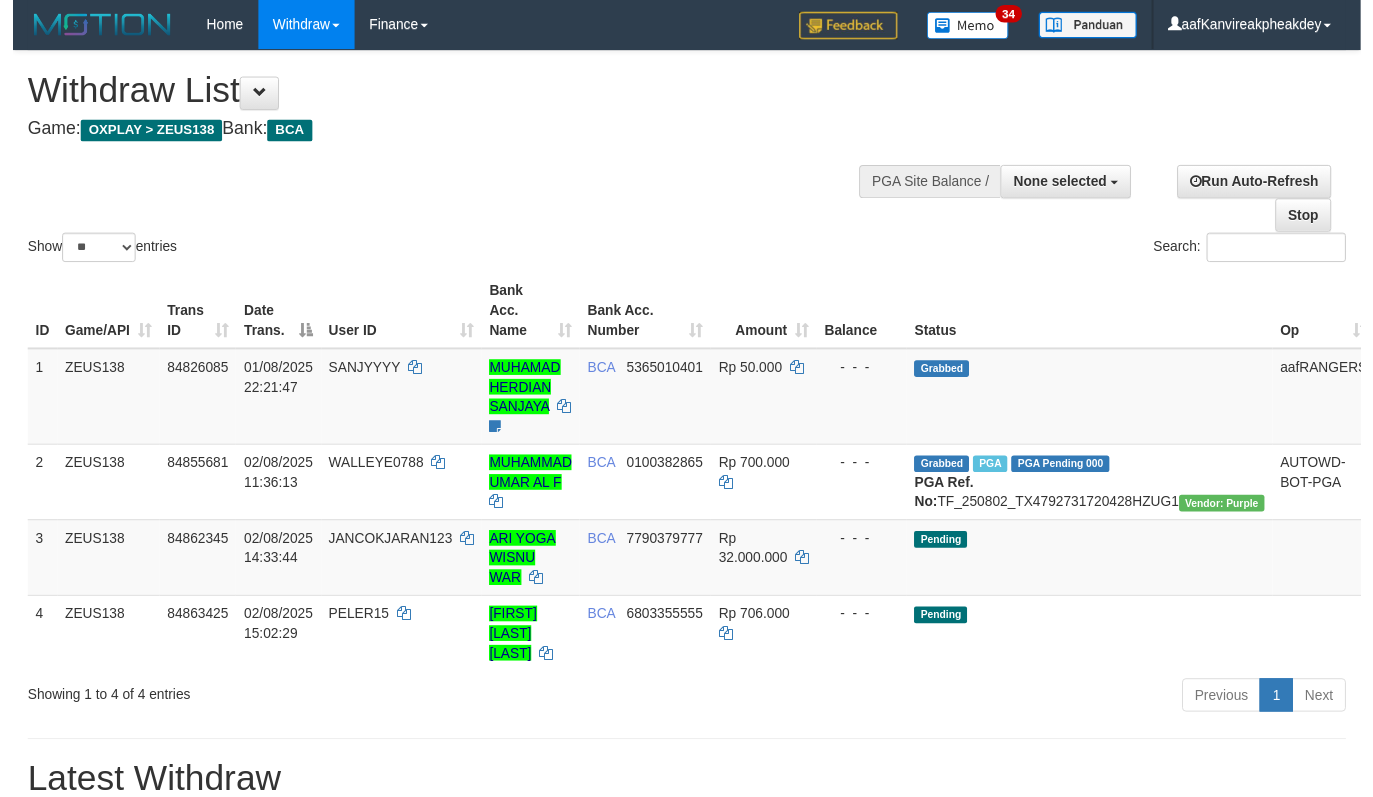 scroll, scrollTop: 0, scrollLeft: 0, axis: both 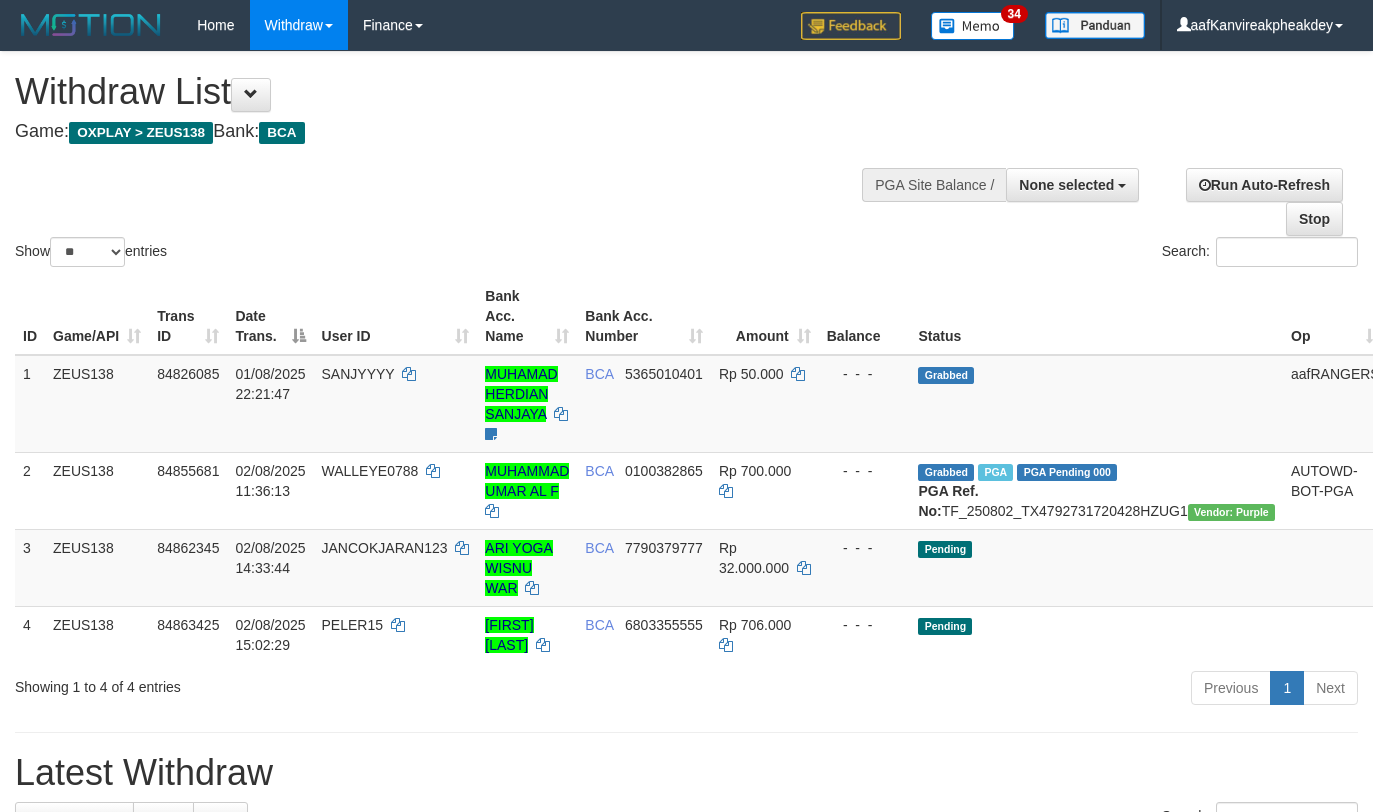 select 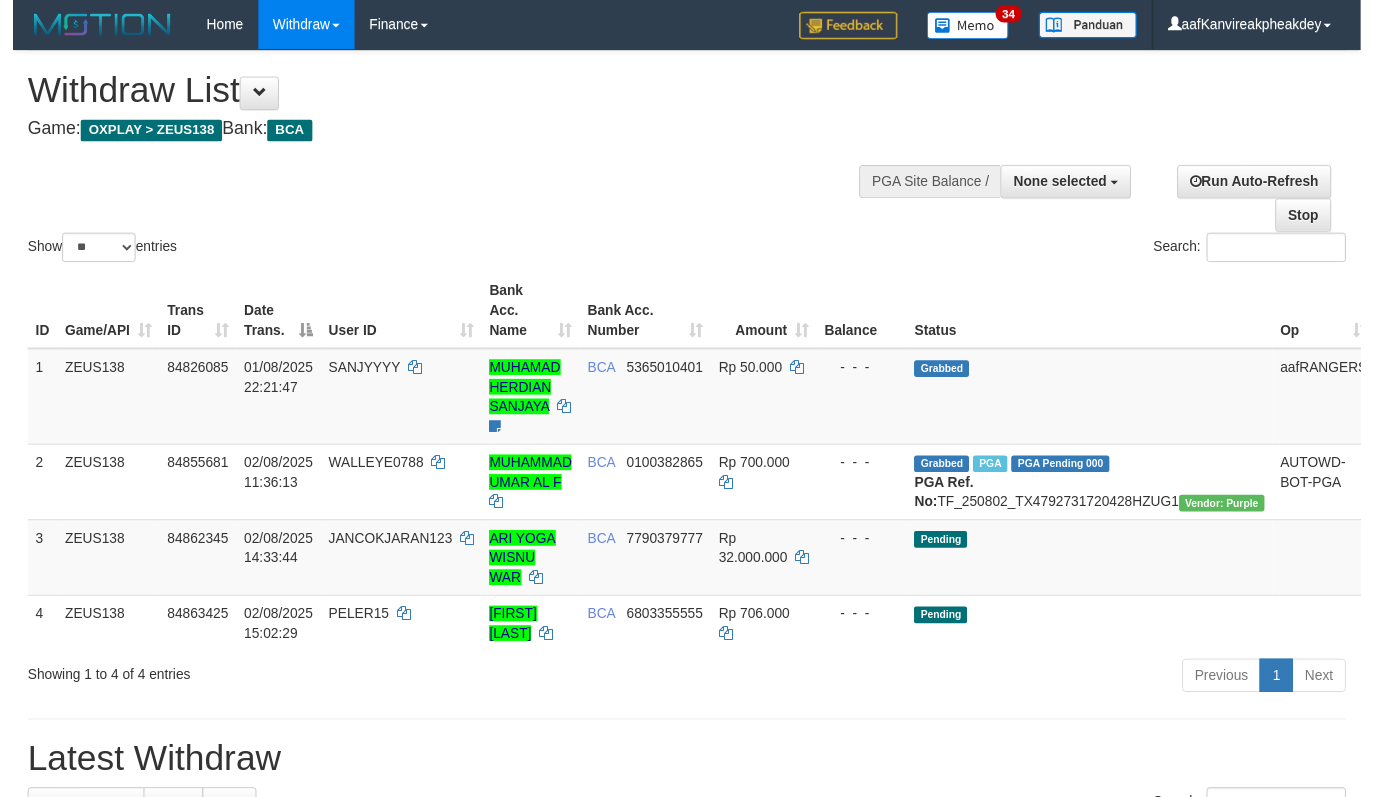 scroll, scrollTop: 0, scrollLeft: 0, axis: both 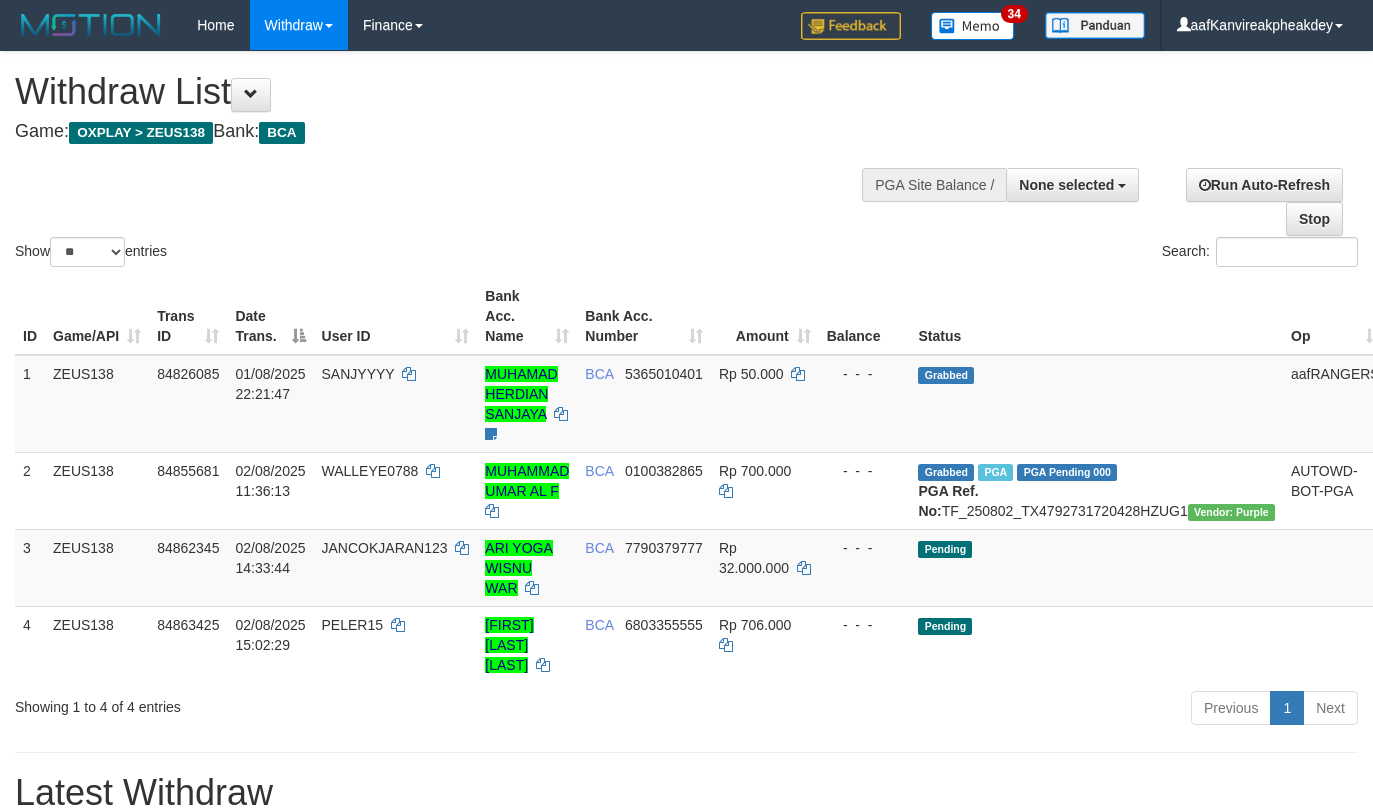 select 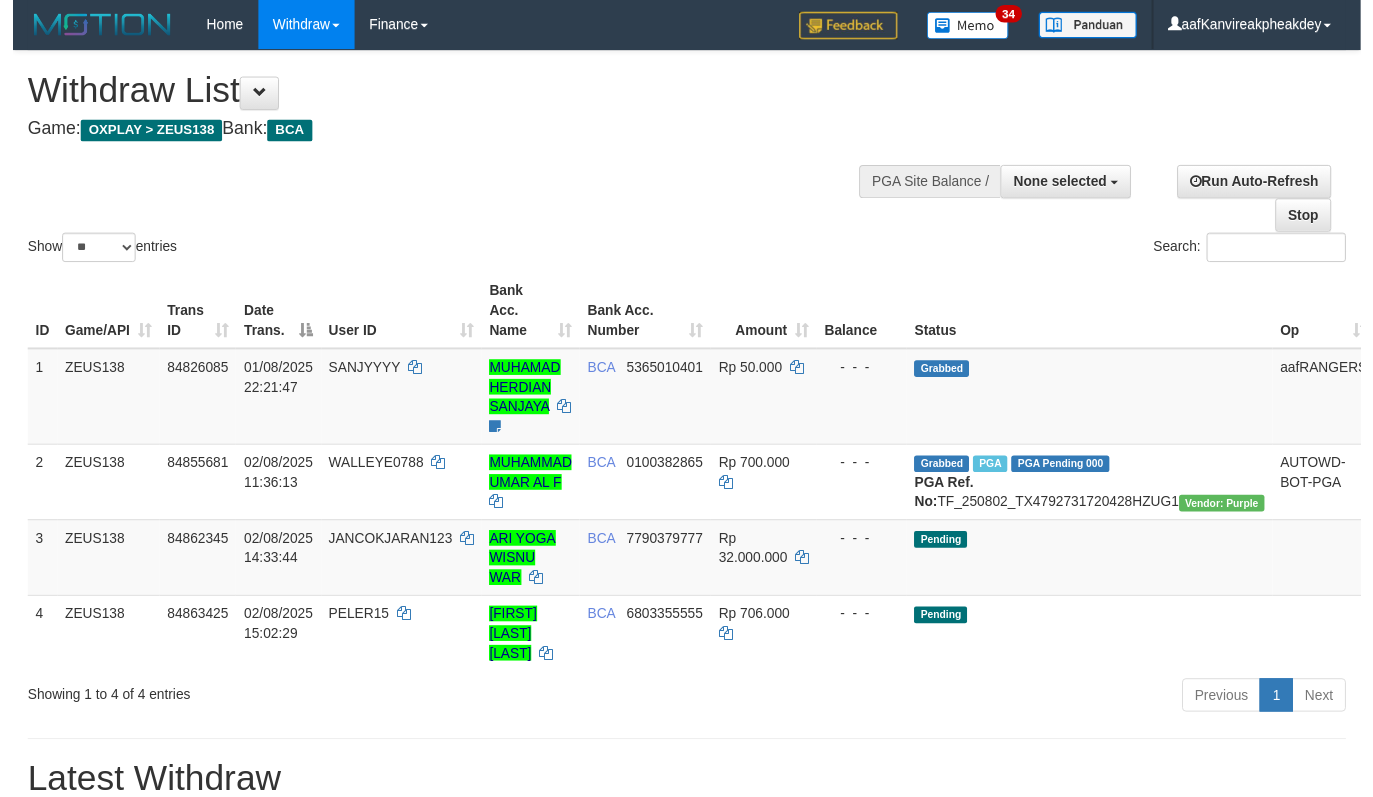 scroll, scrollTop: 0, scrollLeft: 0, axis: both 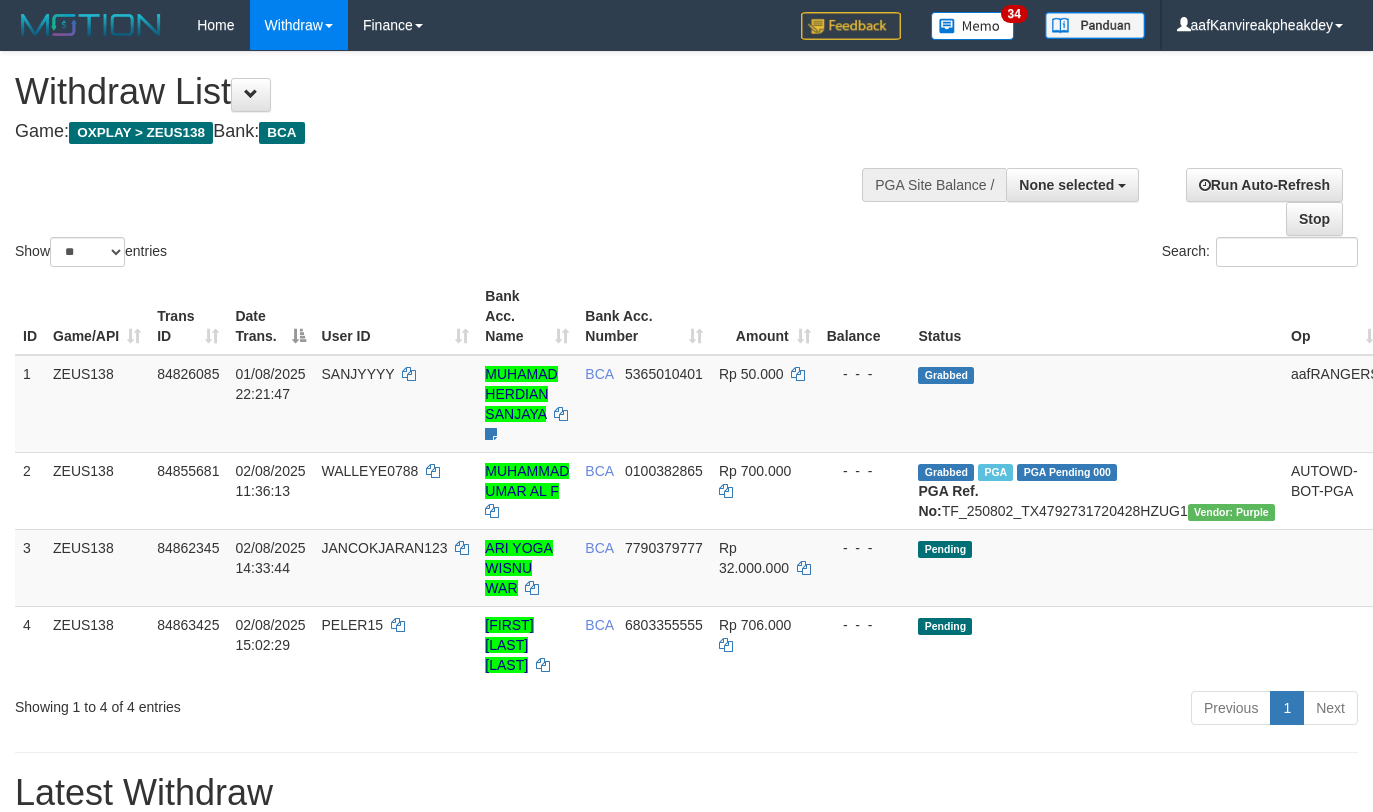 select 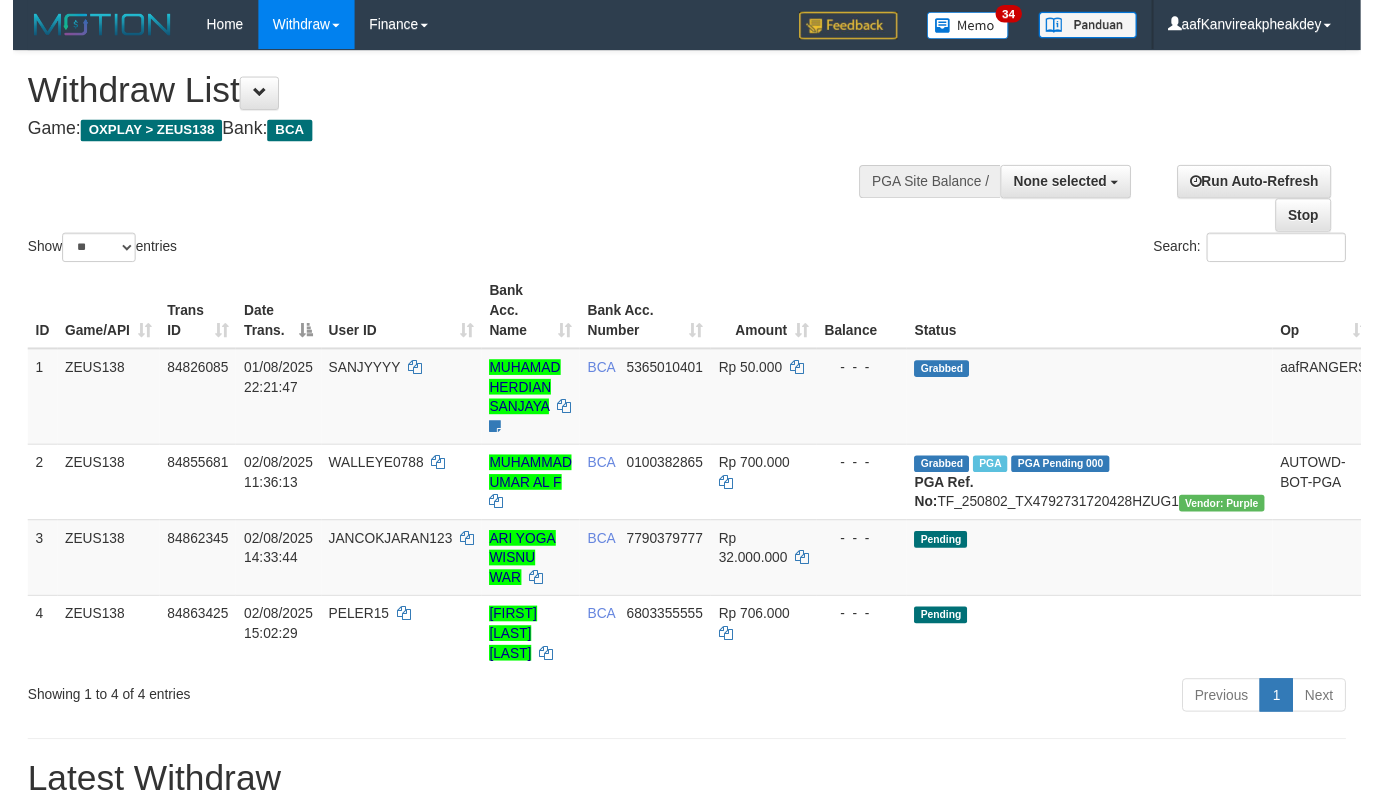 scroll, scrollTop: 0, scrollLeft: 0, axis: both 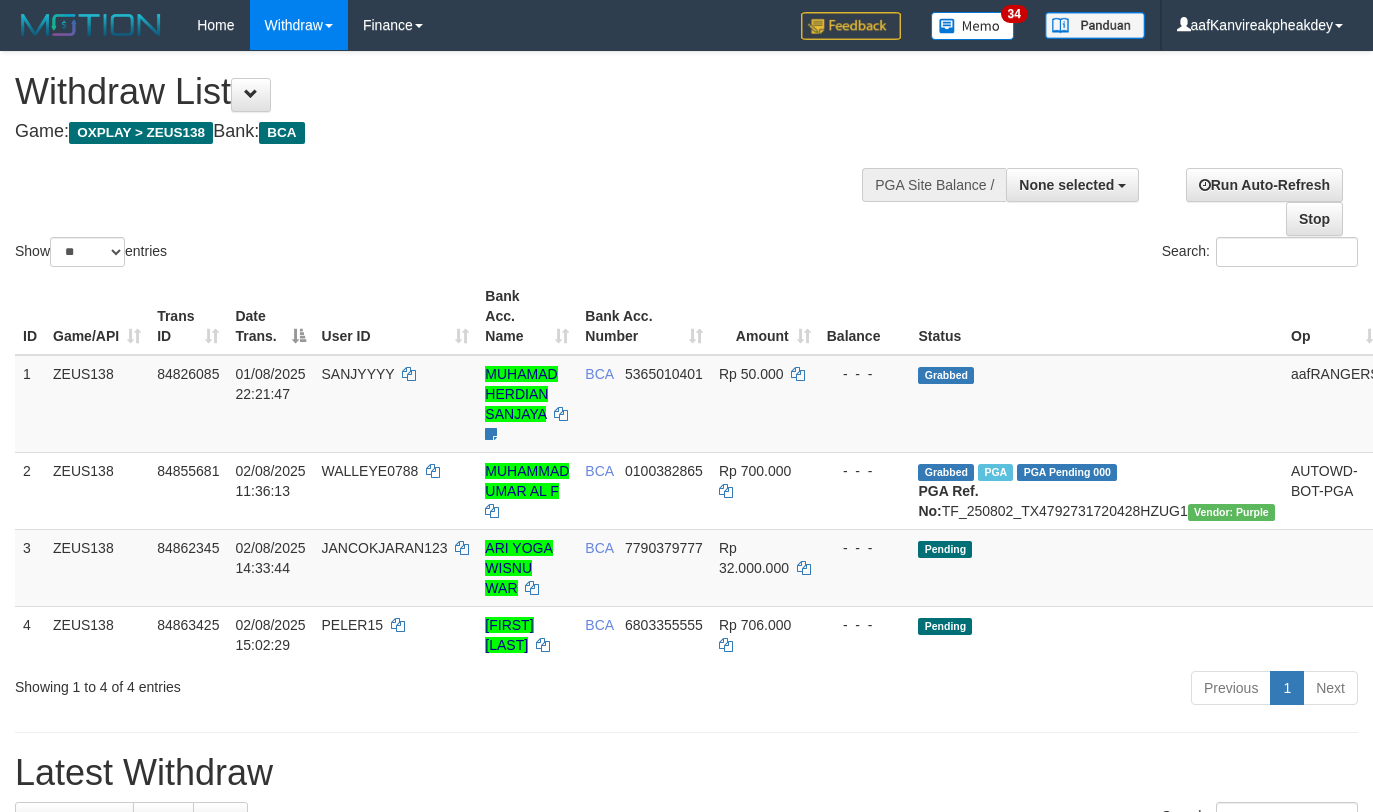 select 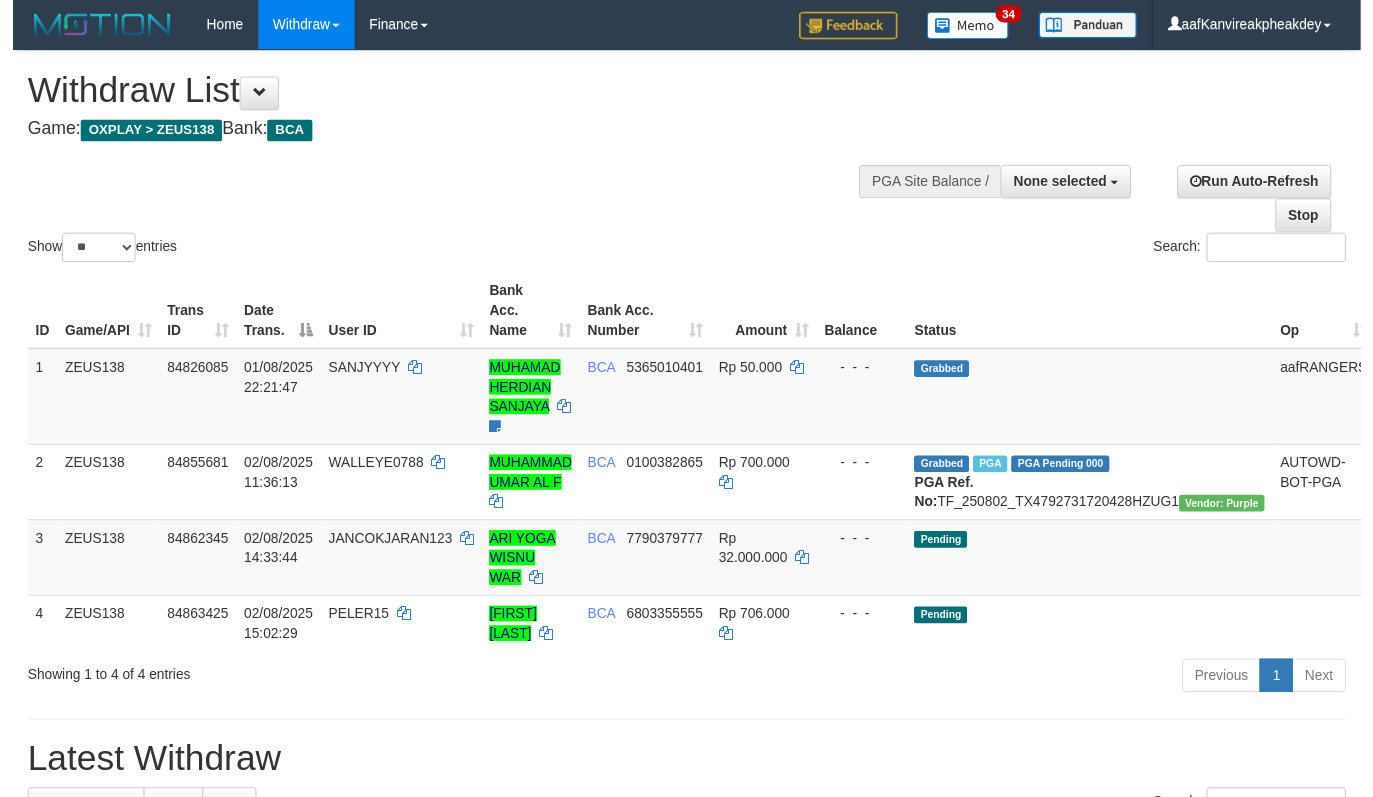 scroll, scrollTop: 0, scrollLeft: 0, axis: both 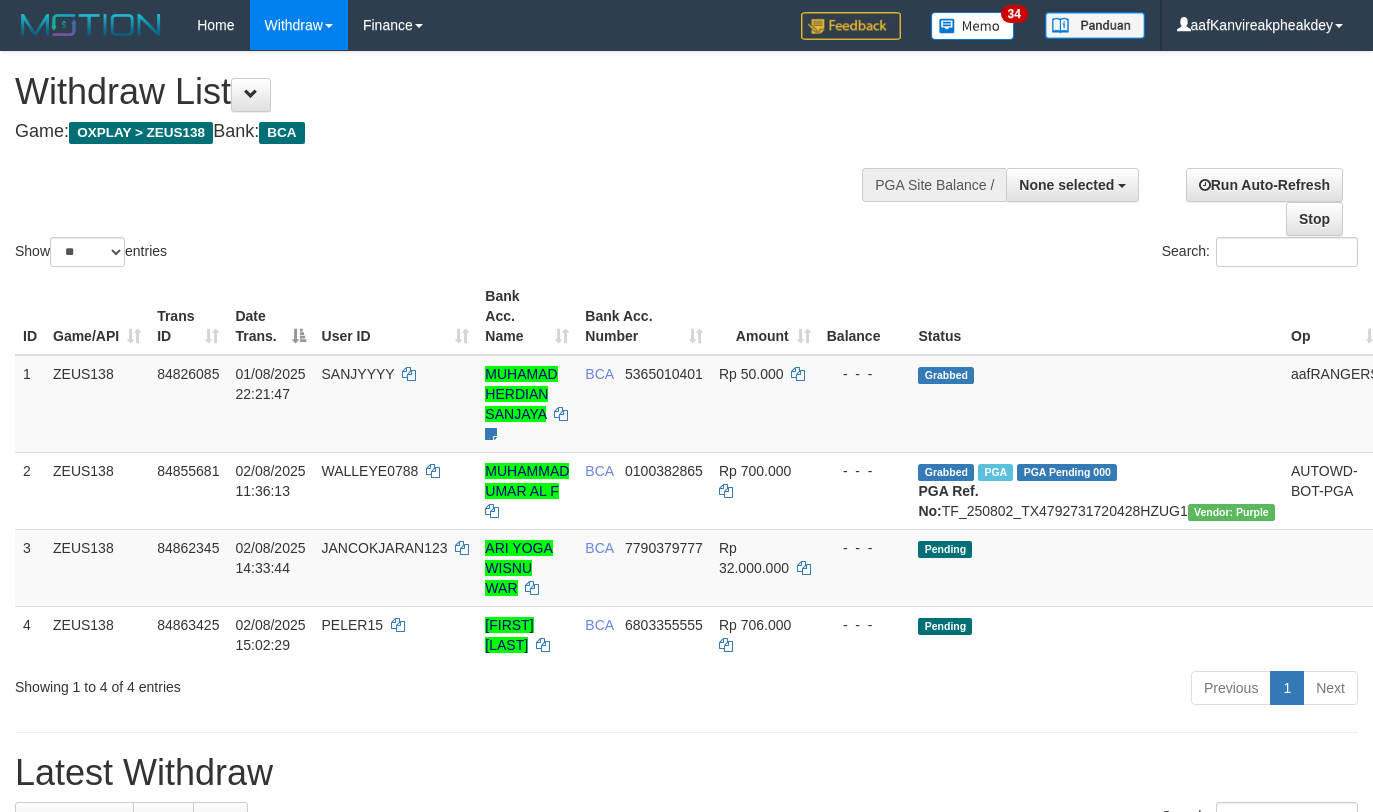 select 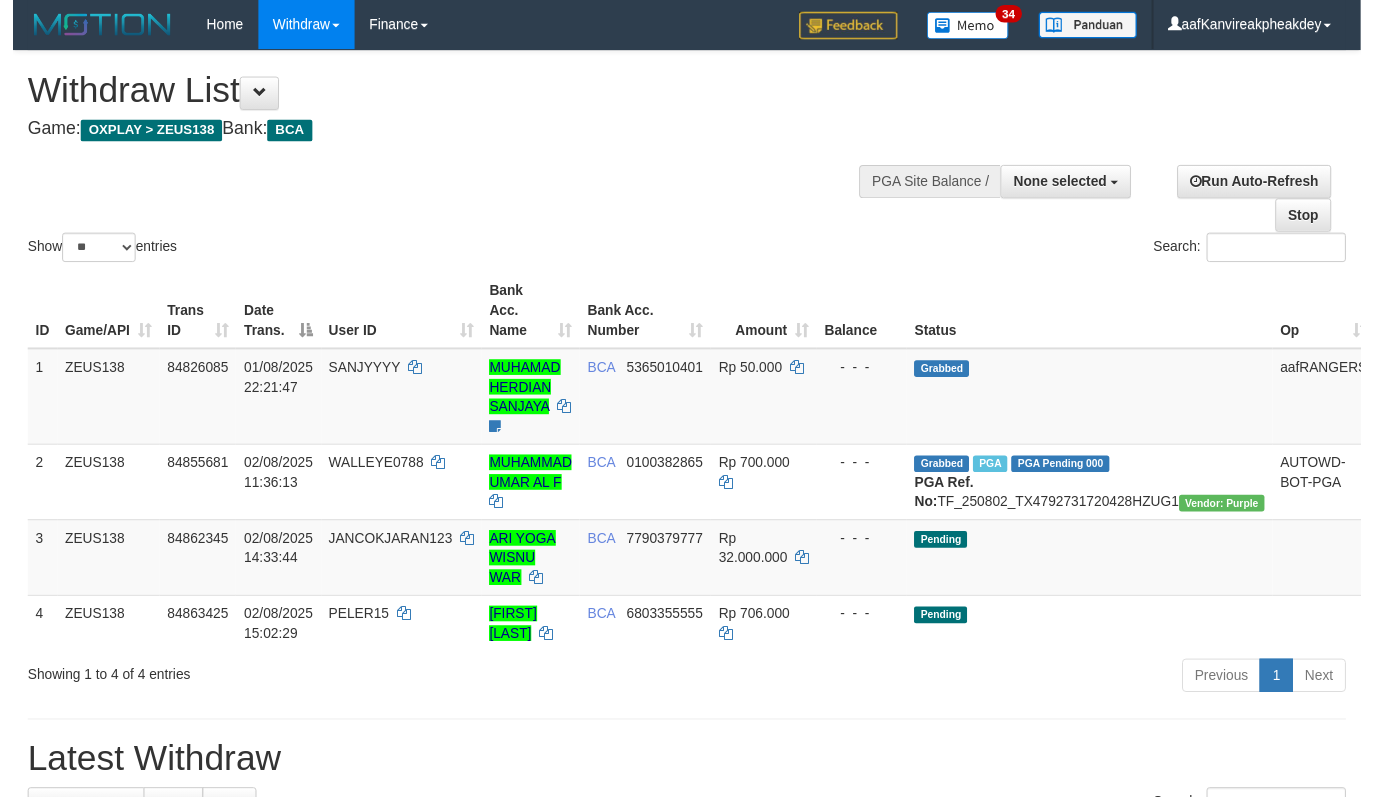 scroll, scrollTop: 0, scrollLeft: 0, axis: both 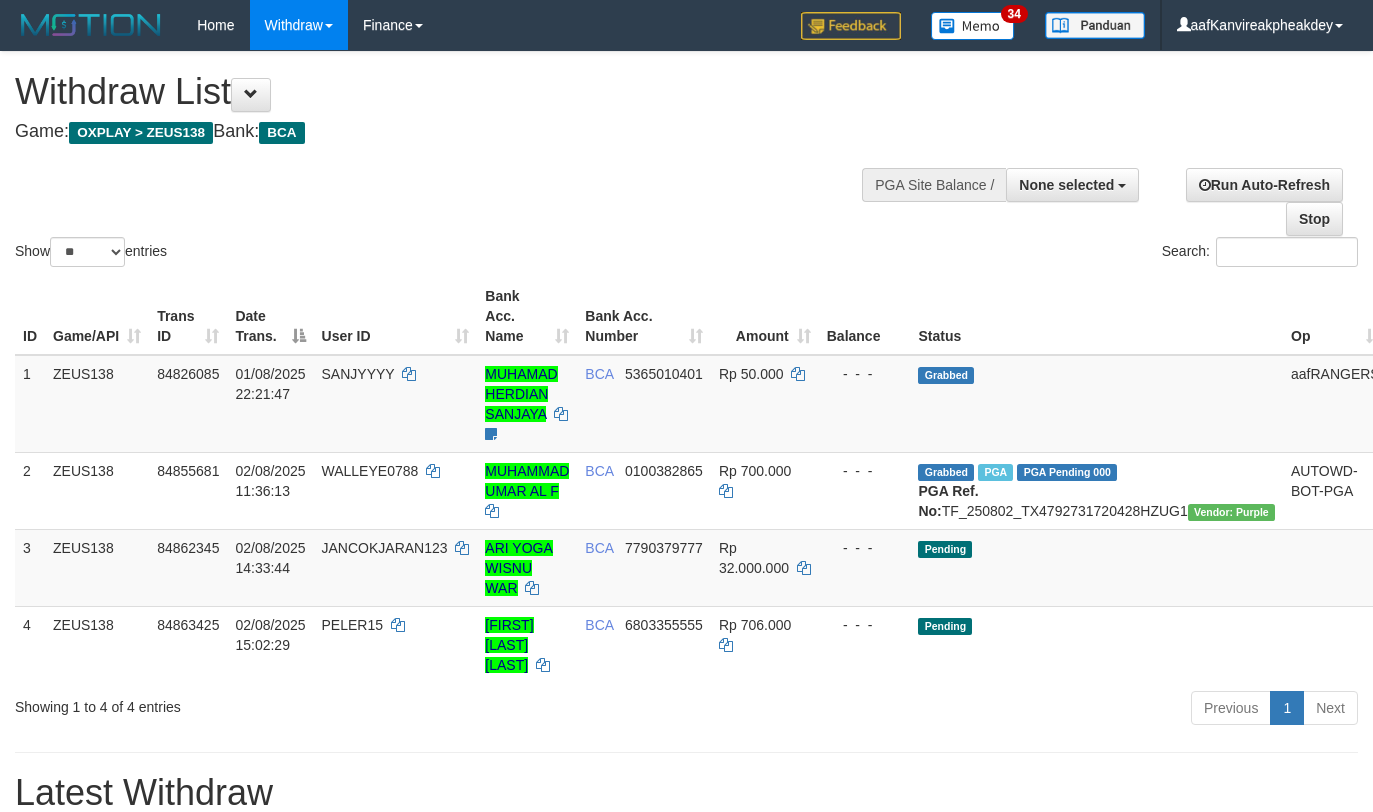 select 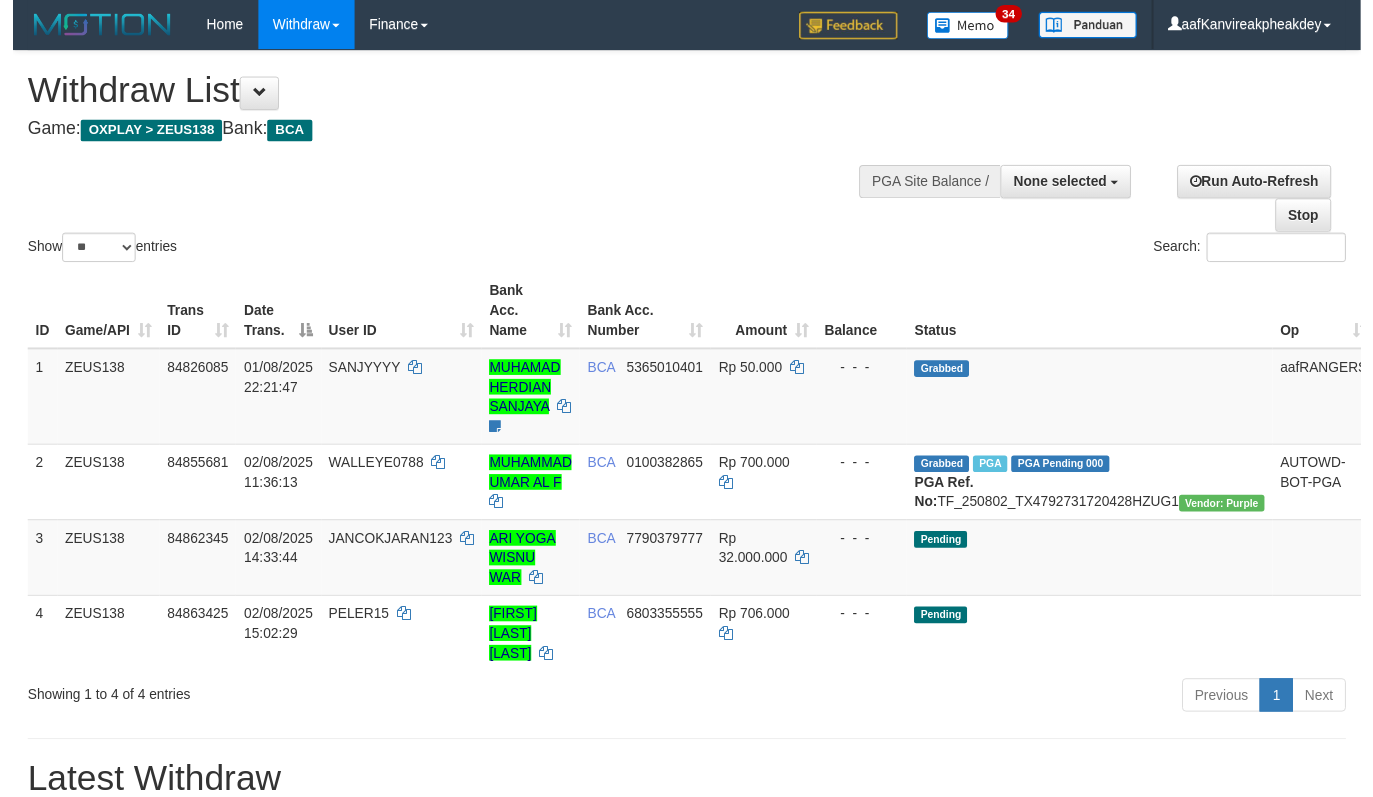 scroll, scrollTop: 0, scrollLeft: 0, axis: both 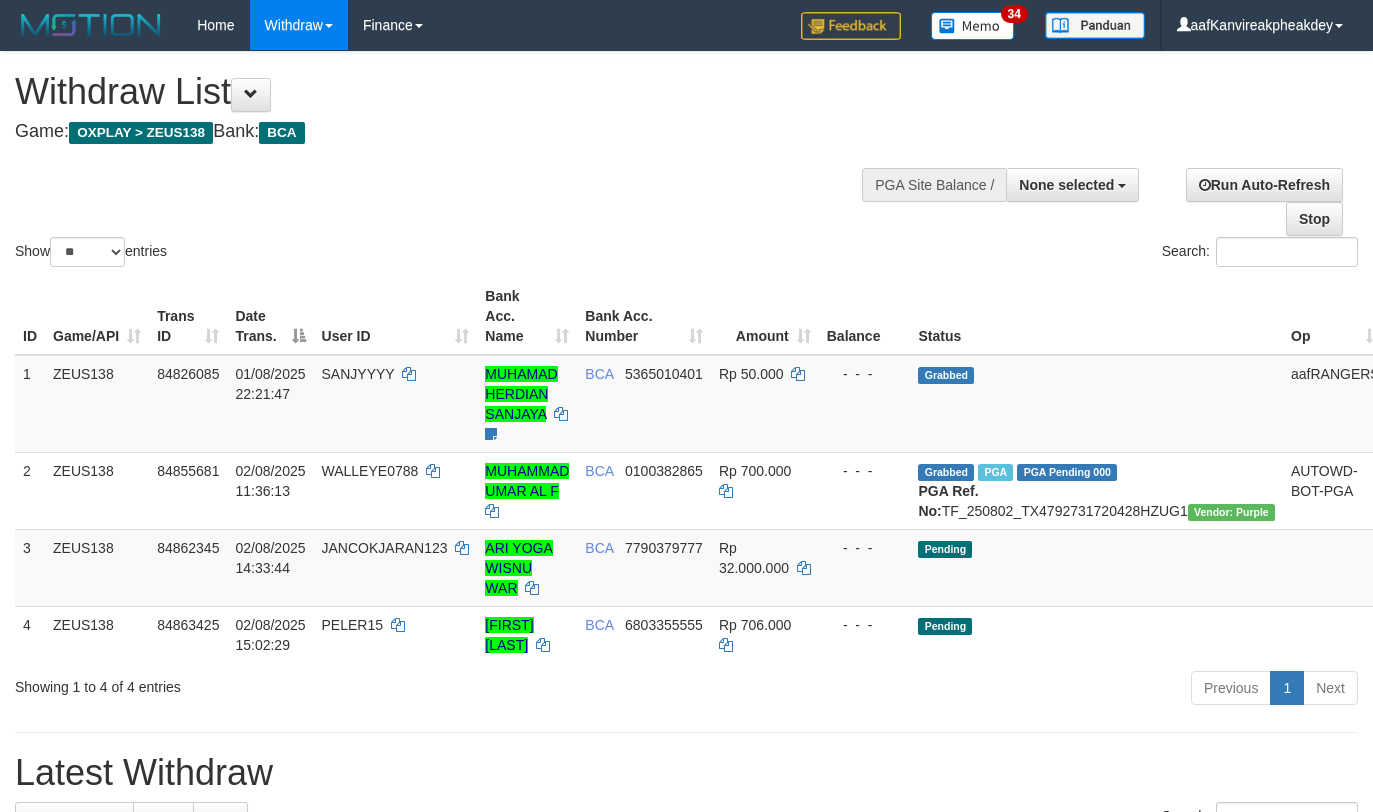 select 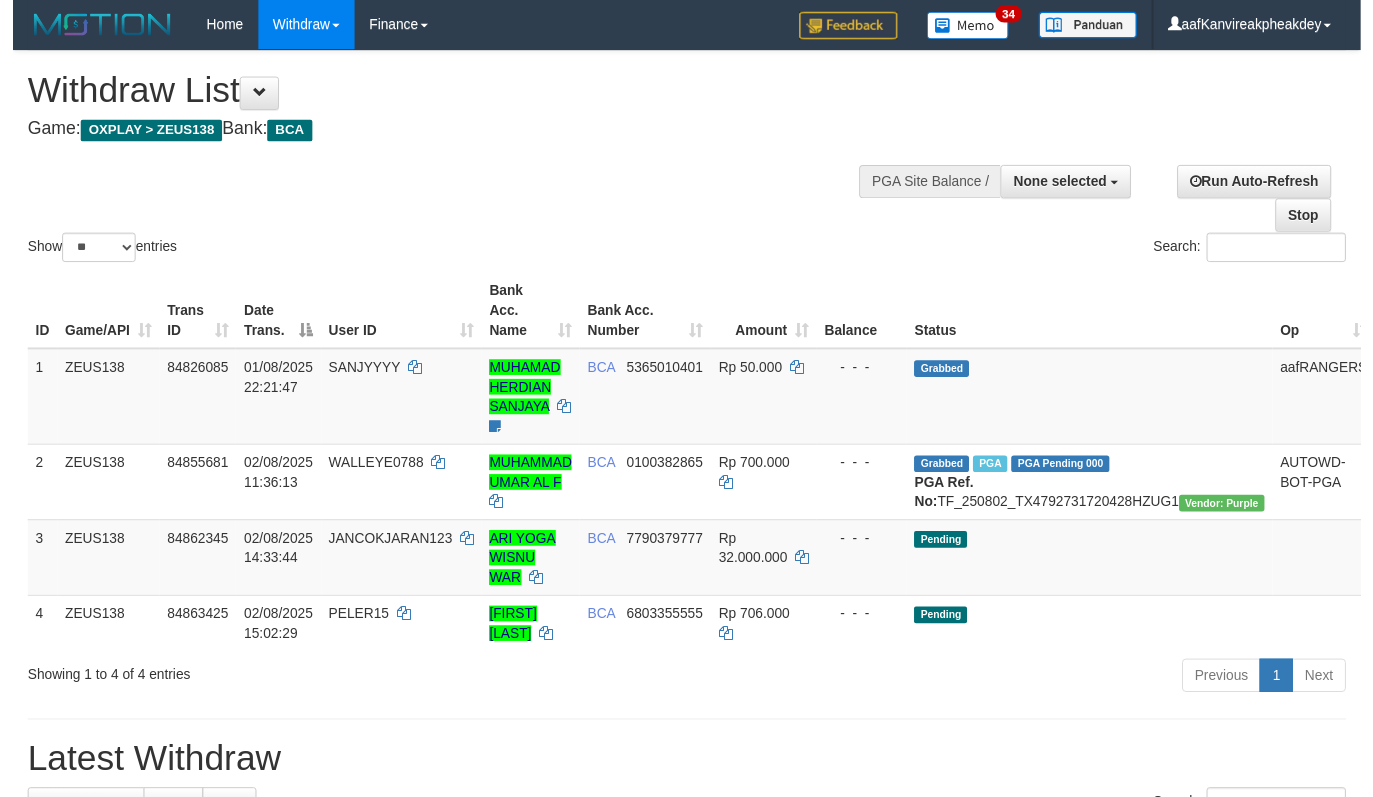 scroll, scrollTop: 0, scrollLeft: 0, axis: both 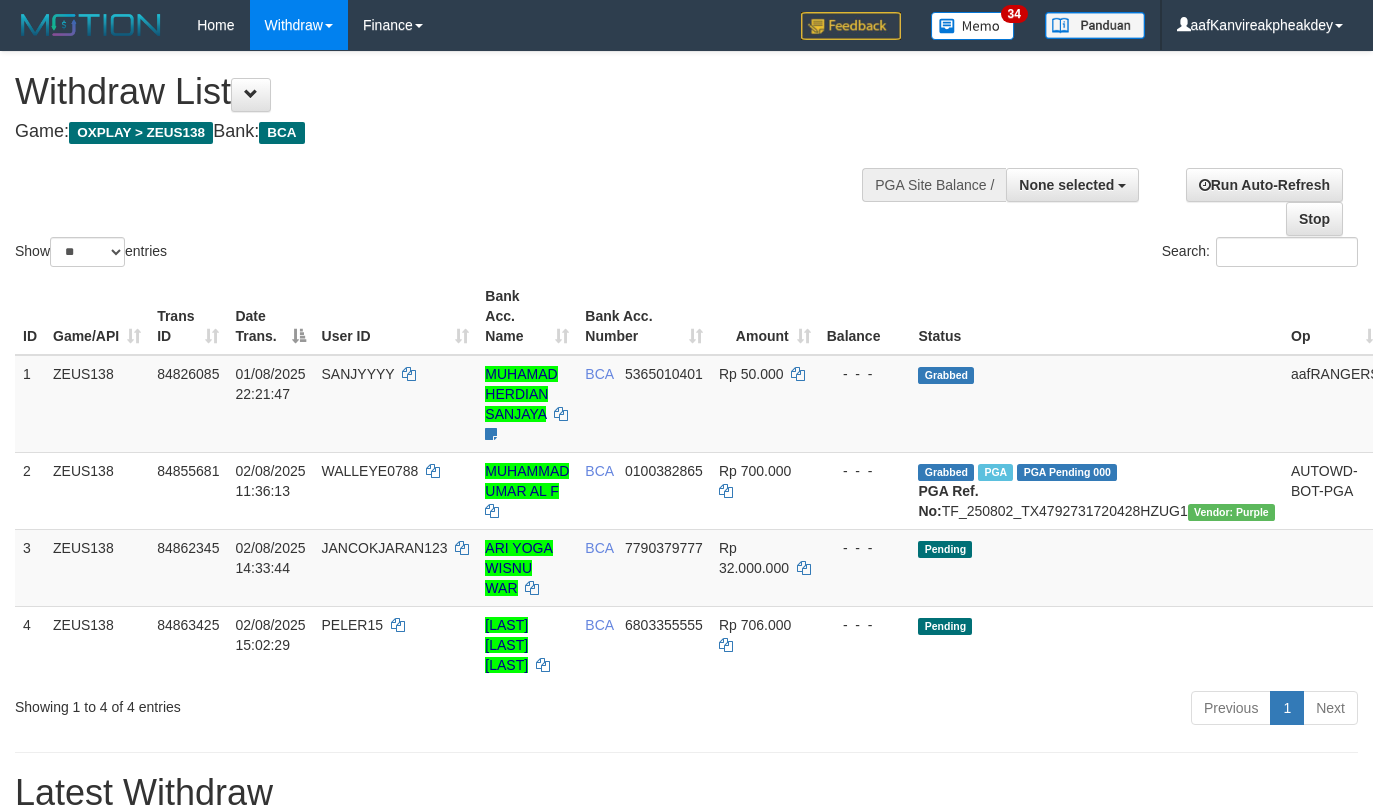 select 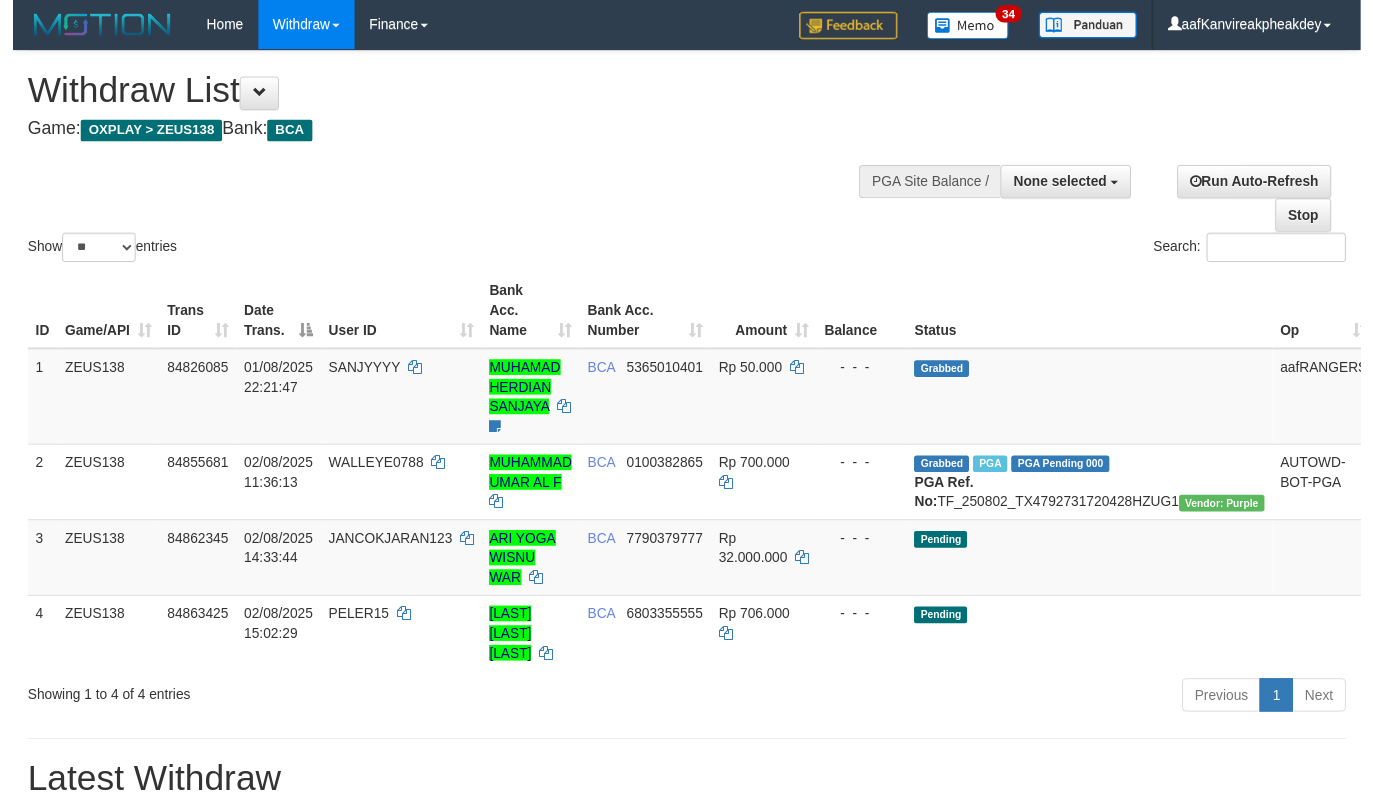 scroll, scrollTop: 0, scrollLeft: 0, axis: both 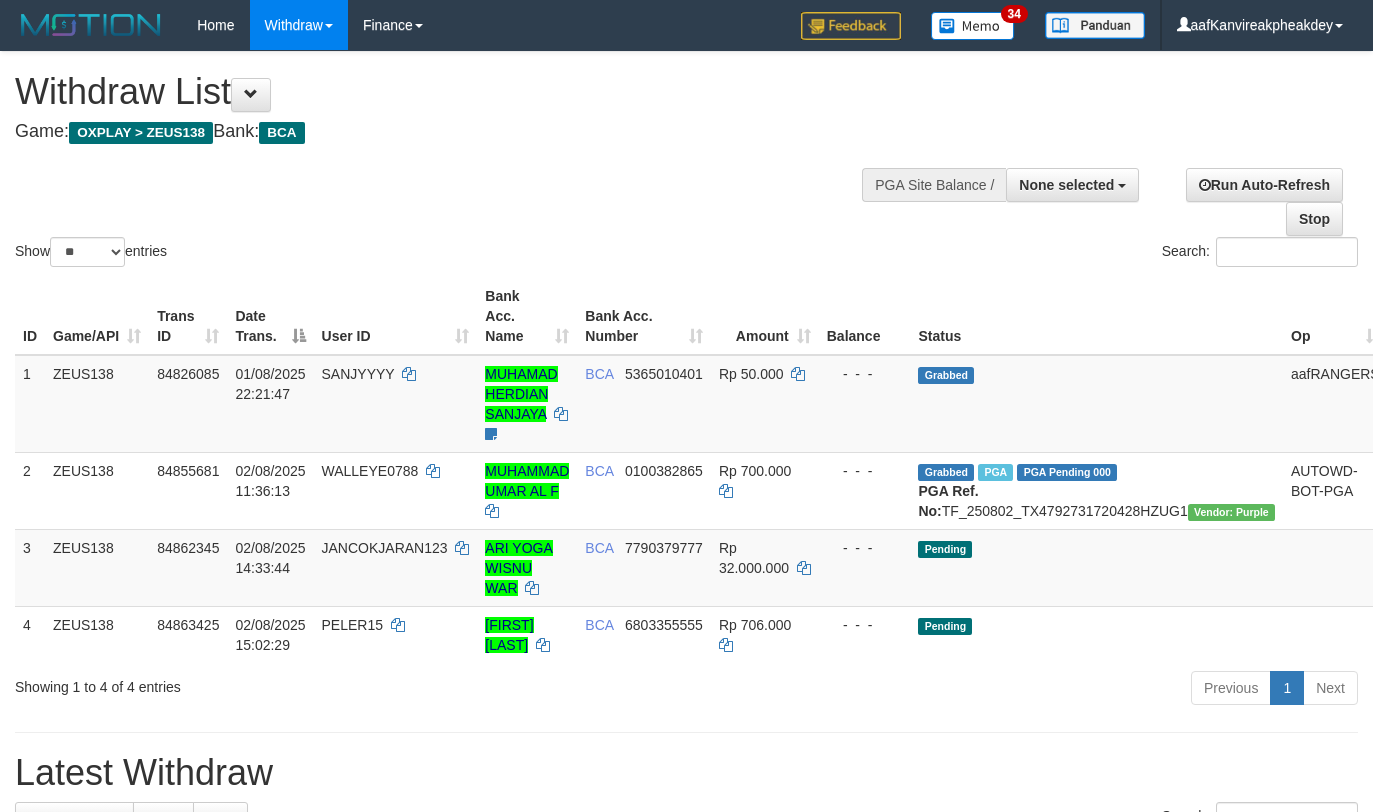 select 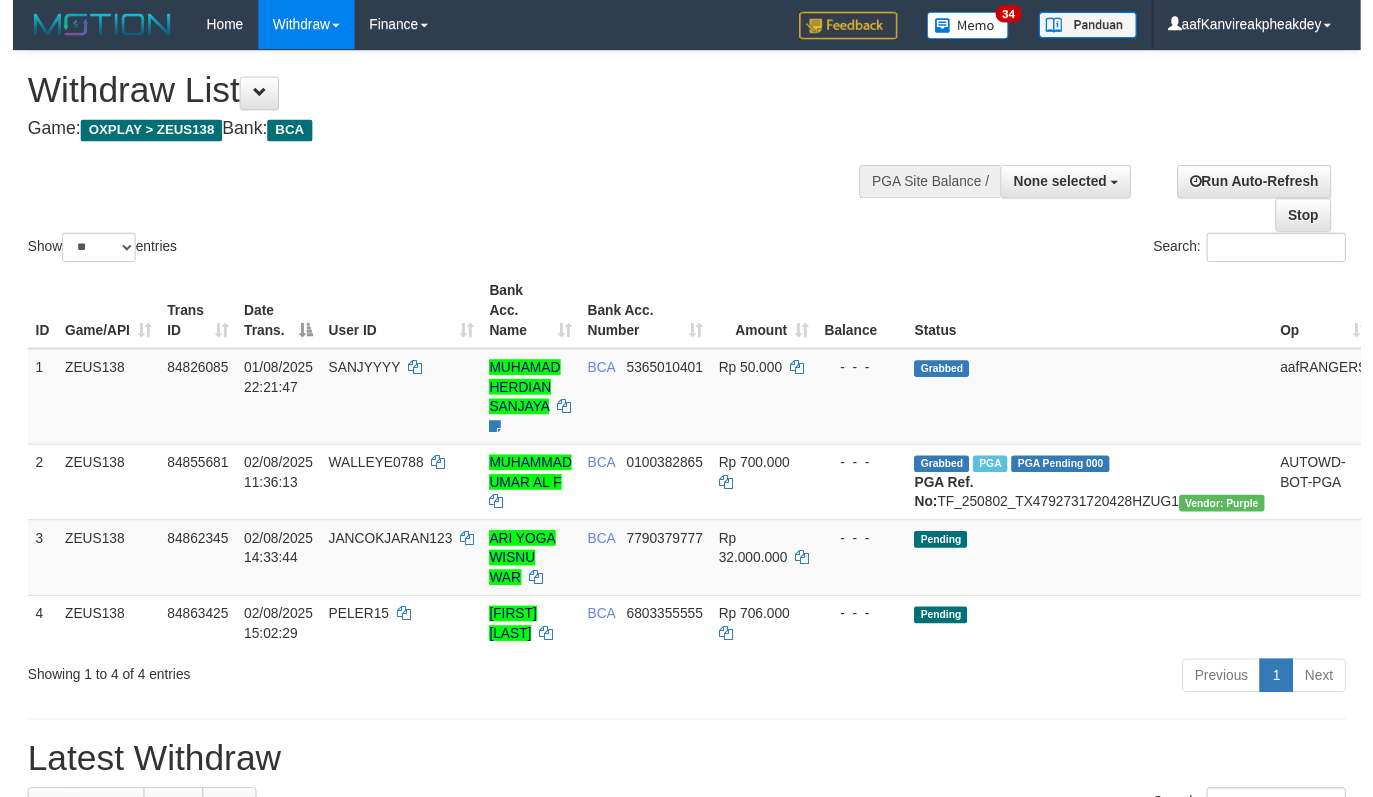 scroll, scrollTop: 0, scrollLeft: 0, axis: both 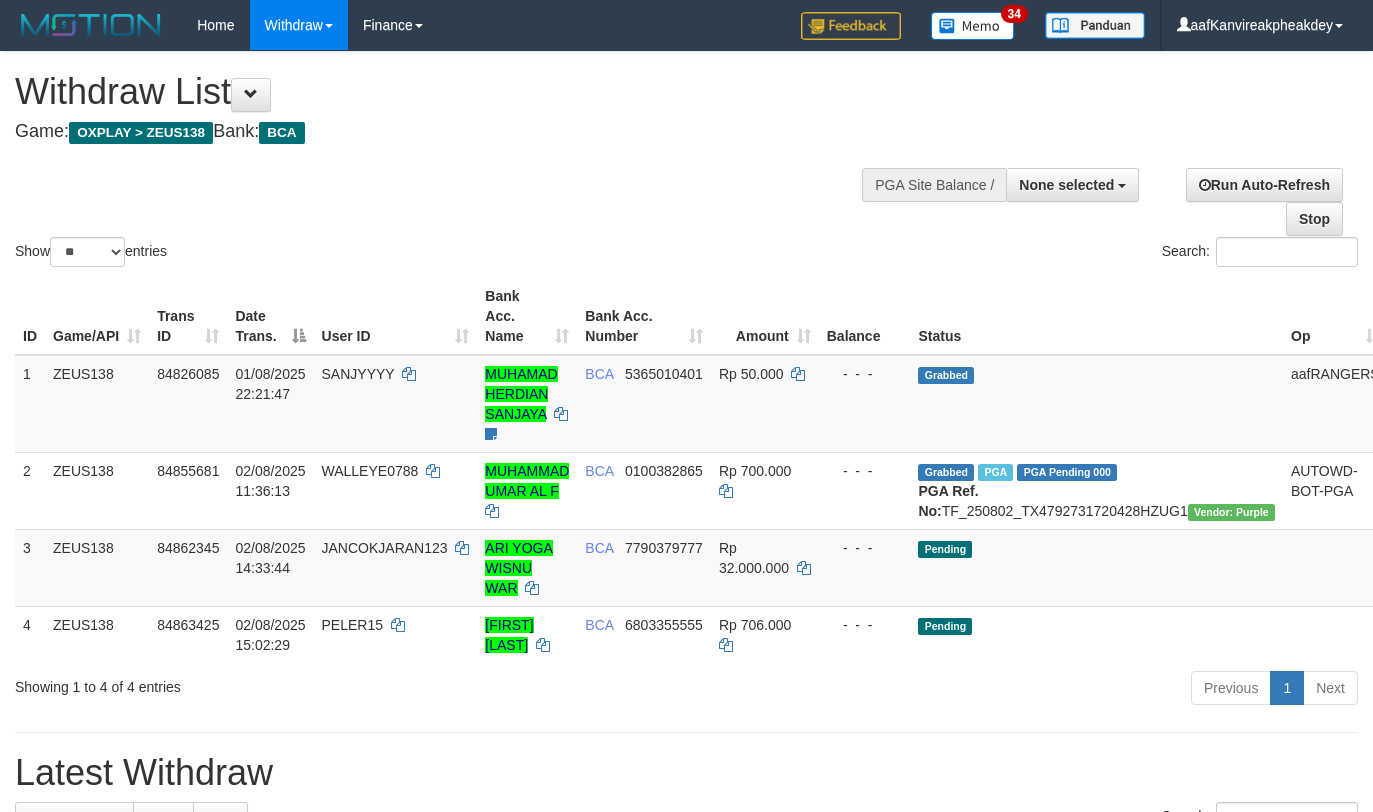 select 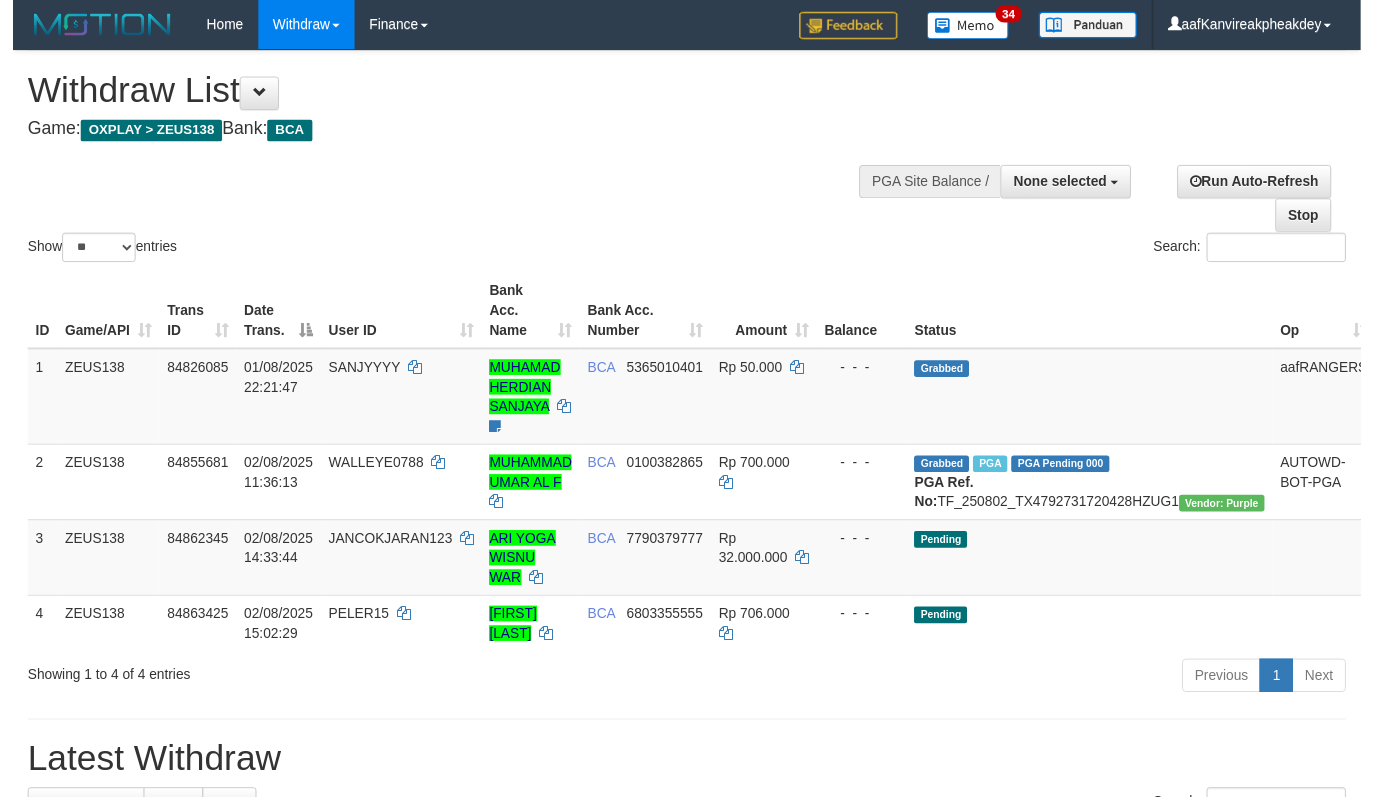 scroll, scrollTop: 0, scrollLeft: 0, axis: both 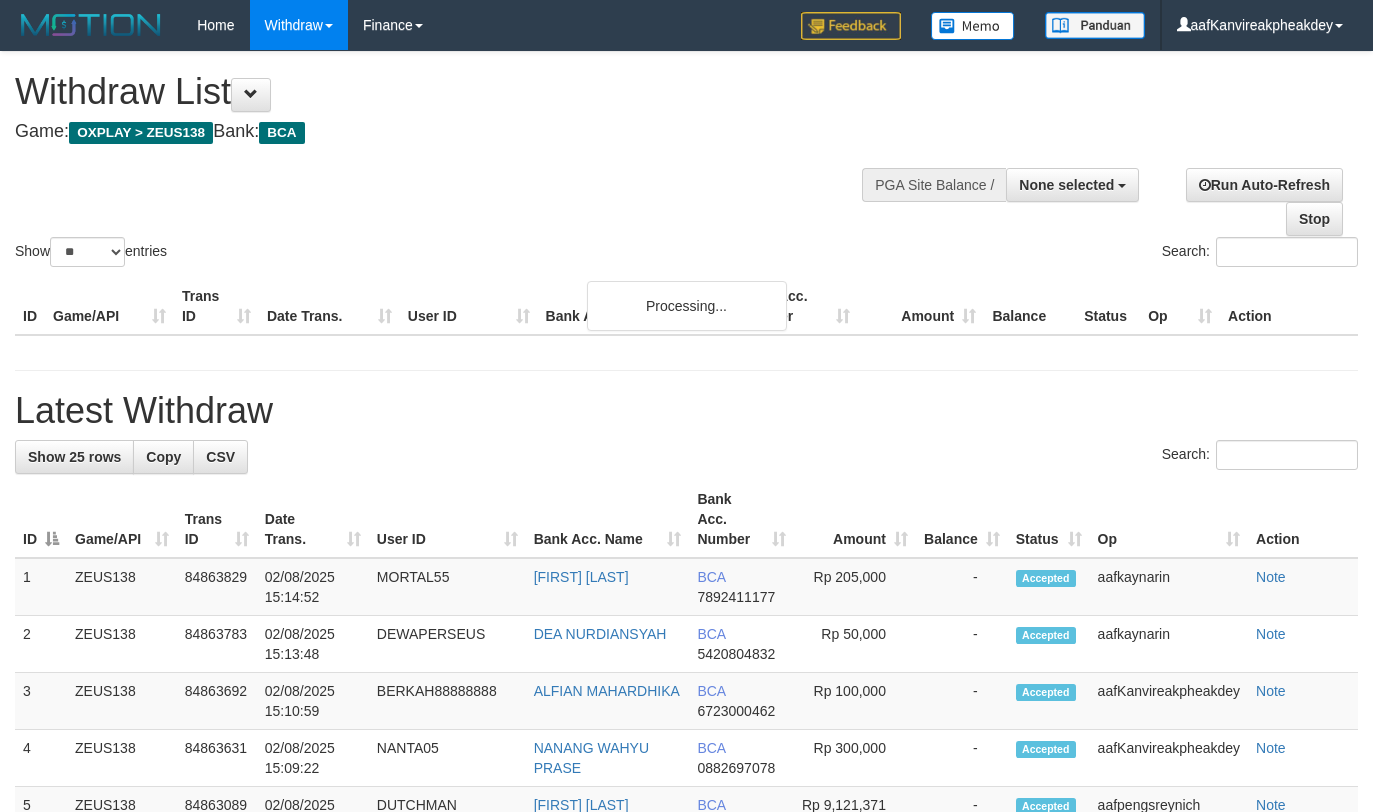 select 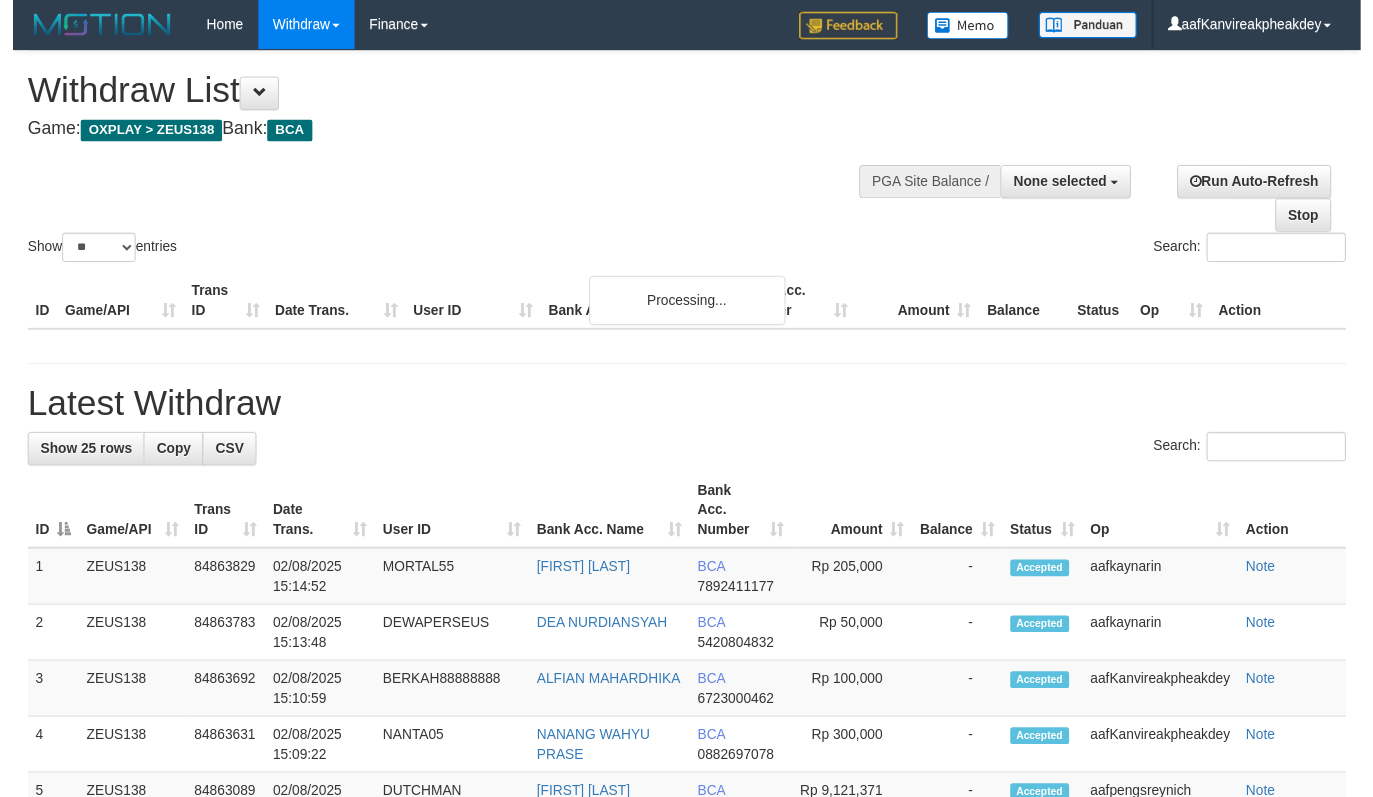 scroll, scrollTop: 0, scrollLeft: 0, axis: both 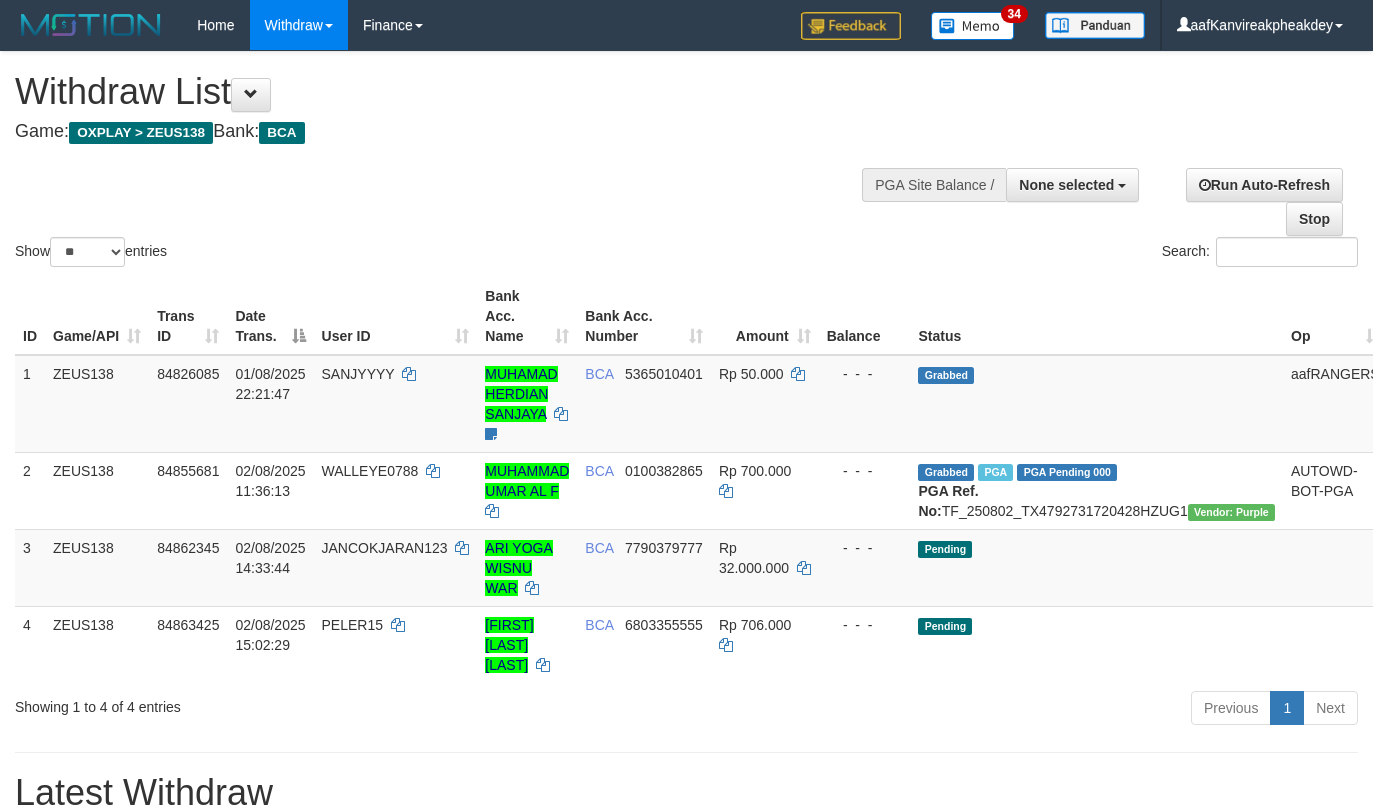select 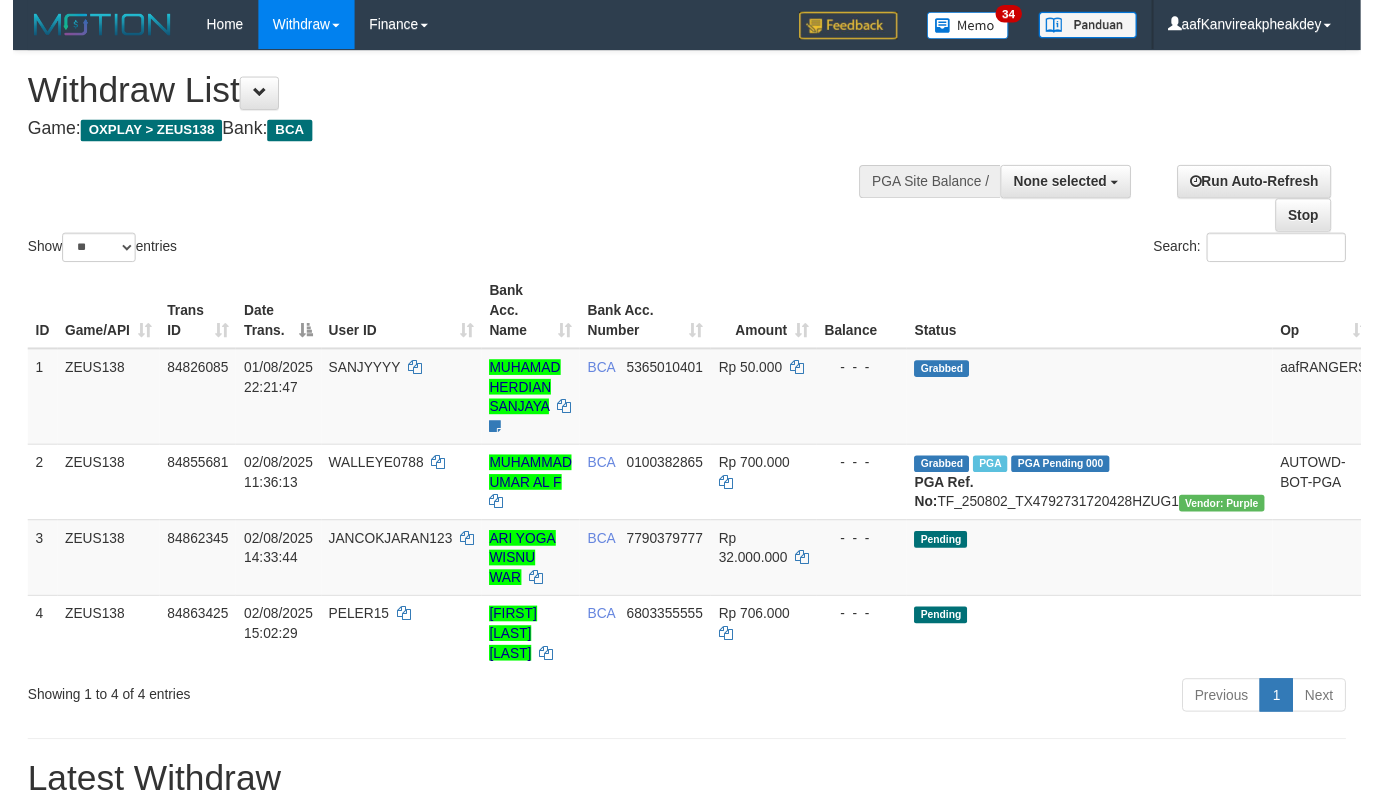 scroll, scrollTop: 0, scrollLeft: 0, axis: both 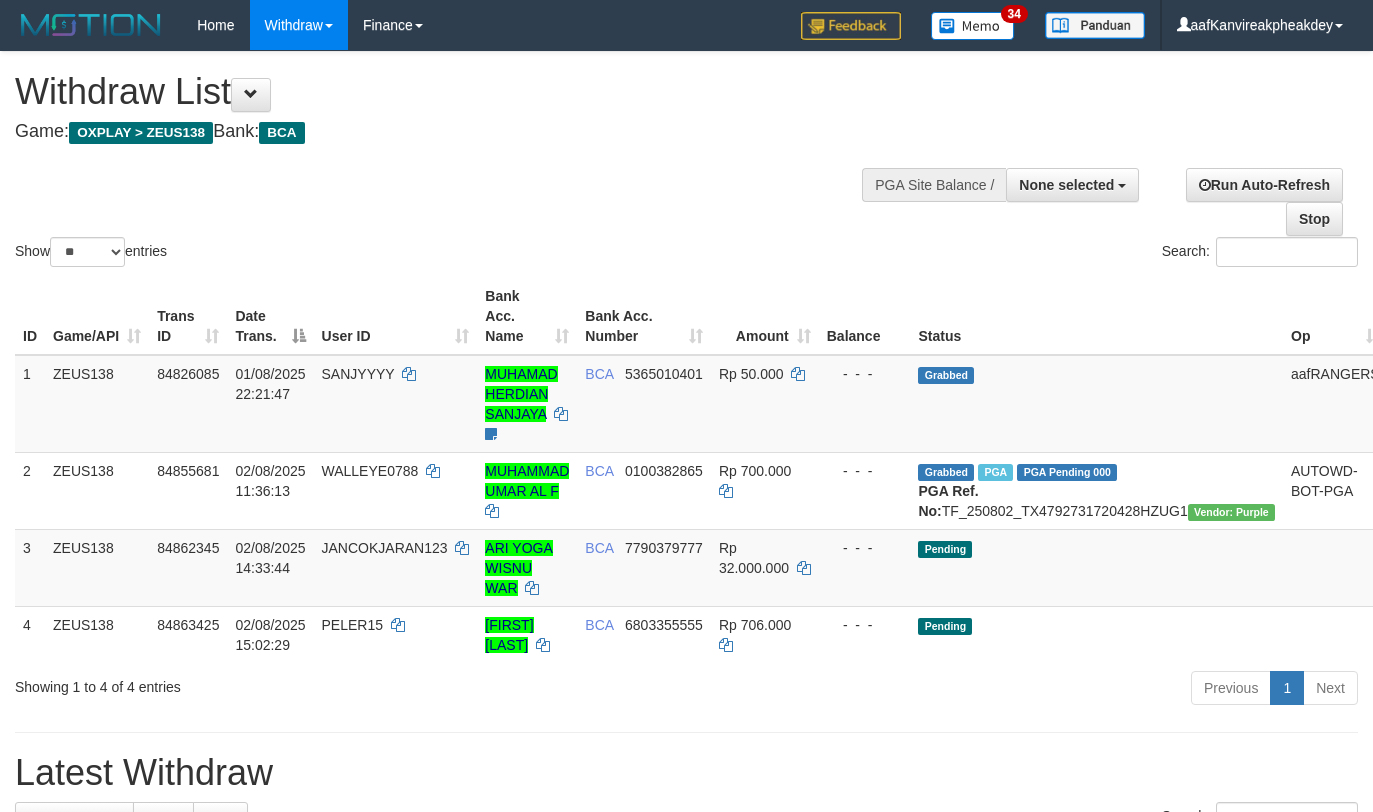 select 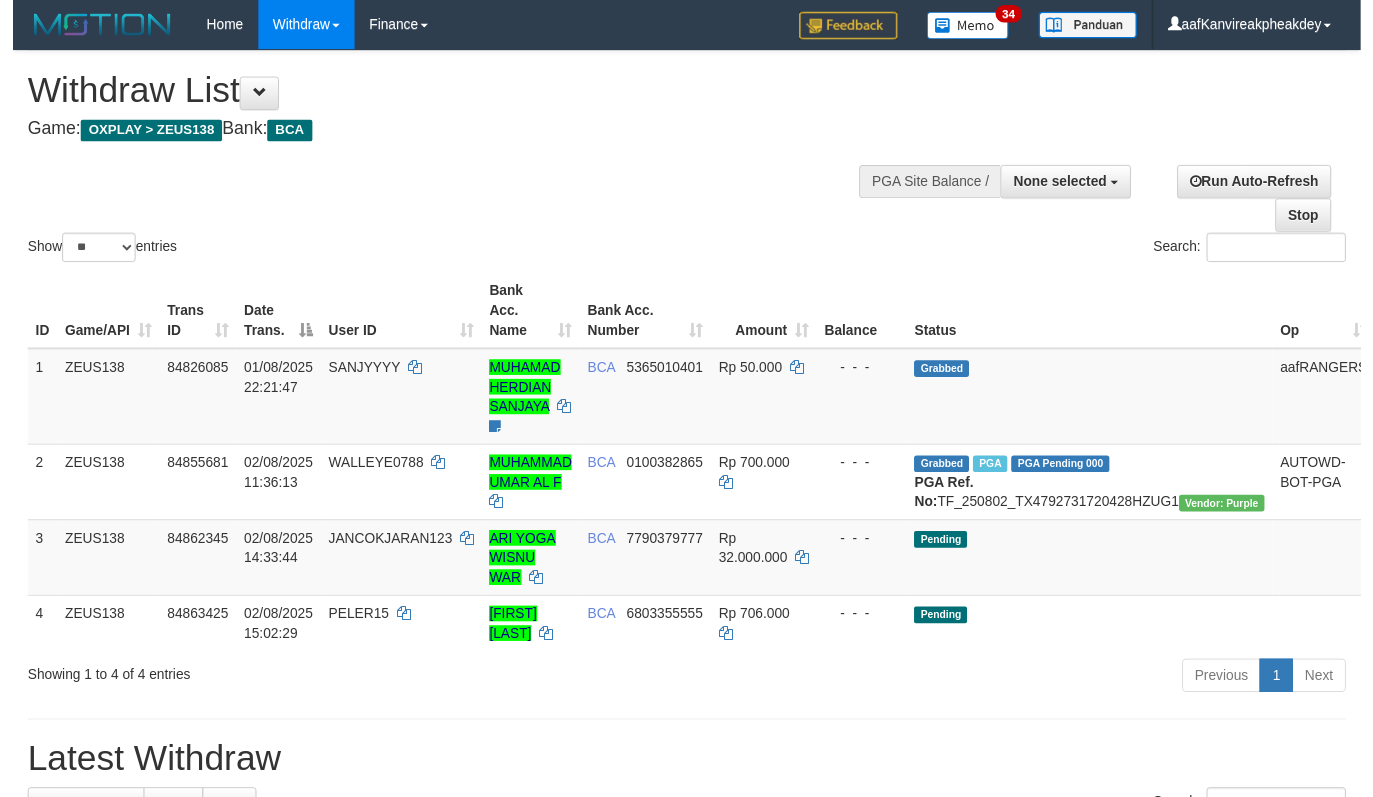 scroll, scrollTop: 0, scrollLeft: 0, axis: both 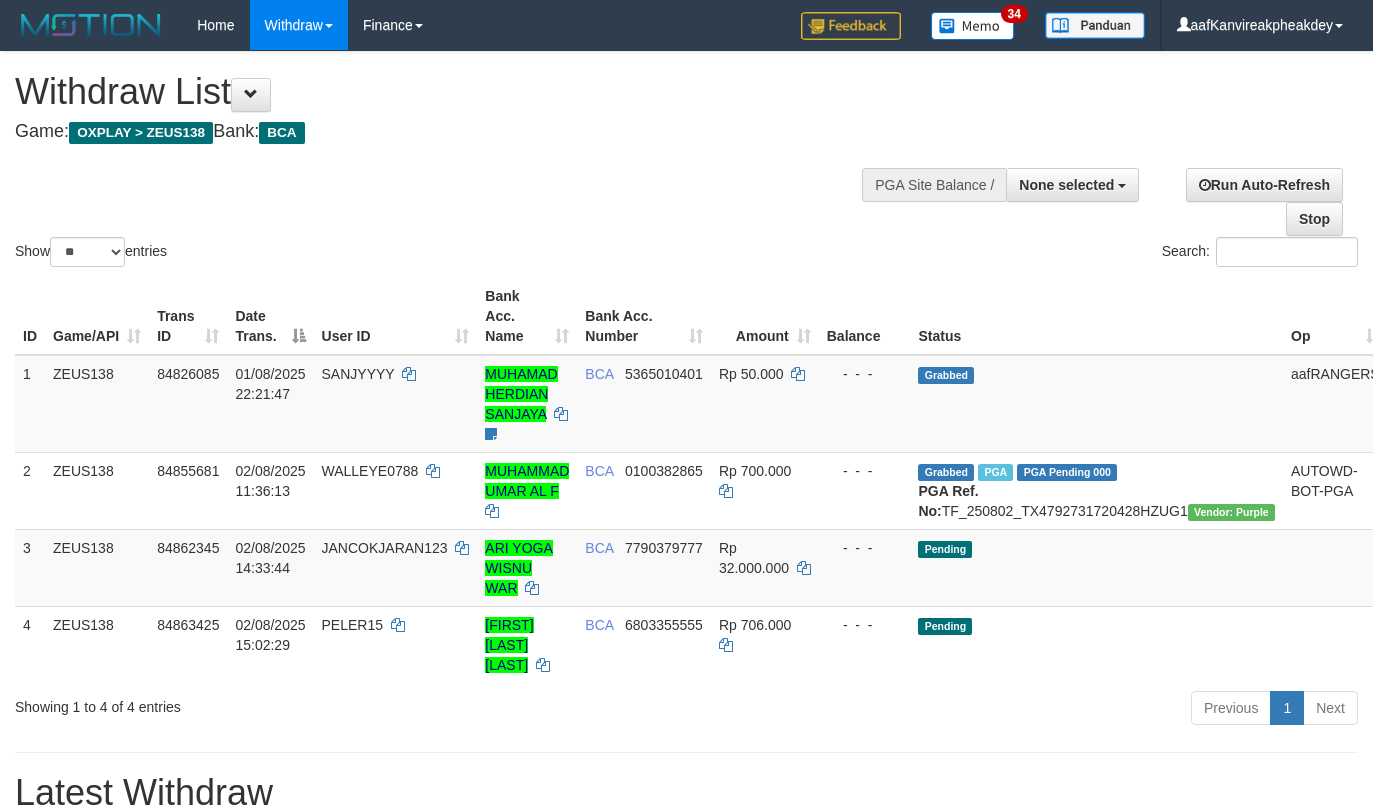 select 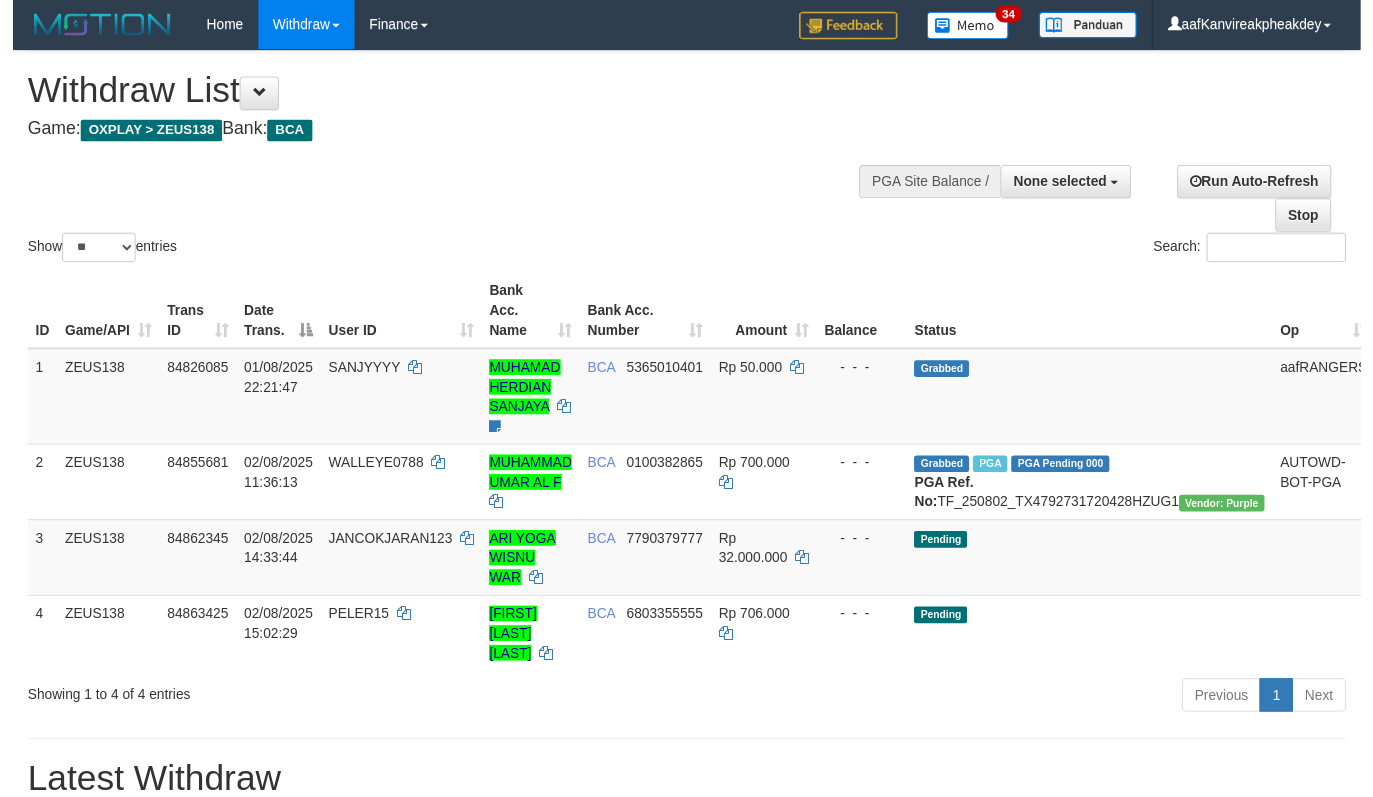 scroll, scrollTop: 0, scrollLeft: 0, axis: both 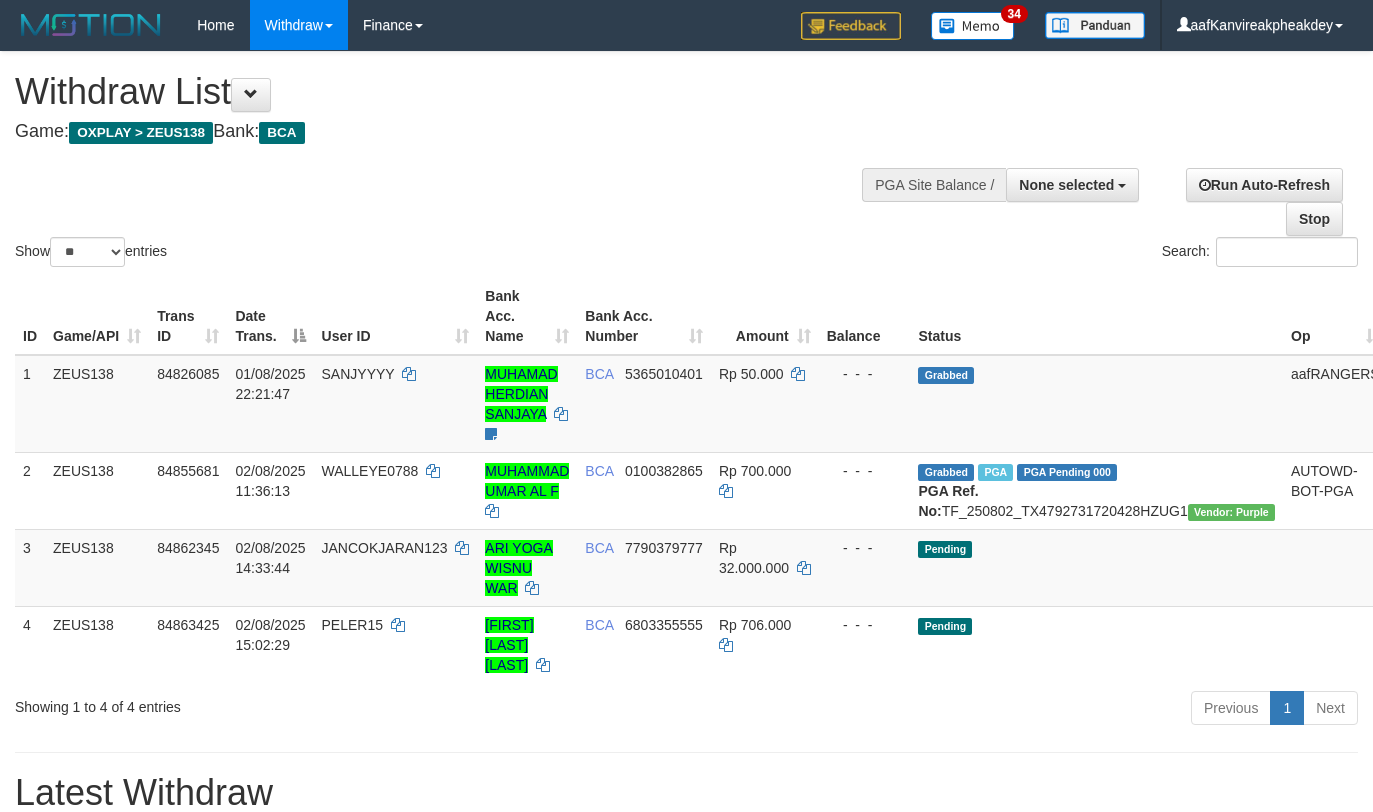 select 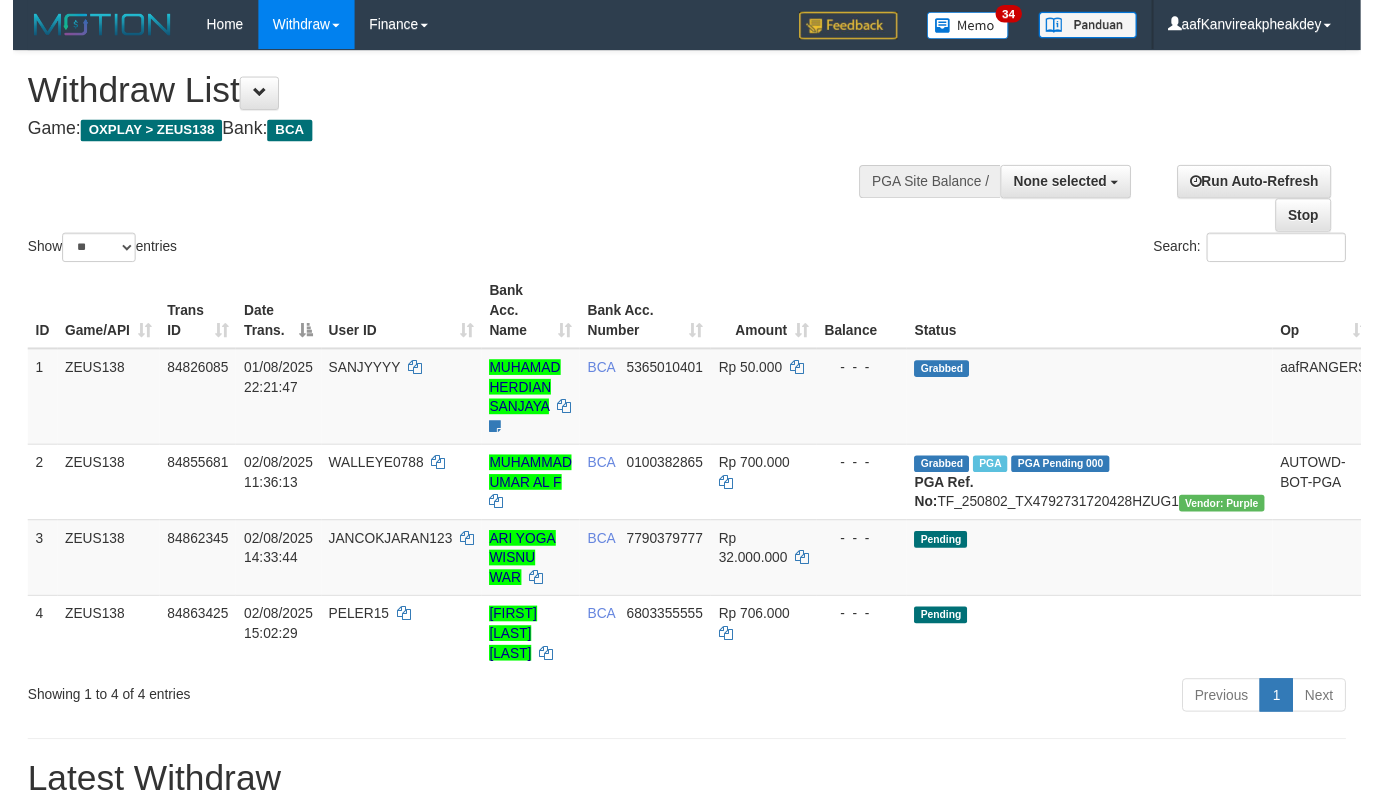 scroll, scrollTop: 0, scrollLeft: 0, axis: both 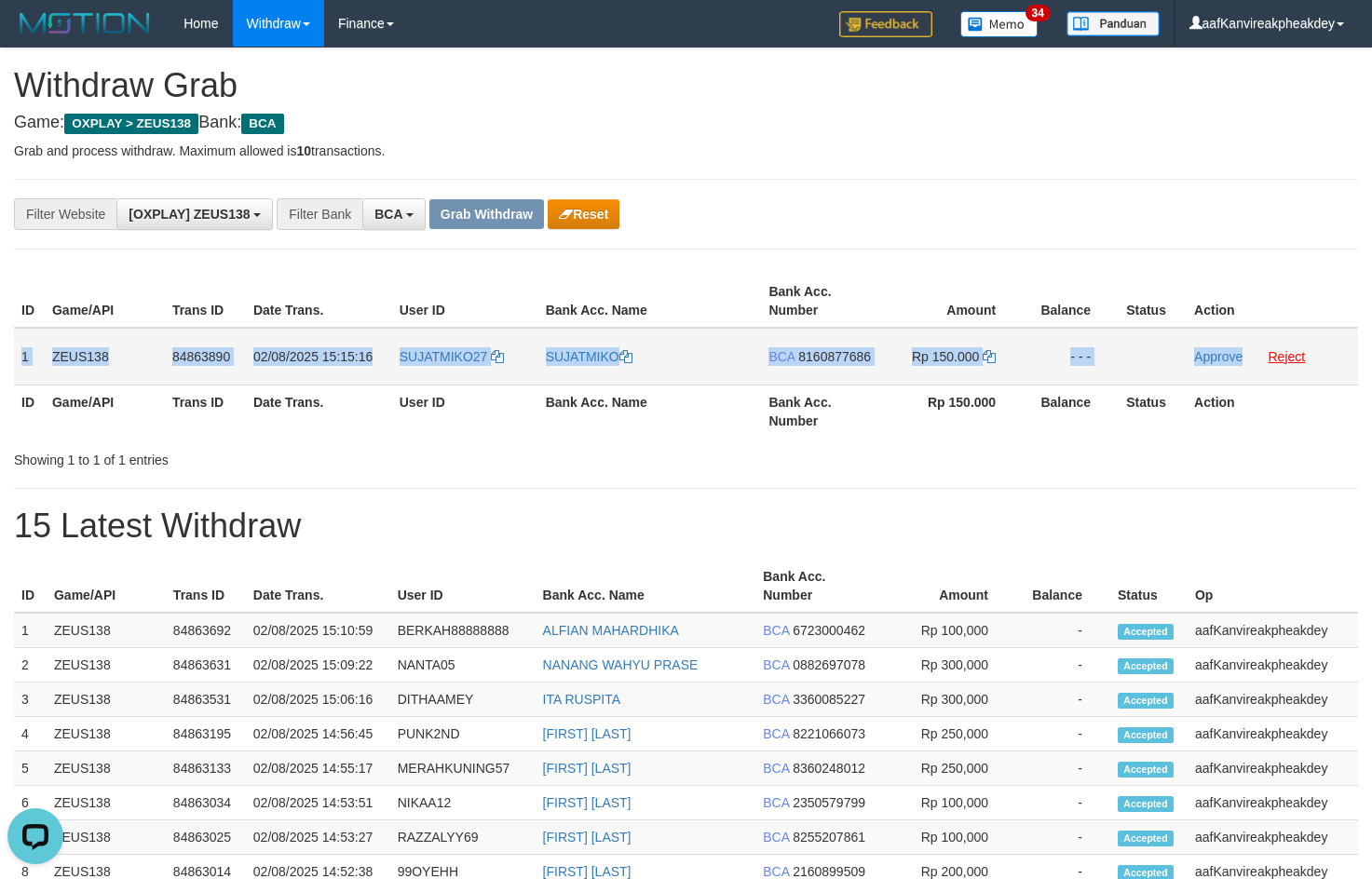 copy on "1
ZEUS138
84863890
02/08/2025 15:15:16
SUJATMIKO27
SUJATMIKO
BCA
8160877686
Rp 150.000
- - -
Approve" 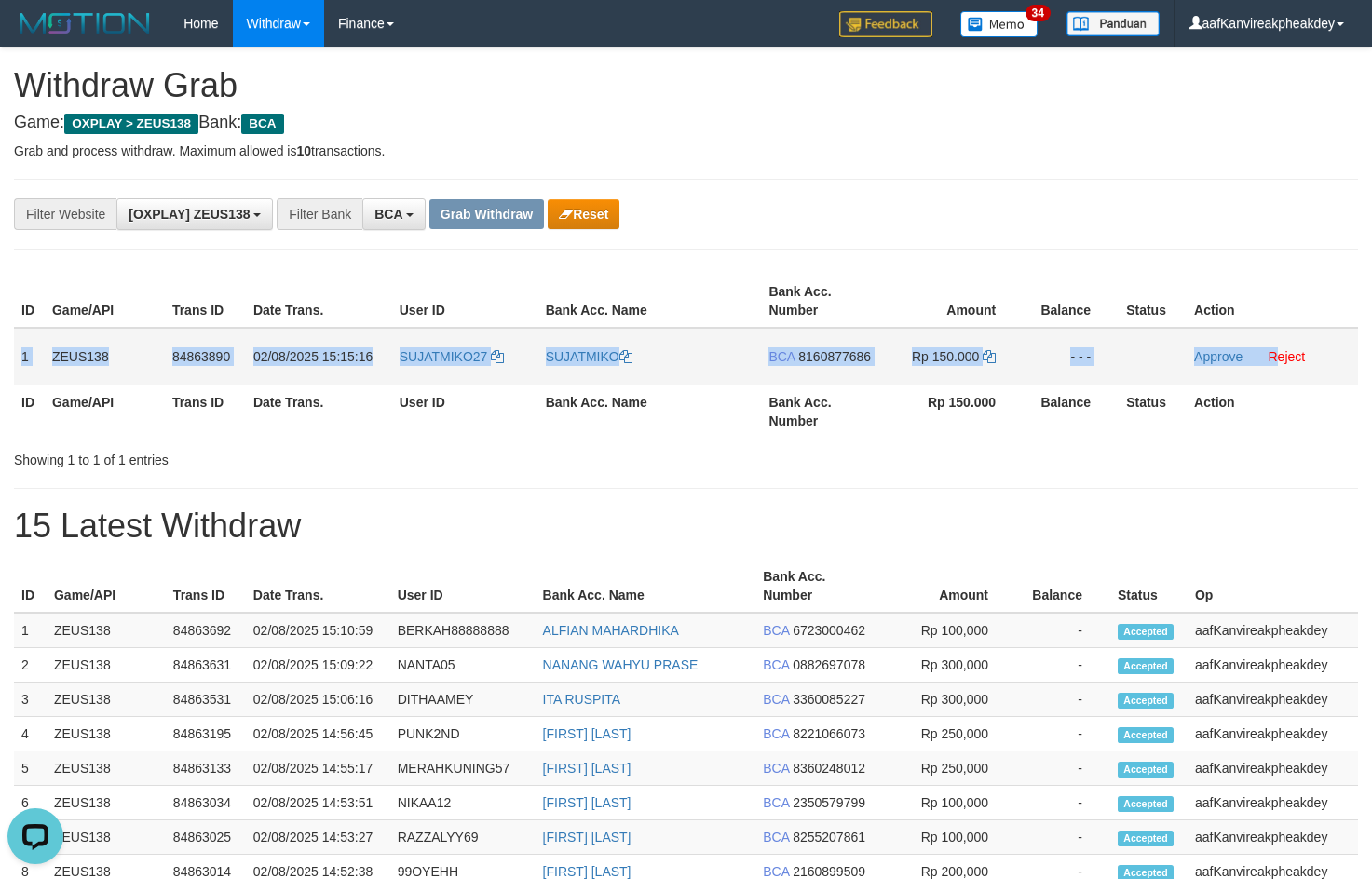 drag, startPoint x: 22, startPoint y: 367, endPoint x: 1306, endPoint y: 354, distance: 1284.0658 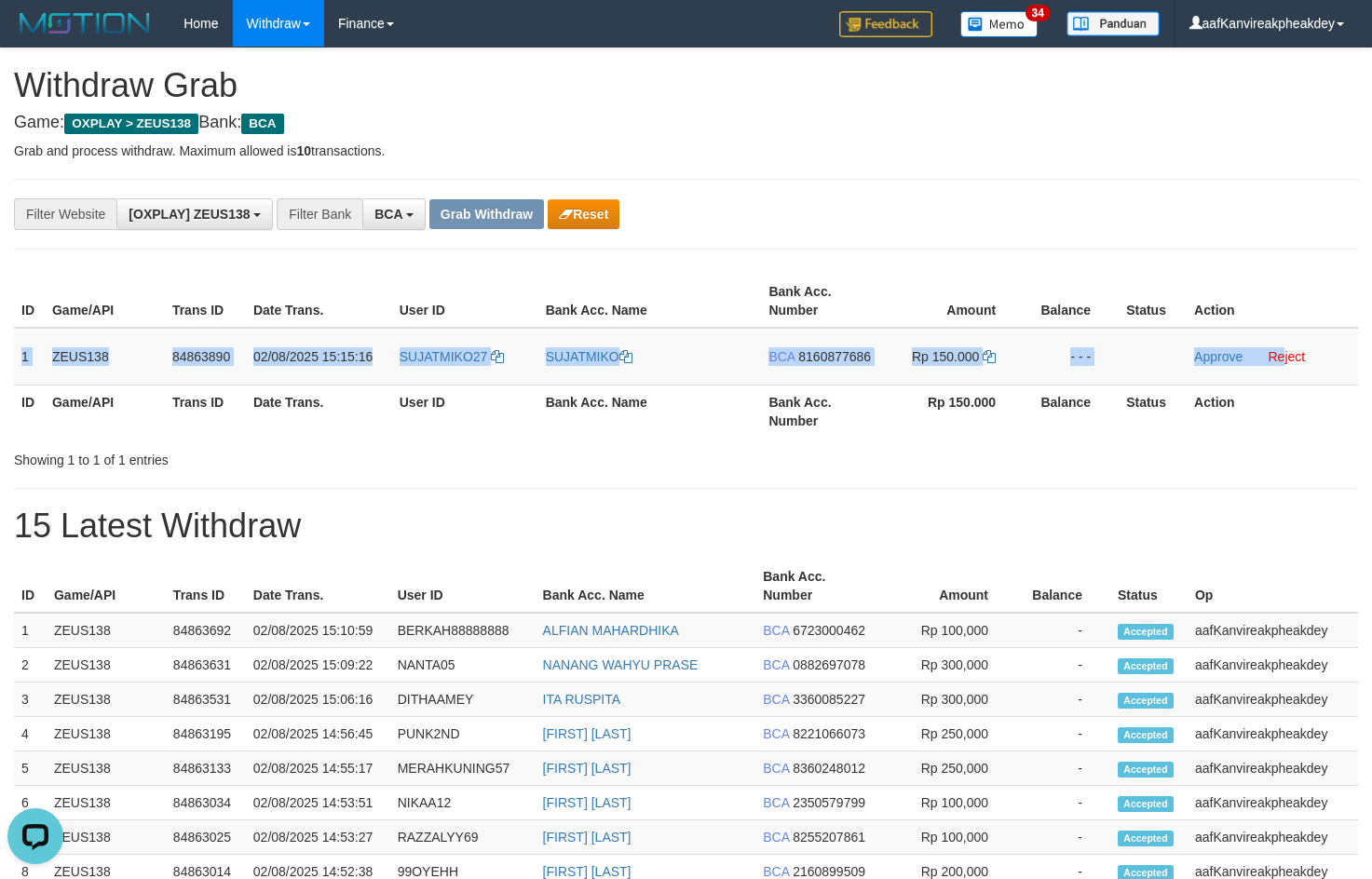 copy on "1
ZEUS138
84863890
02/08/2025 15:15:16
SUJATMIKO27
SUJATMIKO
BCA
8160877686
Rp 150.000
- - -
Approve
Re" 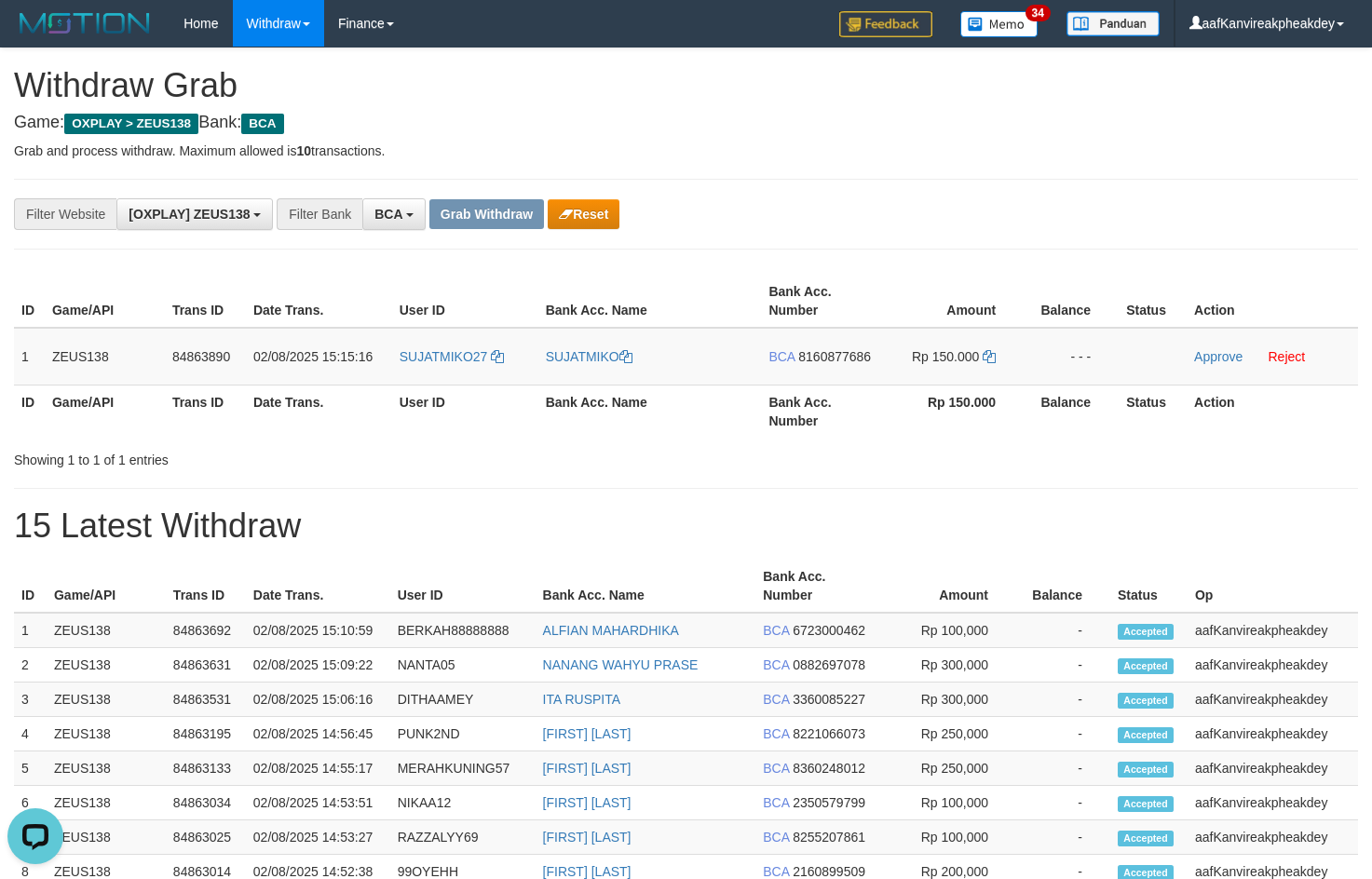 drag, startPoint x: 1089, startPoint y: 249, endPoint x: 1385, endPoint y: 244, distance: 296.0422 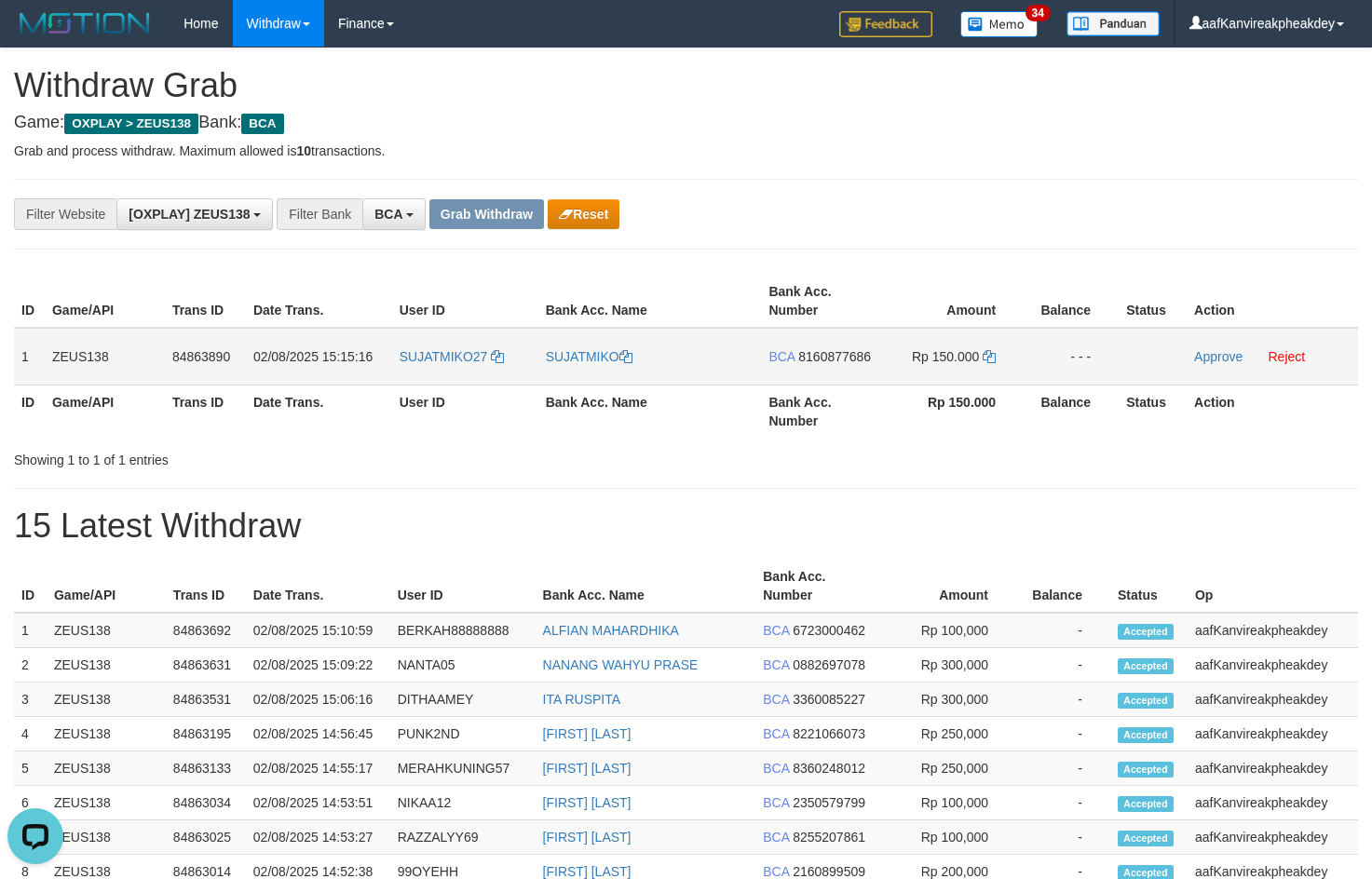 click on "BCA
8160877686" at bounding box center (821, 357) 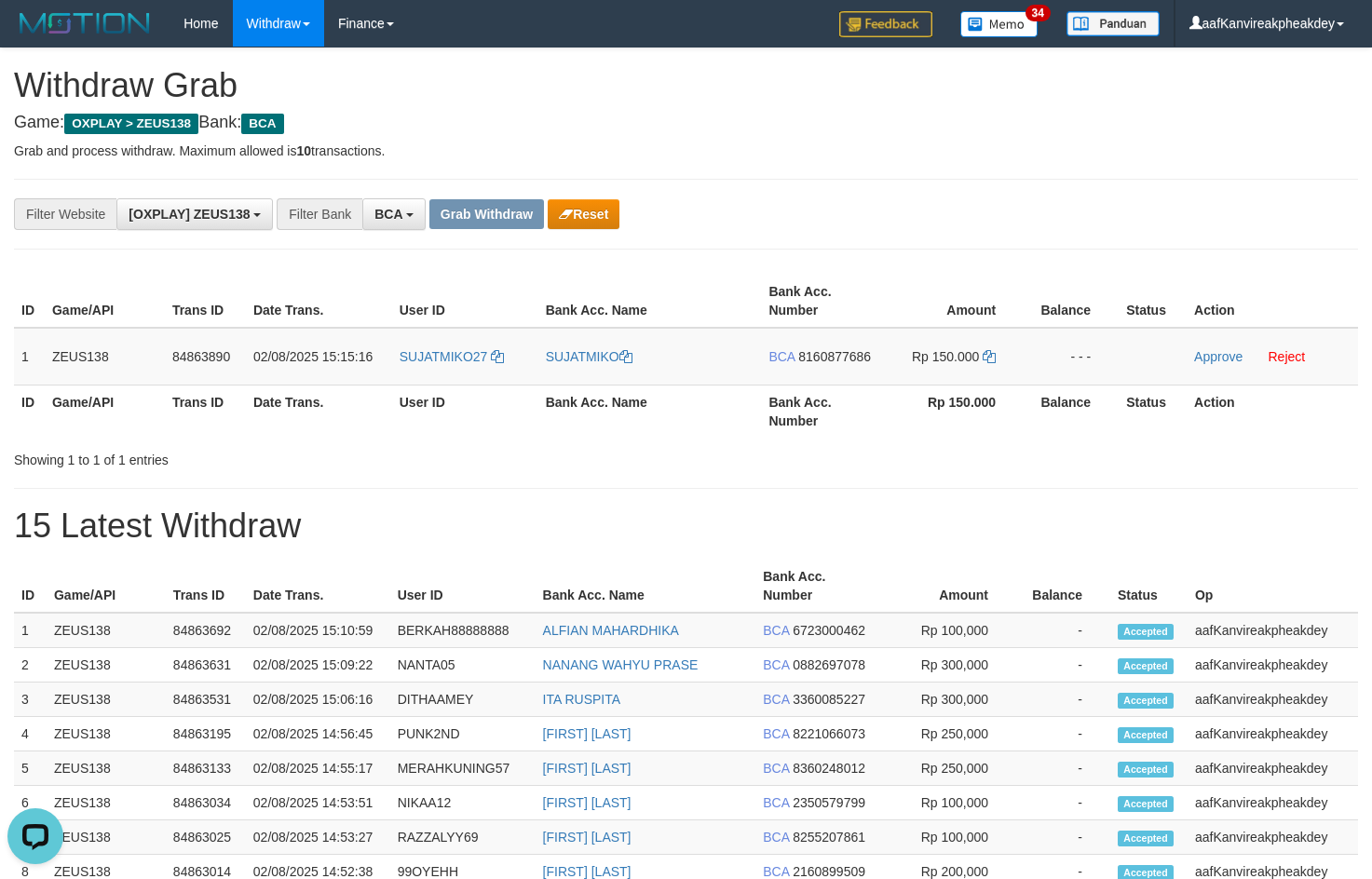 click on "1
ZEUS138
84863890
02/08/2025 15:15:16
SUJATMIKO27
SUJATMIKO
BCA
8160877686
Rp 150.000
- - -
Approve
Reject" at bounding box center (686, 357) 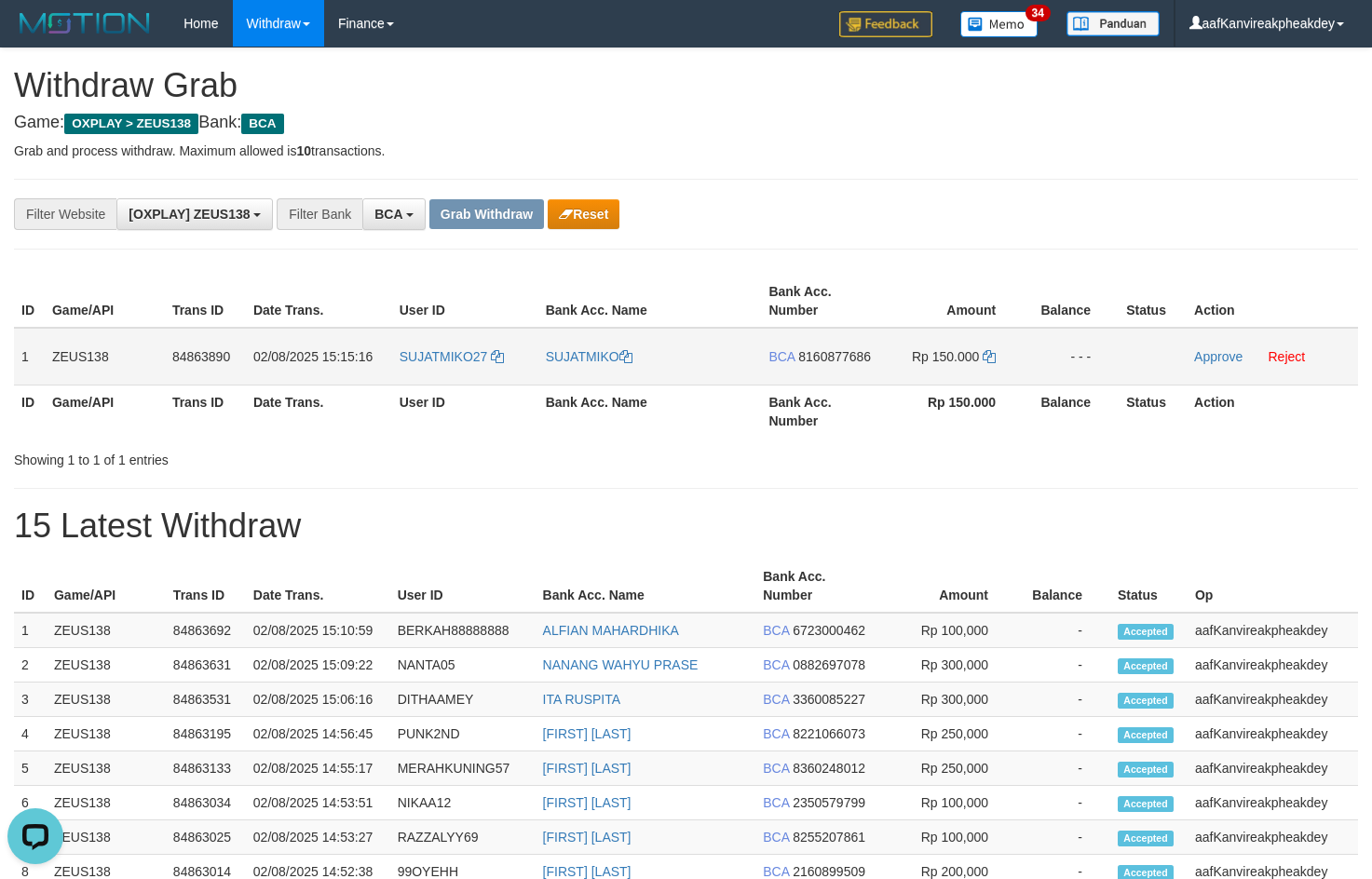 click on "SUJATMIKO27" at bounding box center (465, 357) 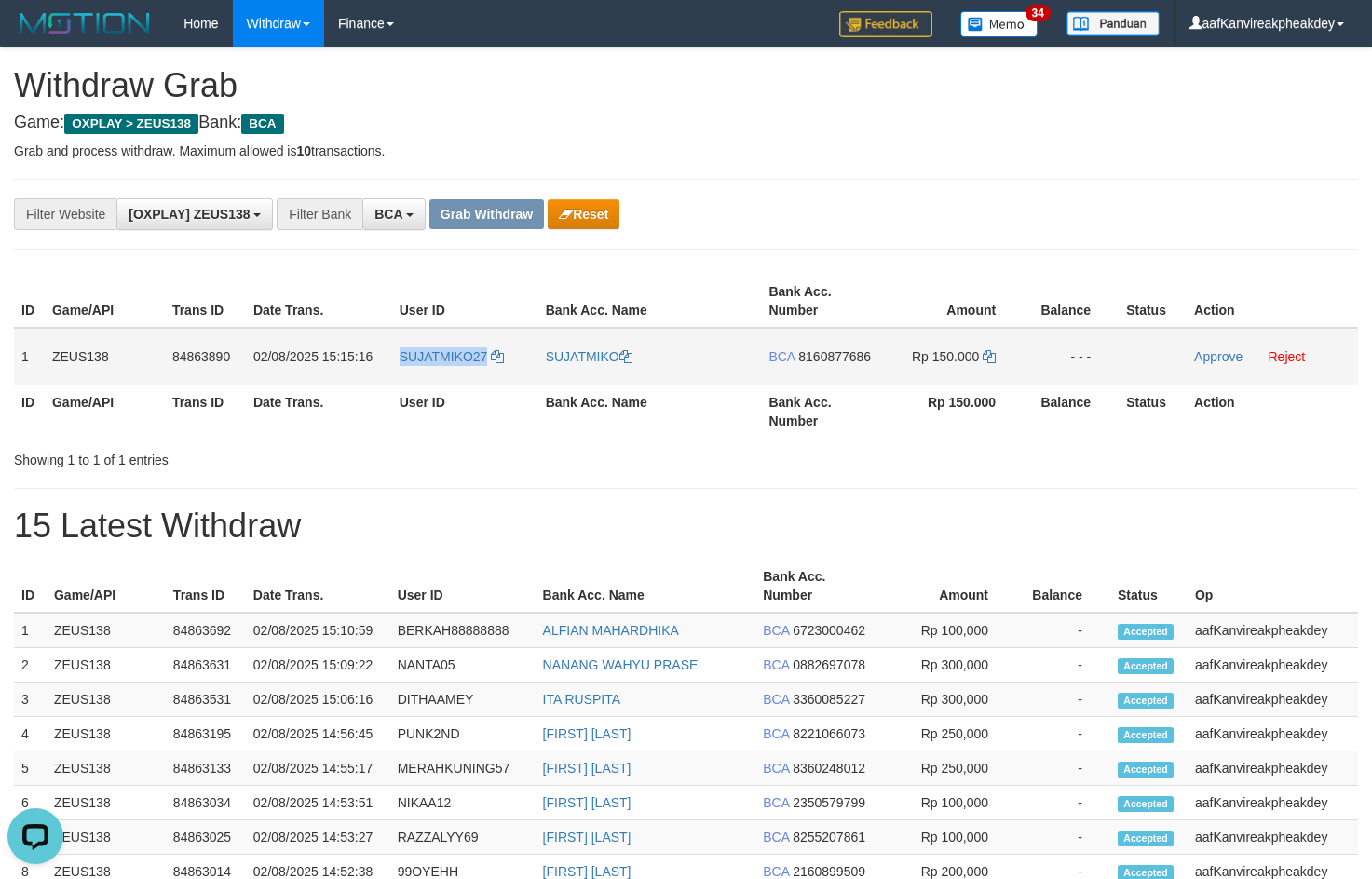 click on "SUJATMIKO27" at bounding box center [465, 357] 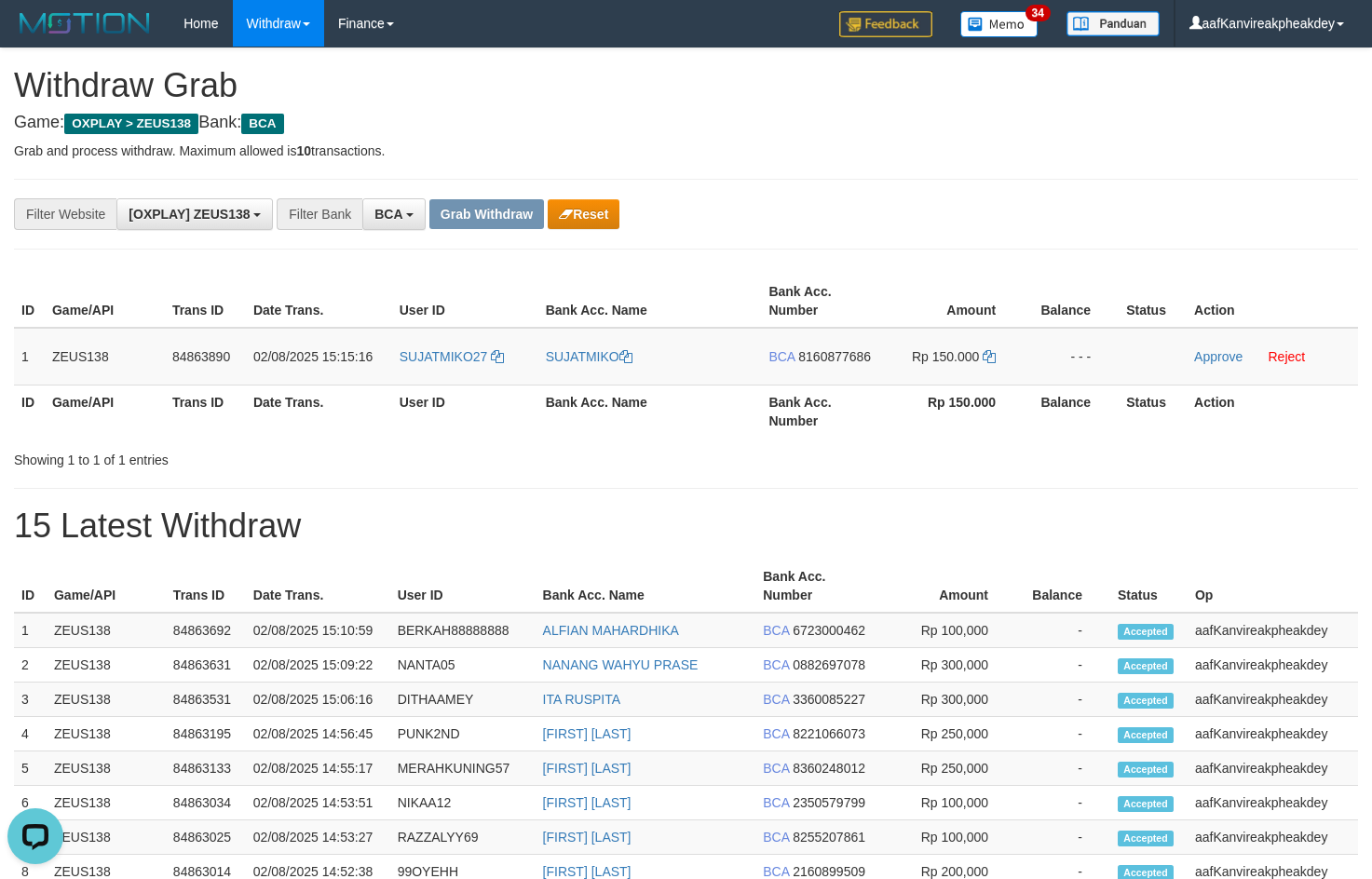 click on "Withdraw Grab" at bounding box center (686, 86) 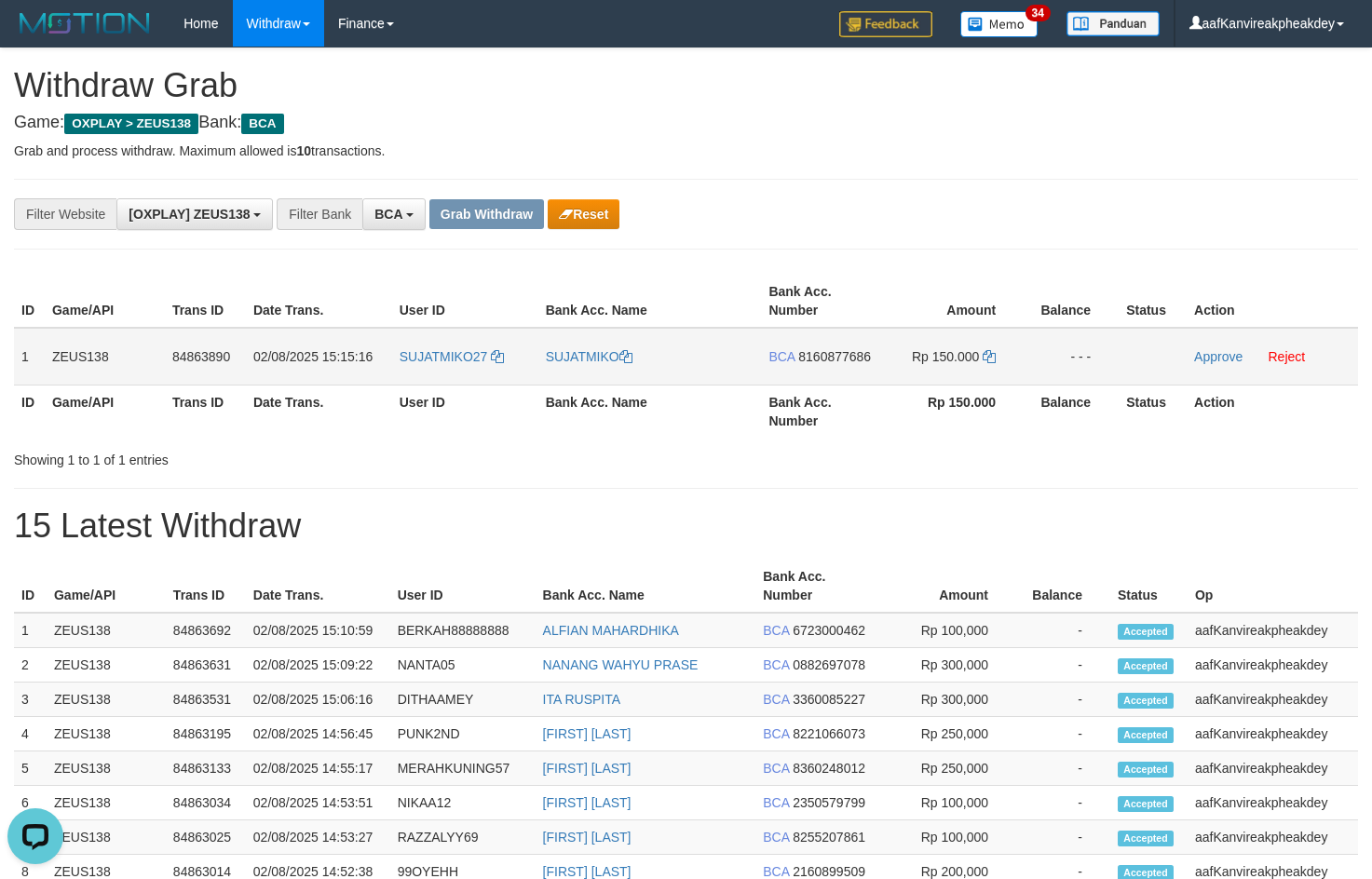 click on "8160877686" at bounding box center [835, 357] 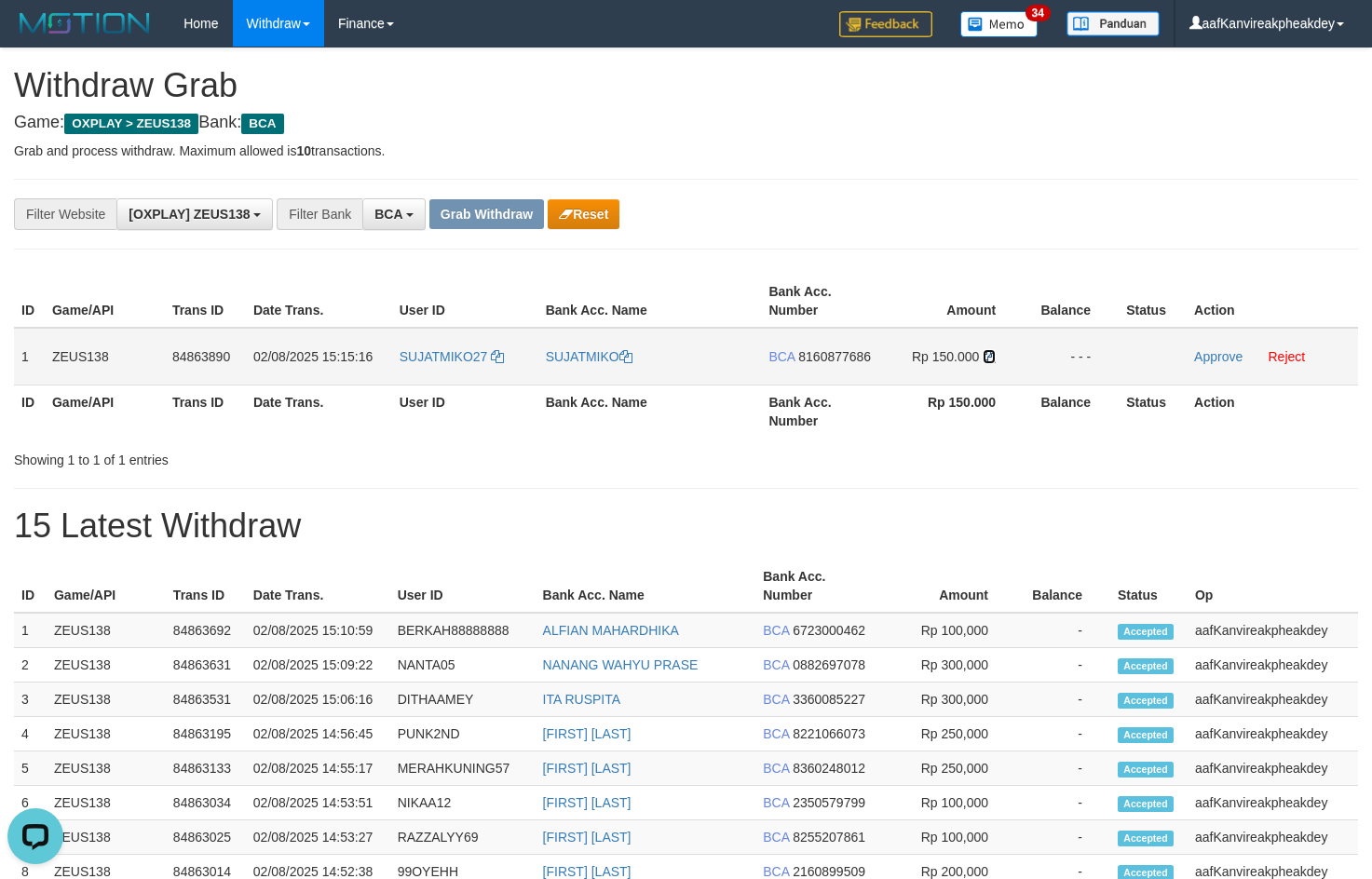 click at bounding box center [989, 357] 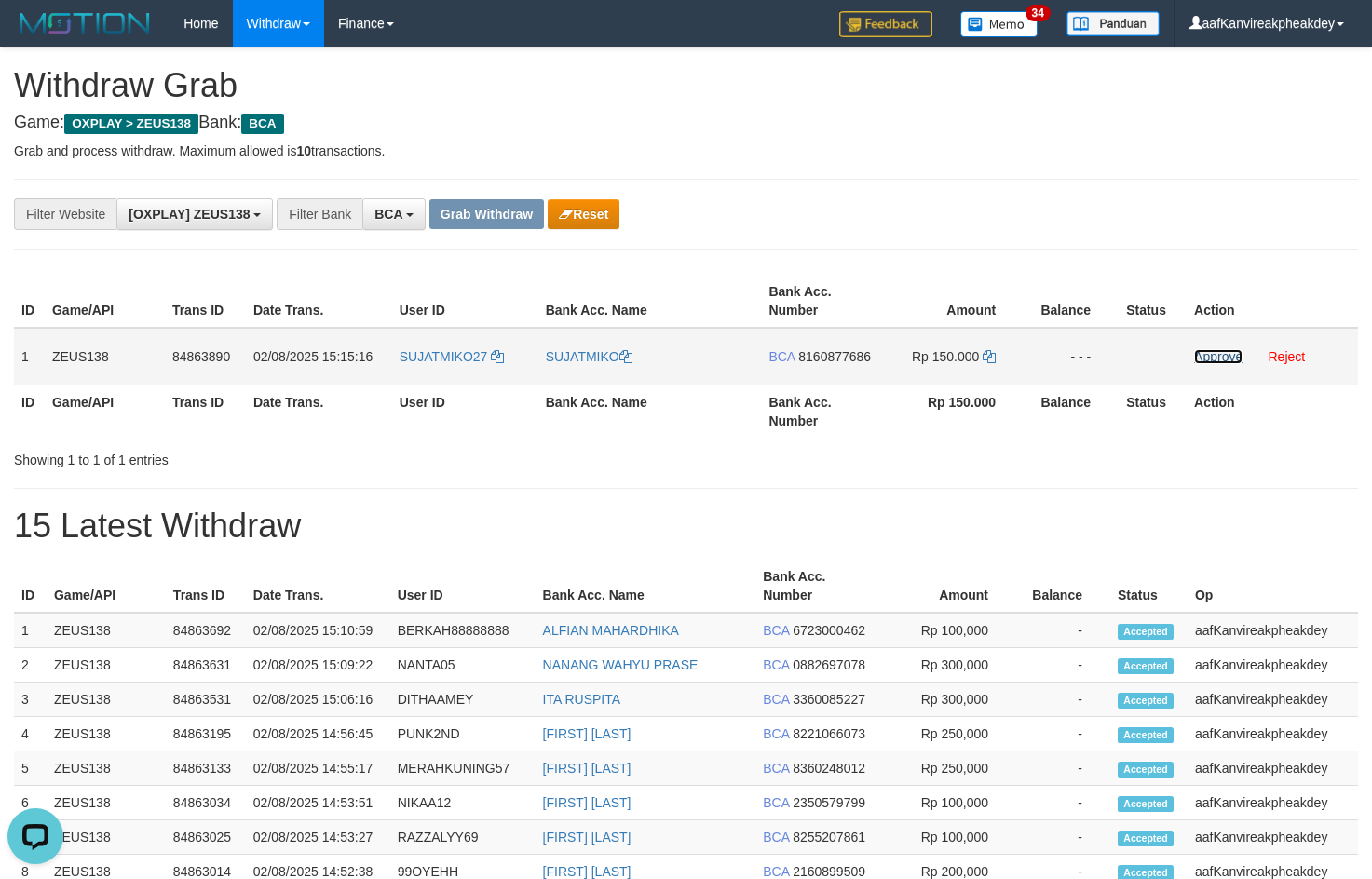 click on "Approve" at bounding box center (1218, 357) 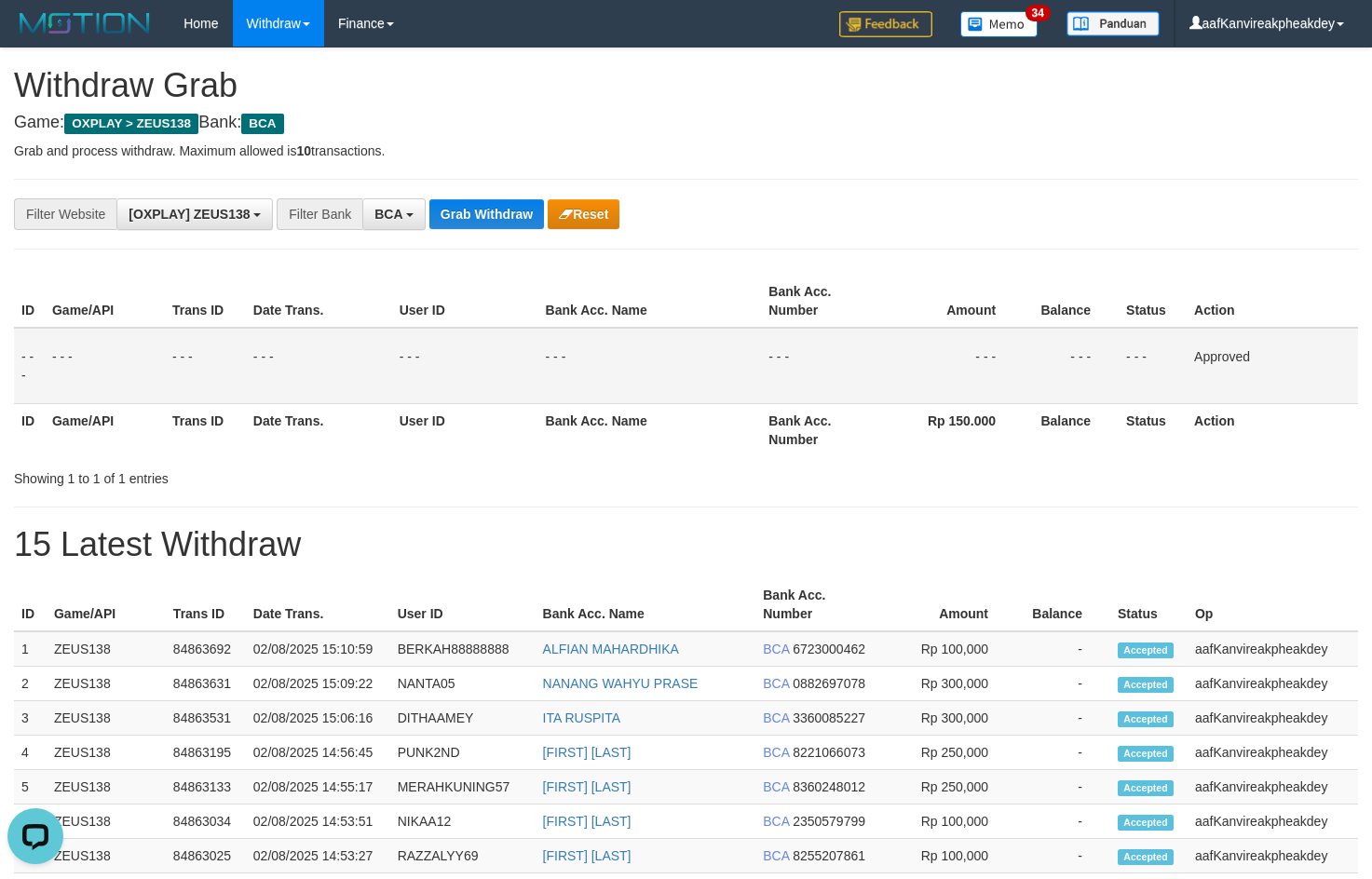 drag, startPoint x: 492, startPoint y: 161, endPoint x: 483, endPoint y: 190, distance: 30.364453 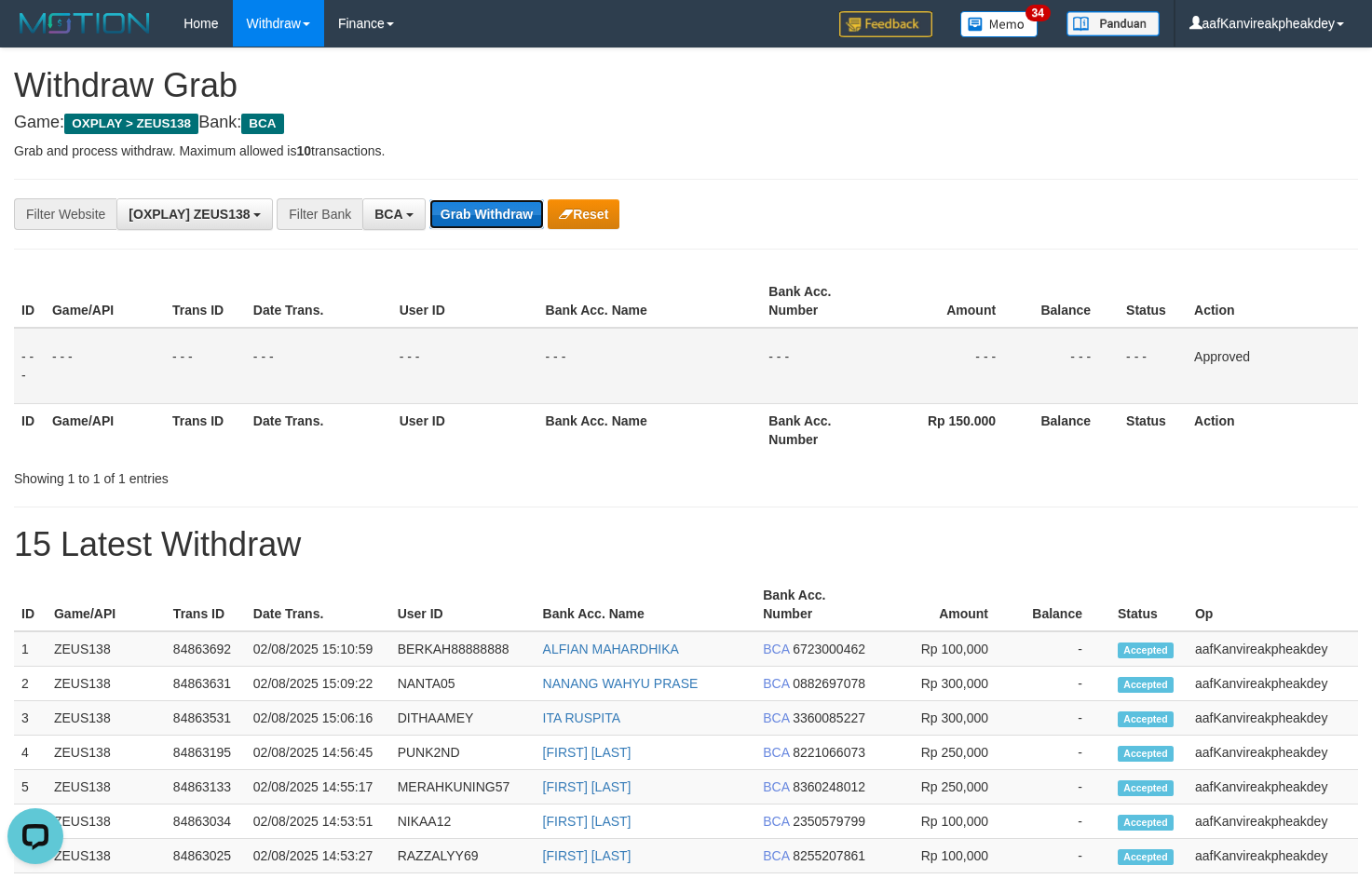 click on "Grab Withdraw" at bounding box center [486, 214] 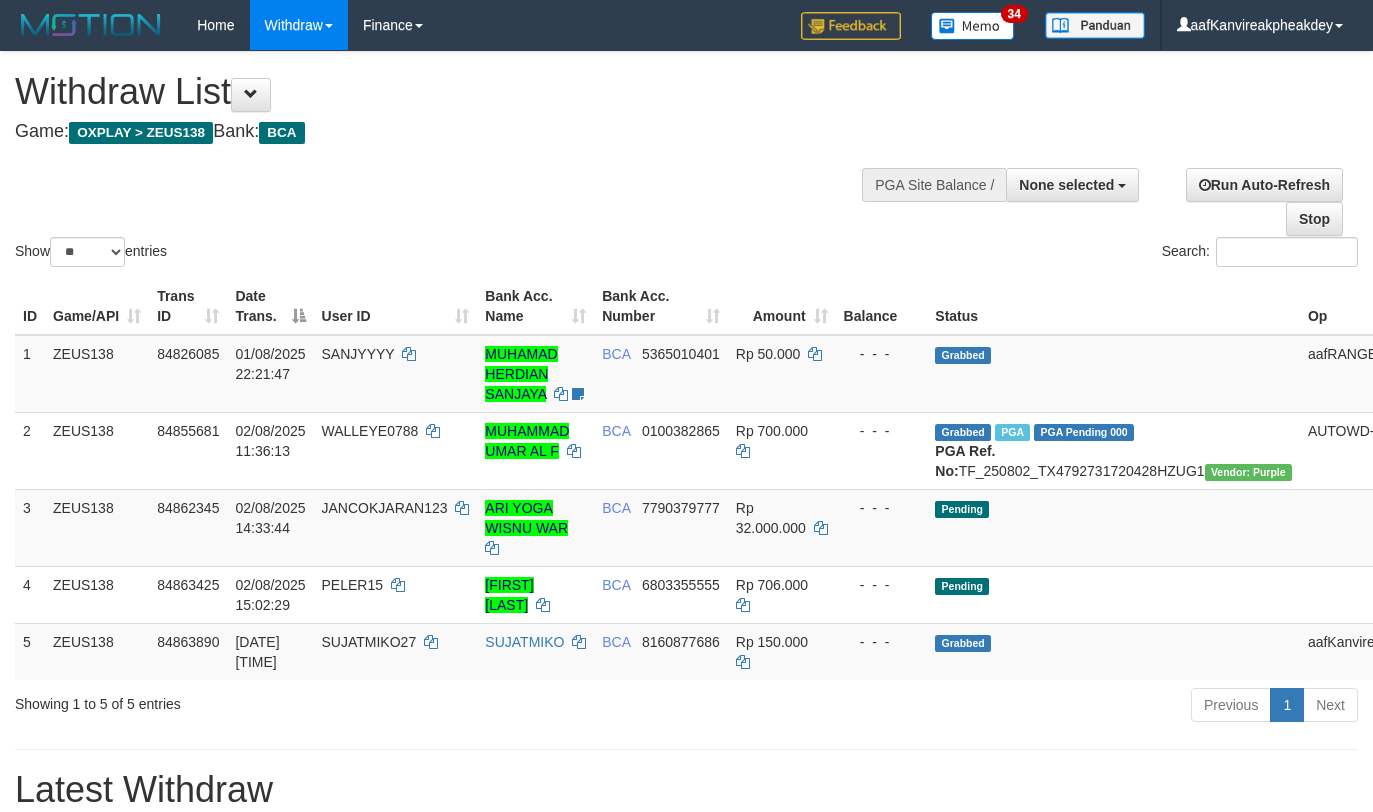 select 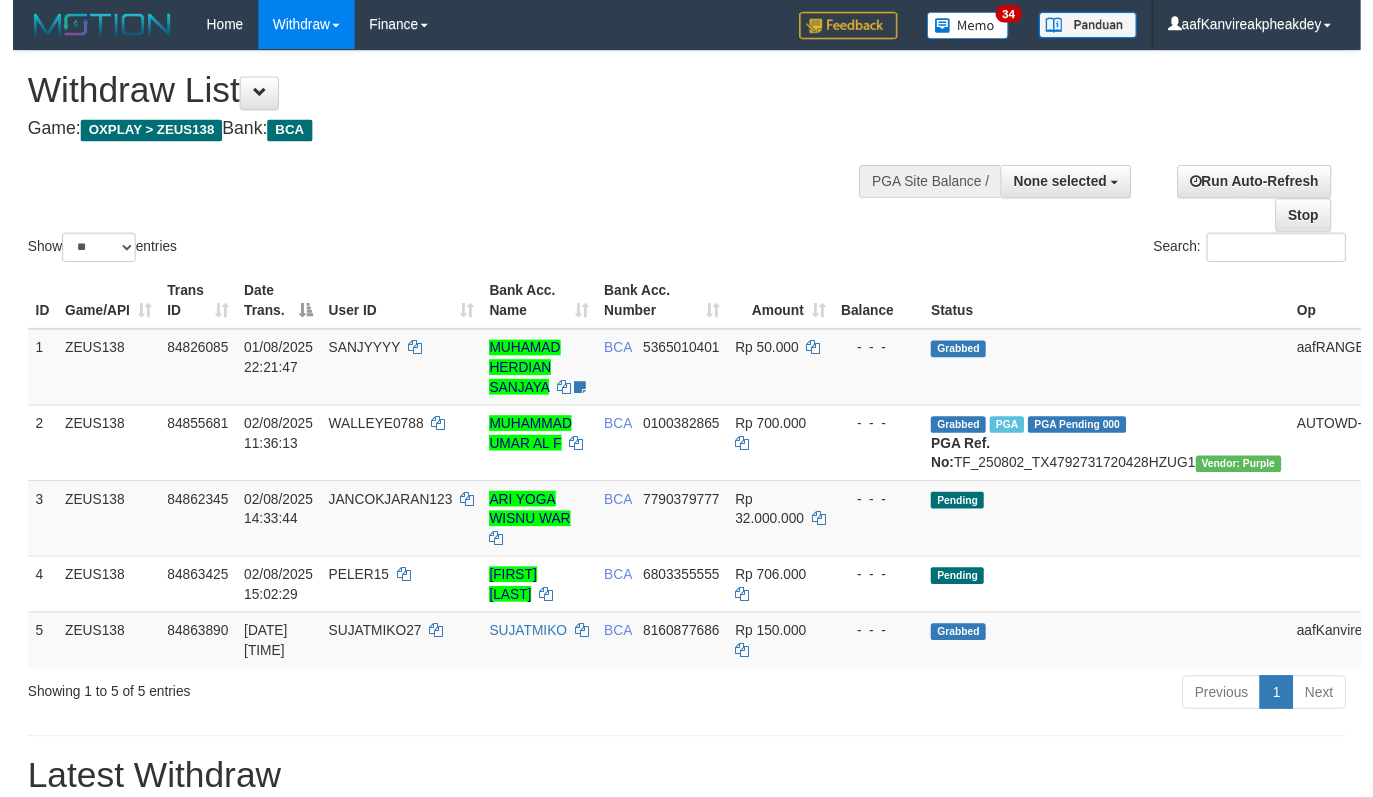 scroll, scrollTop: 0, scrollLeft: 0, axis: both 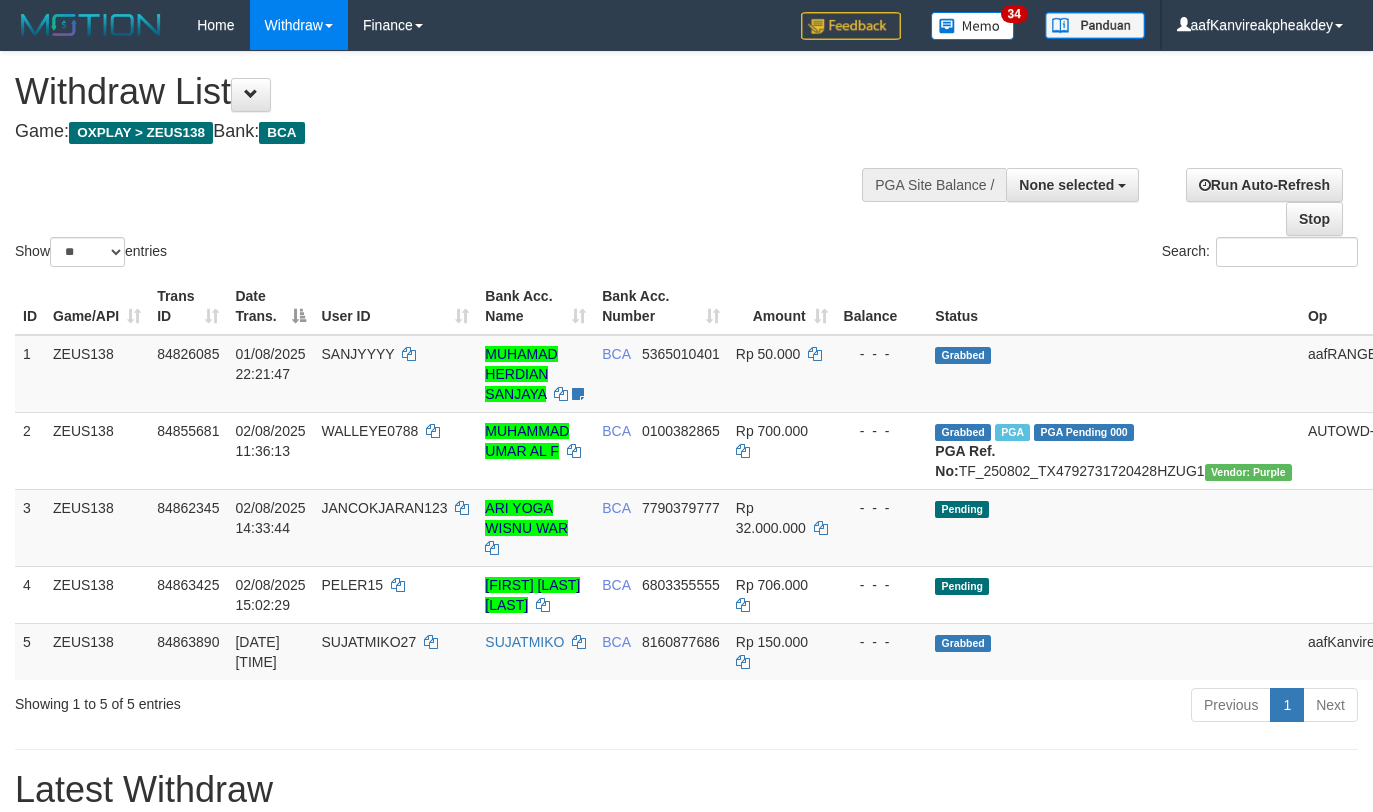 select 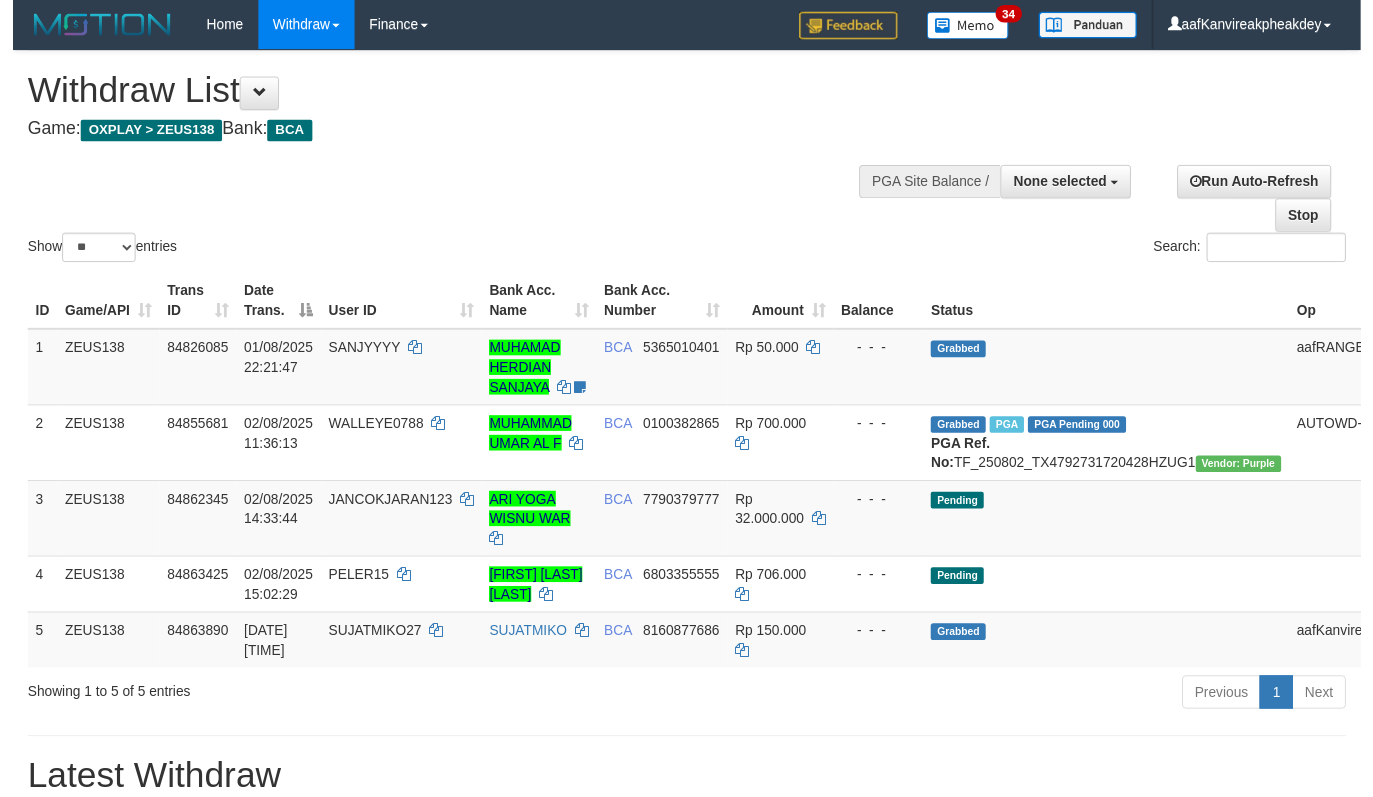 scroll, scrollTop: 0, scrollLeft: 0, axis: both 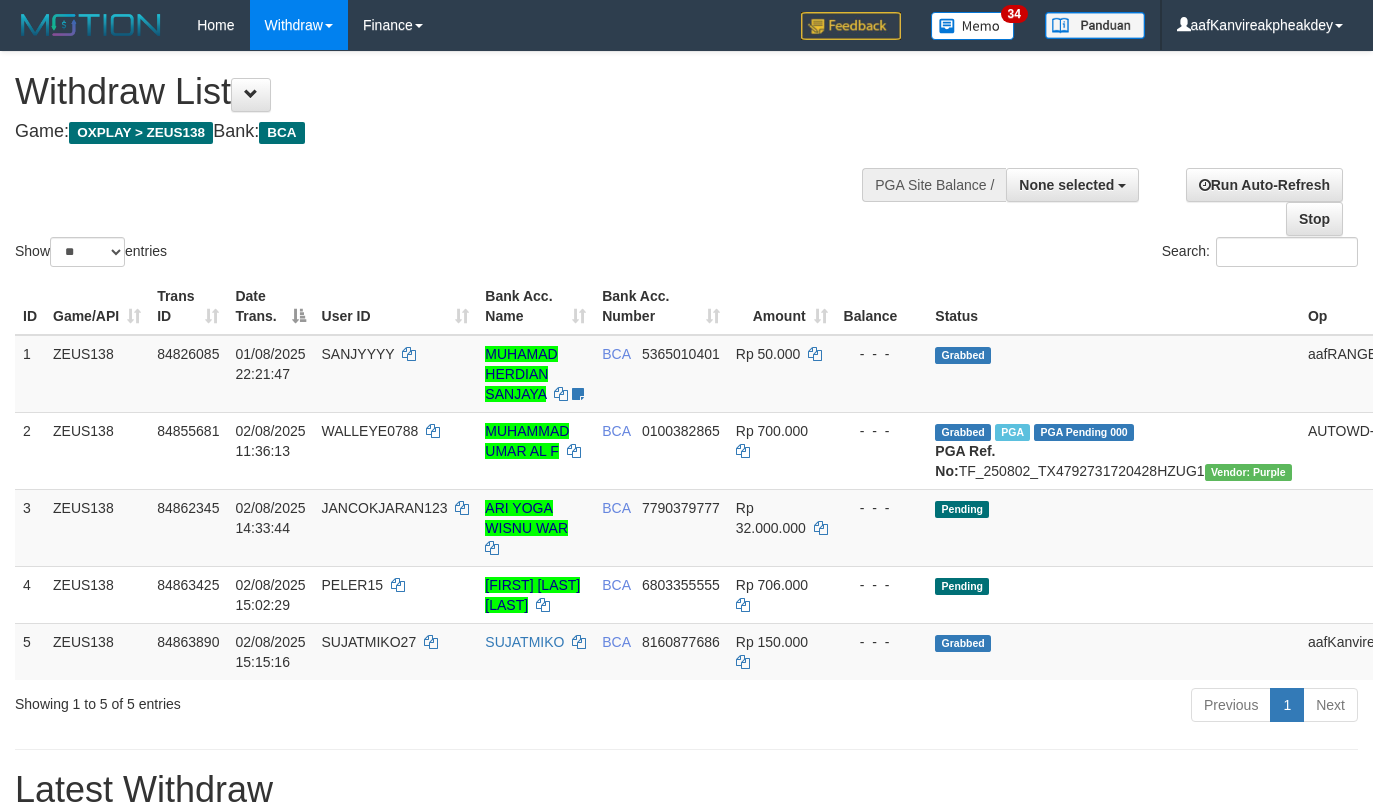 select 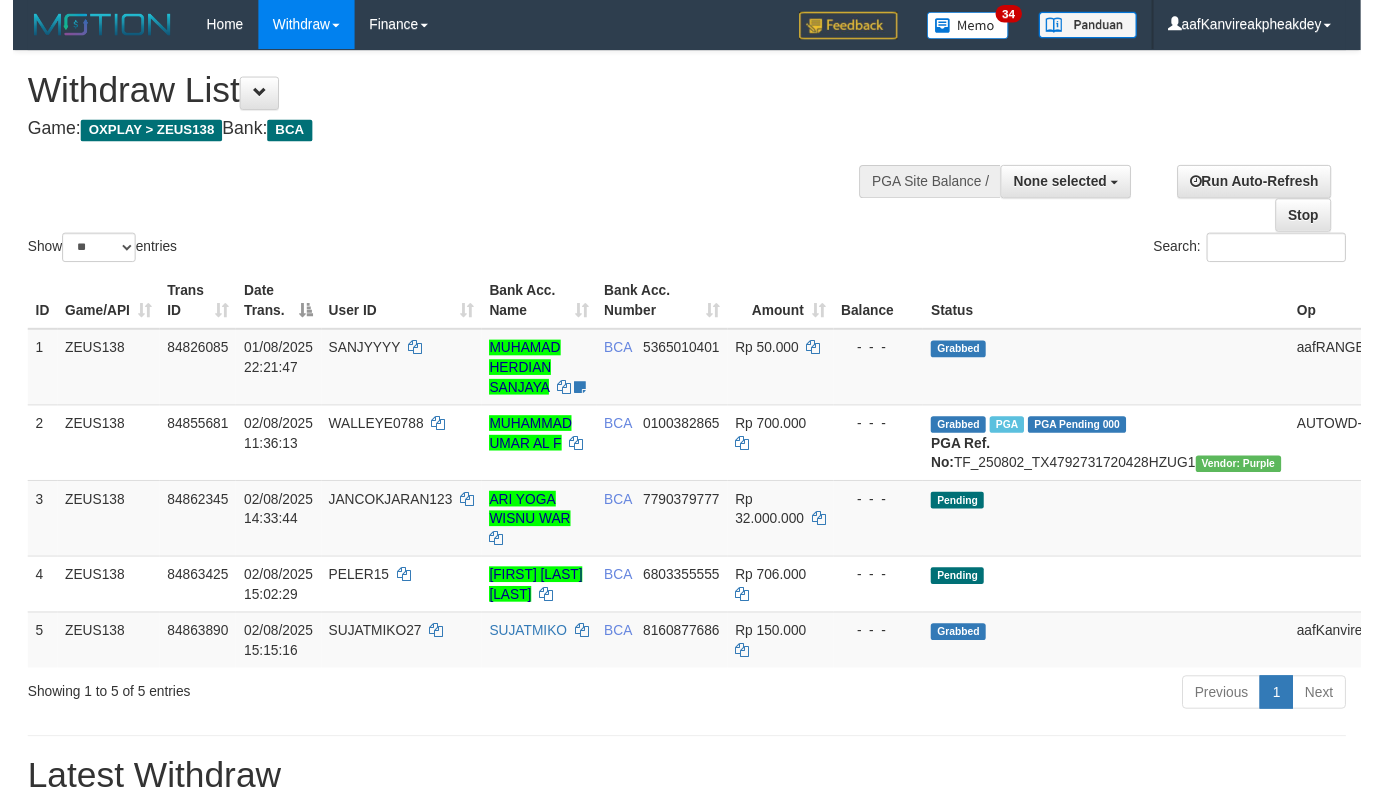 scroll, scrollTop: 0, scrollLeft: 0, axis: both 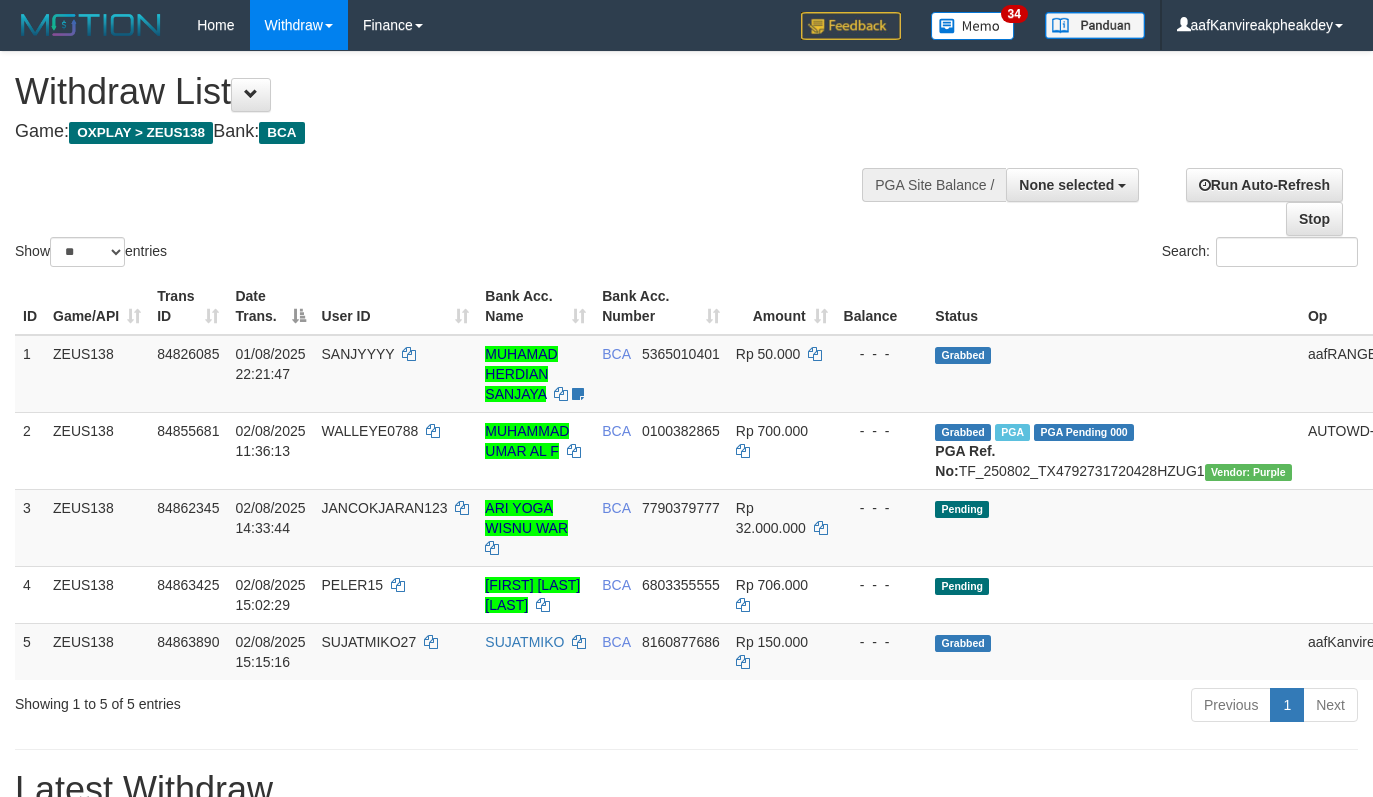 select 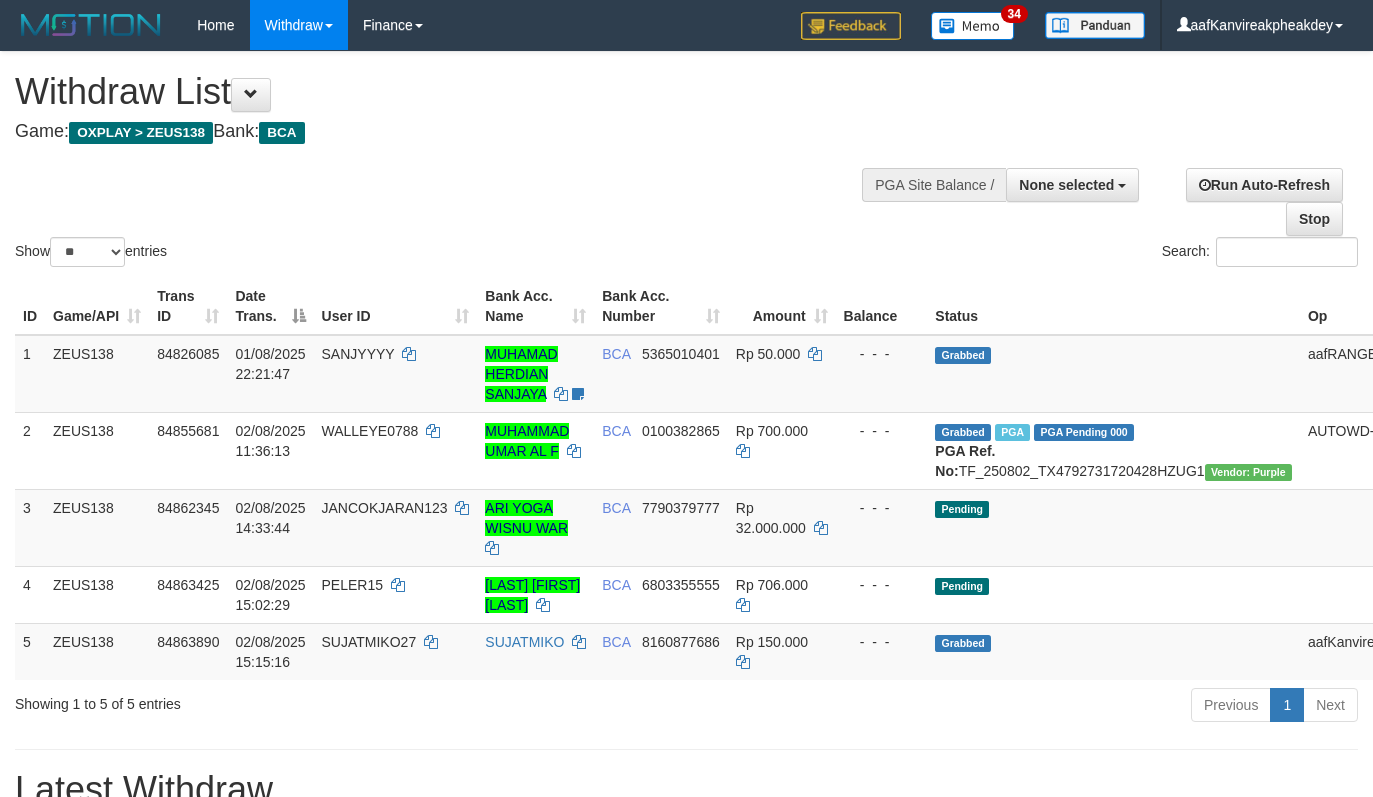select 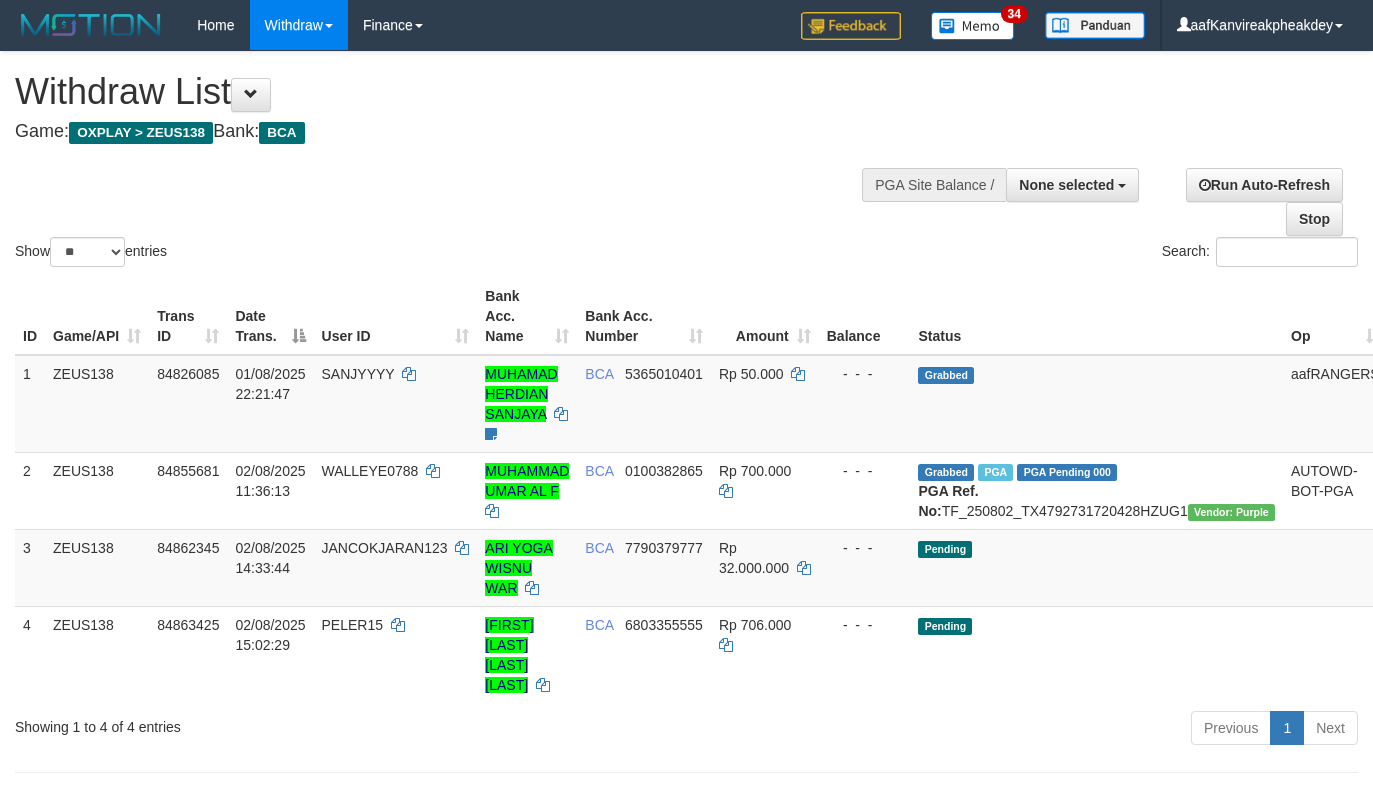 select 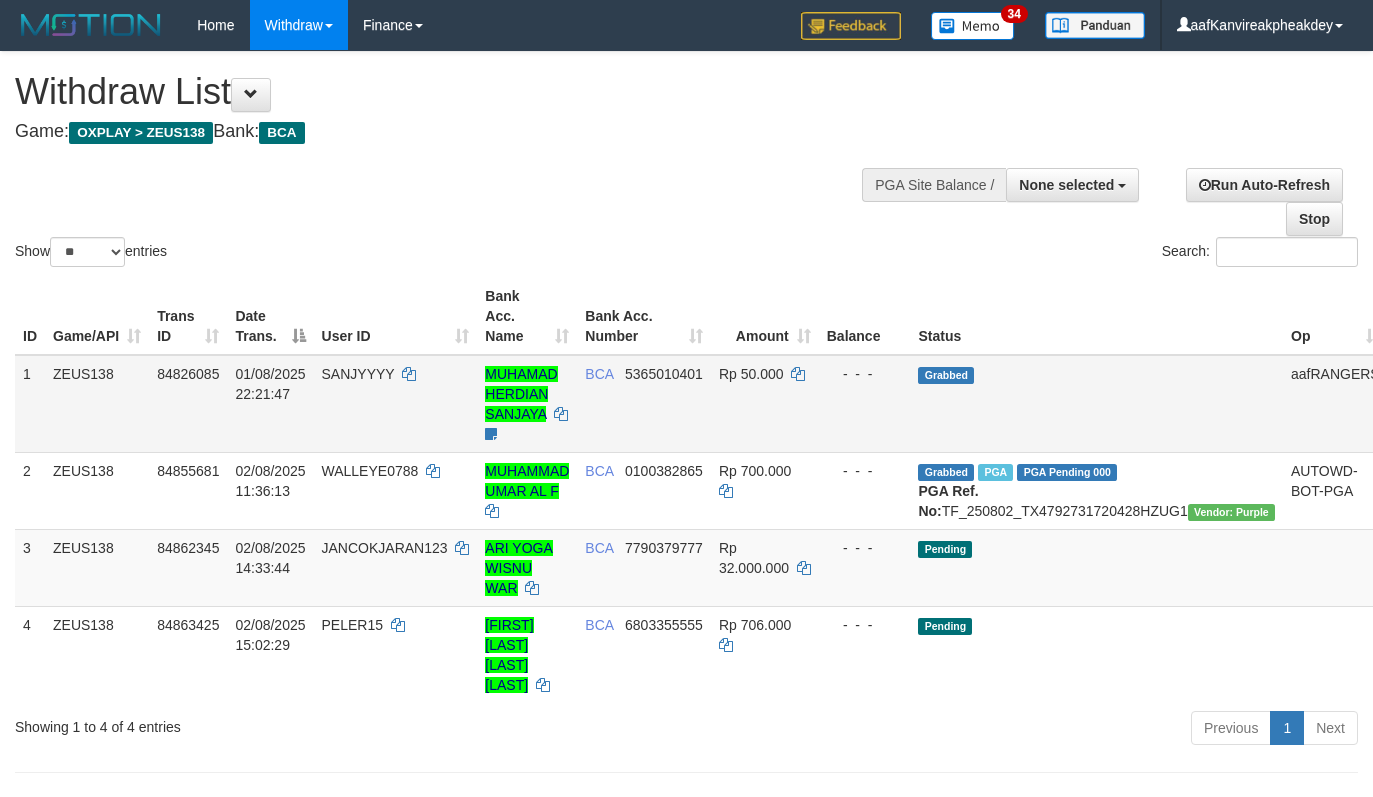 scroll, scrollTop: 0, scrollLeft: 0, axis: both 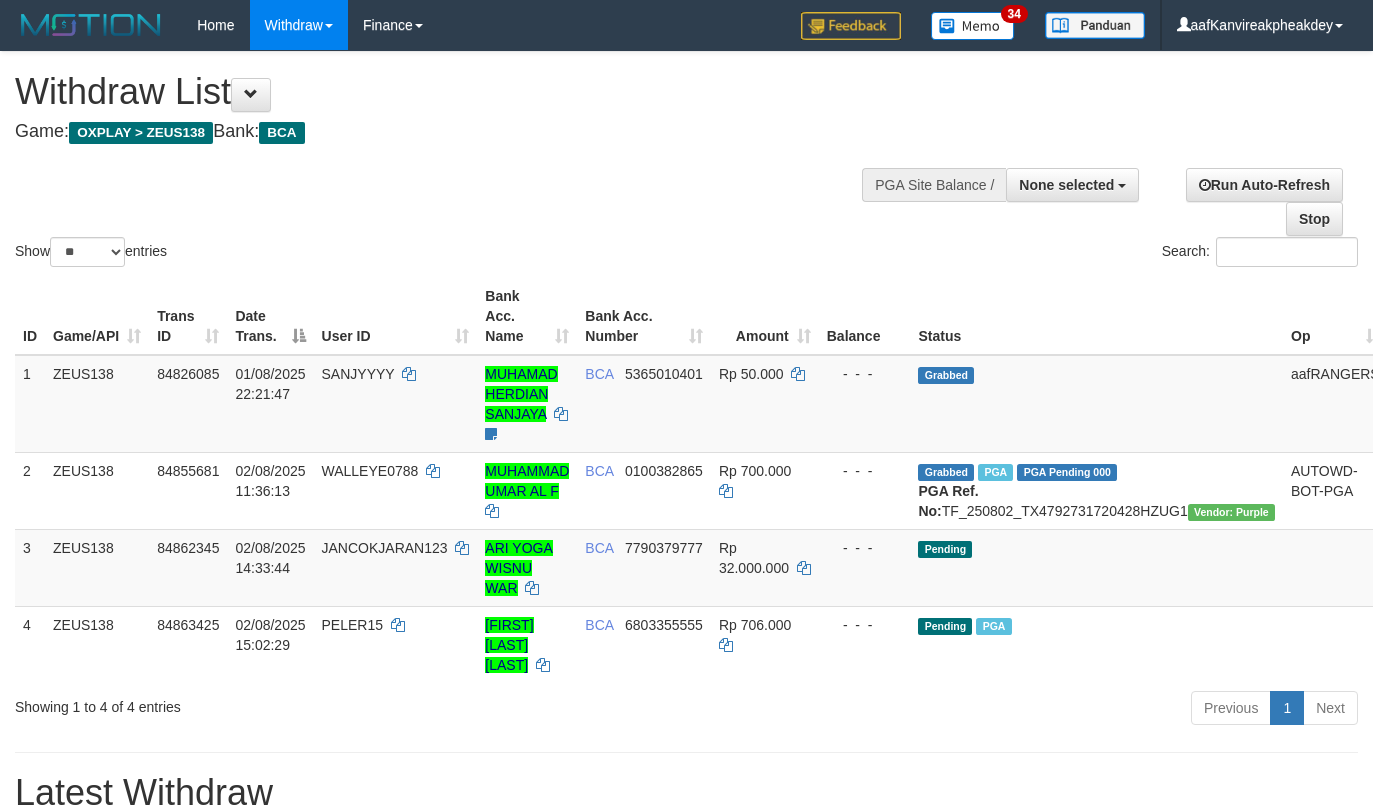 select 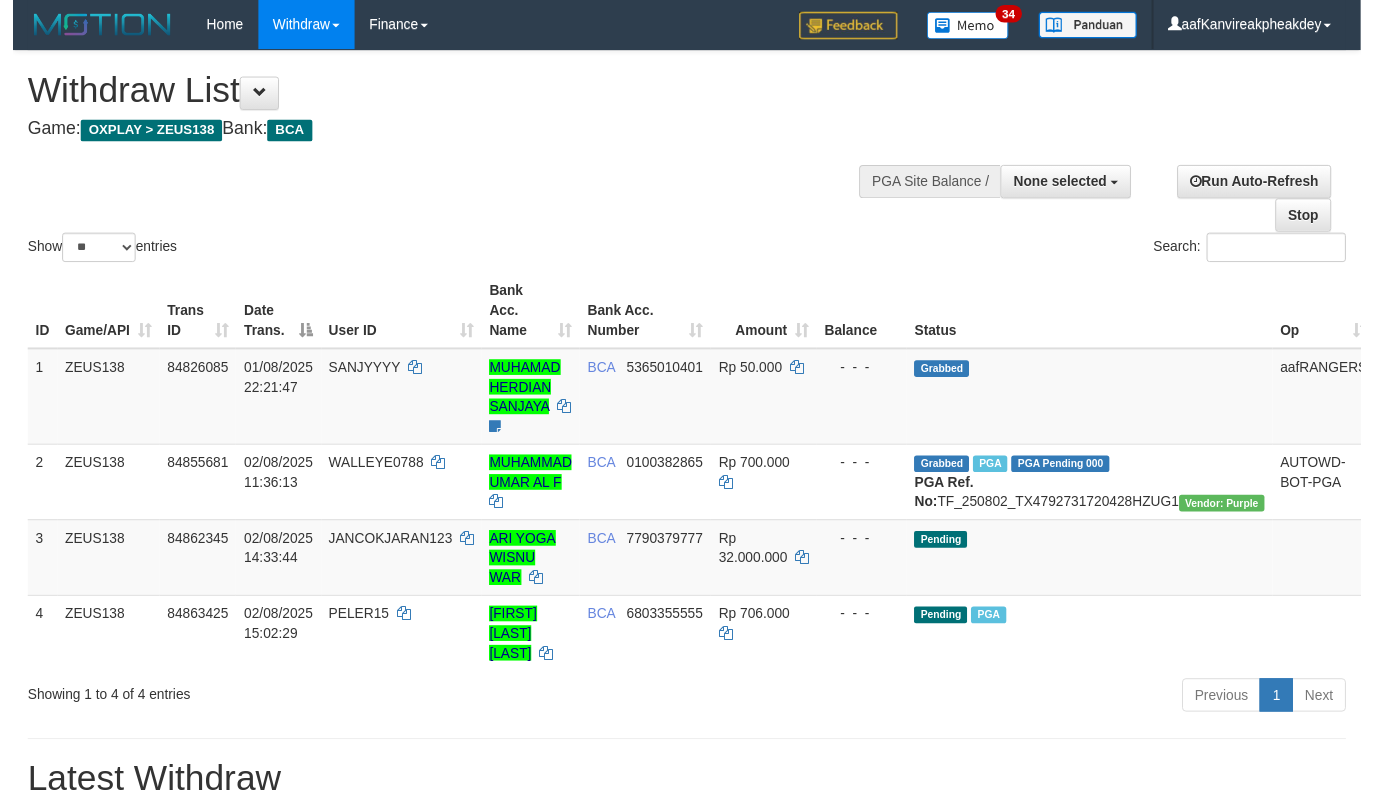 scroll, scrollTop: 0, scrollLeft: 0, axis: both 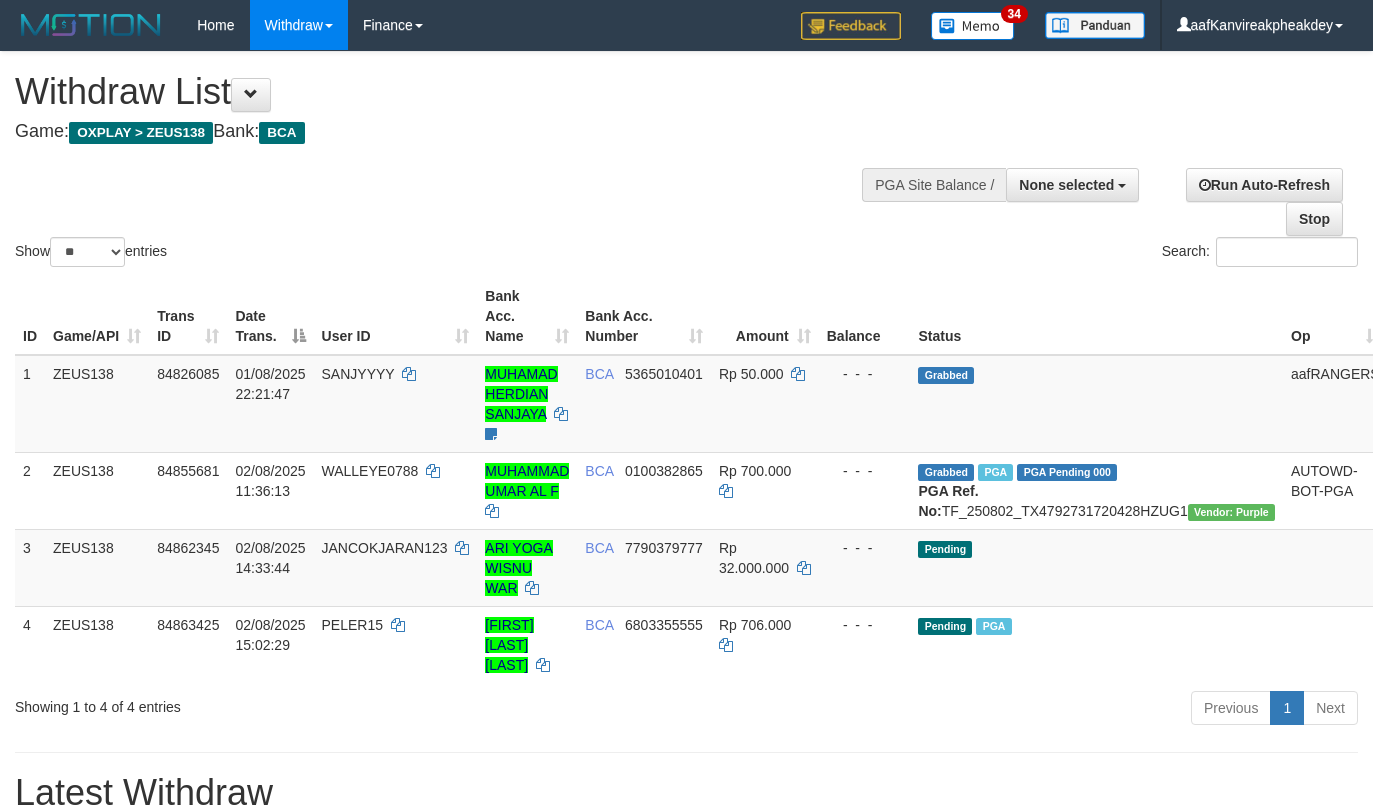select 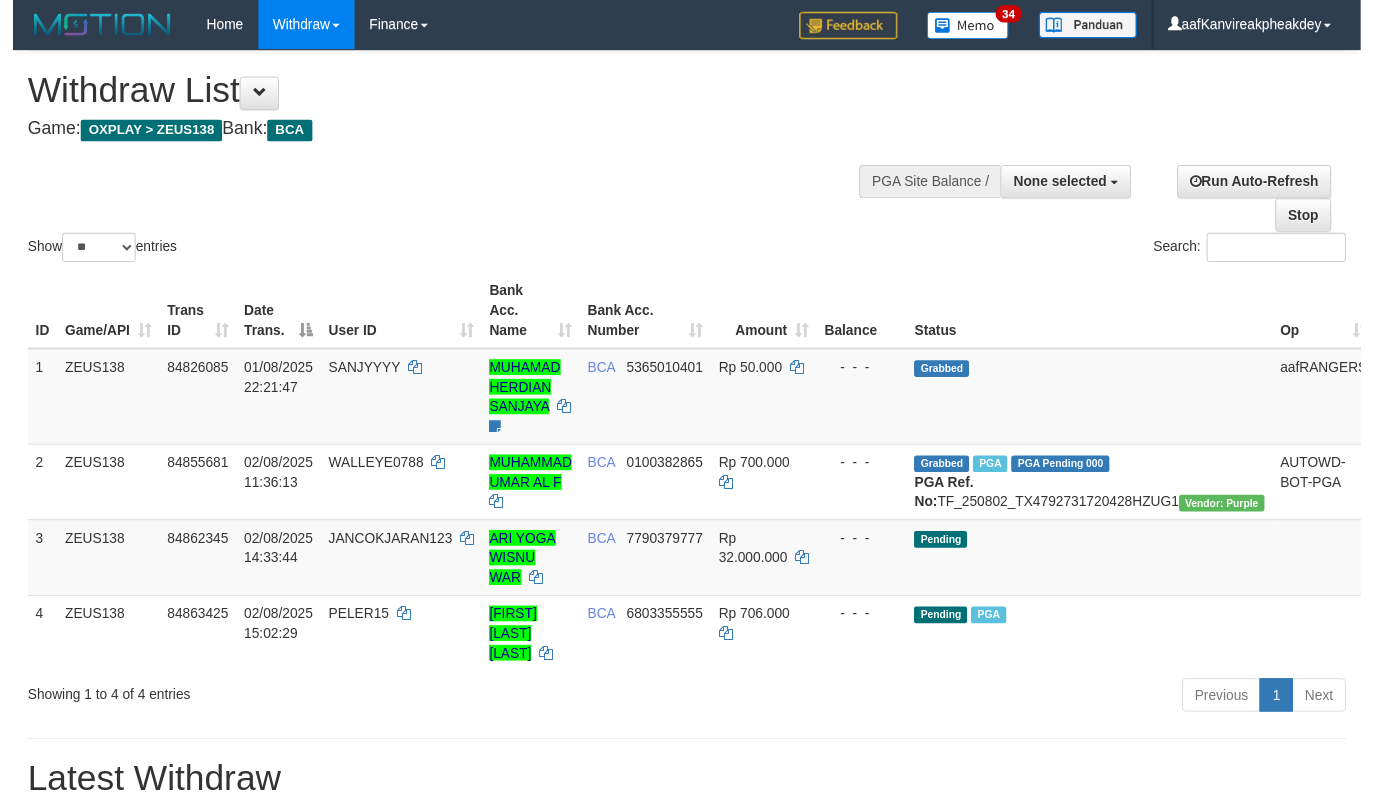 scroll, scrollTop: 0, scrollLeft: 0, axis: both 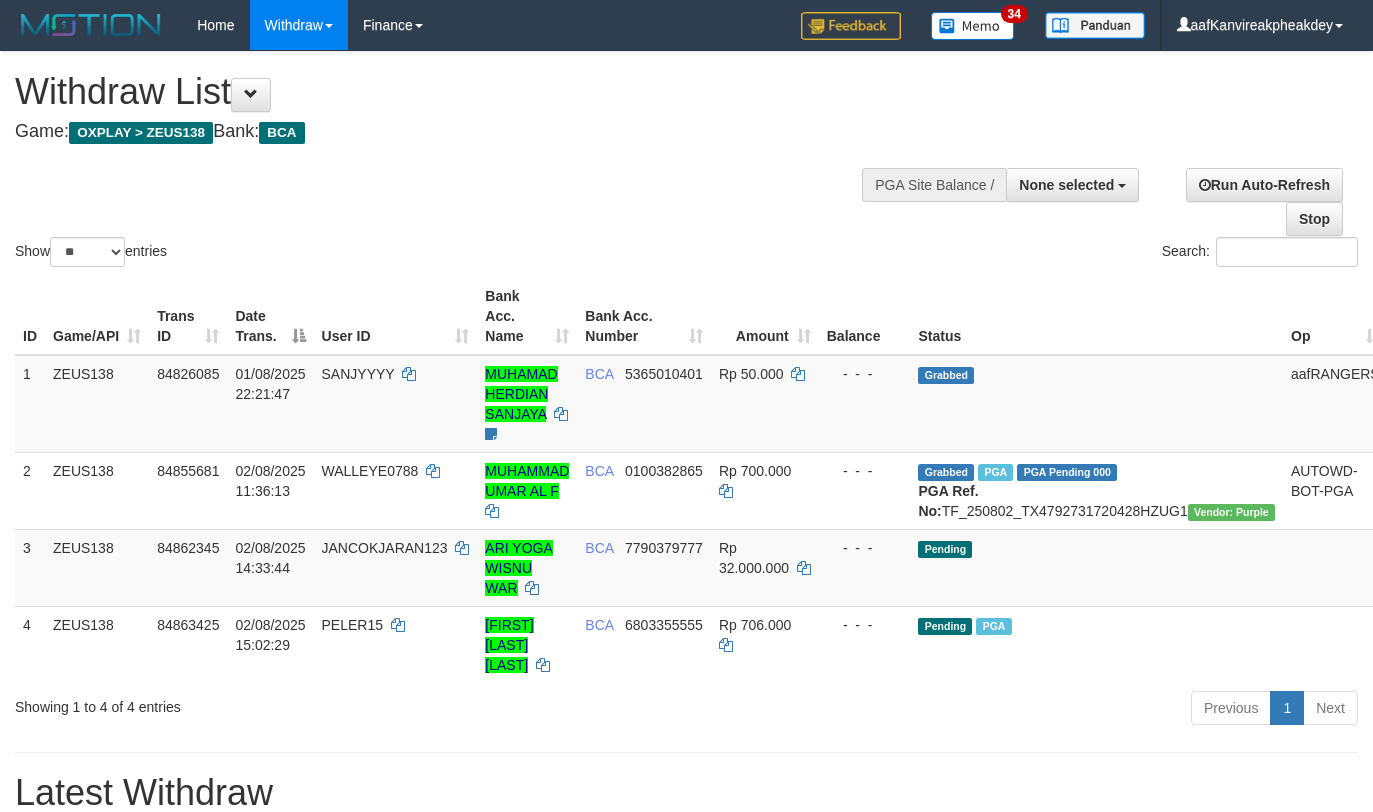 select 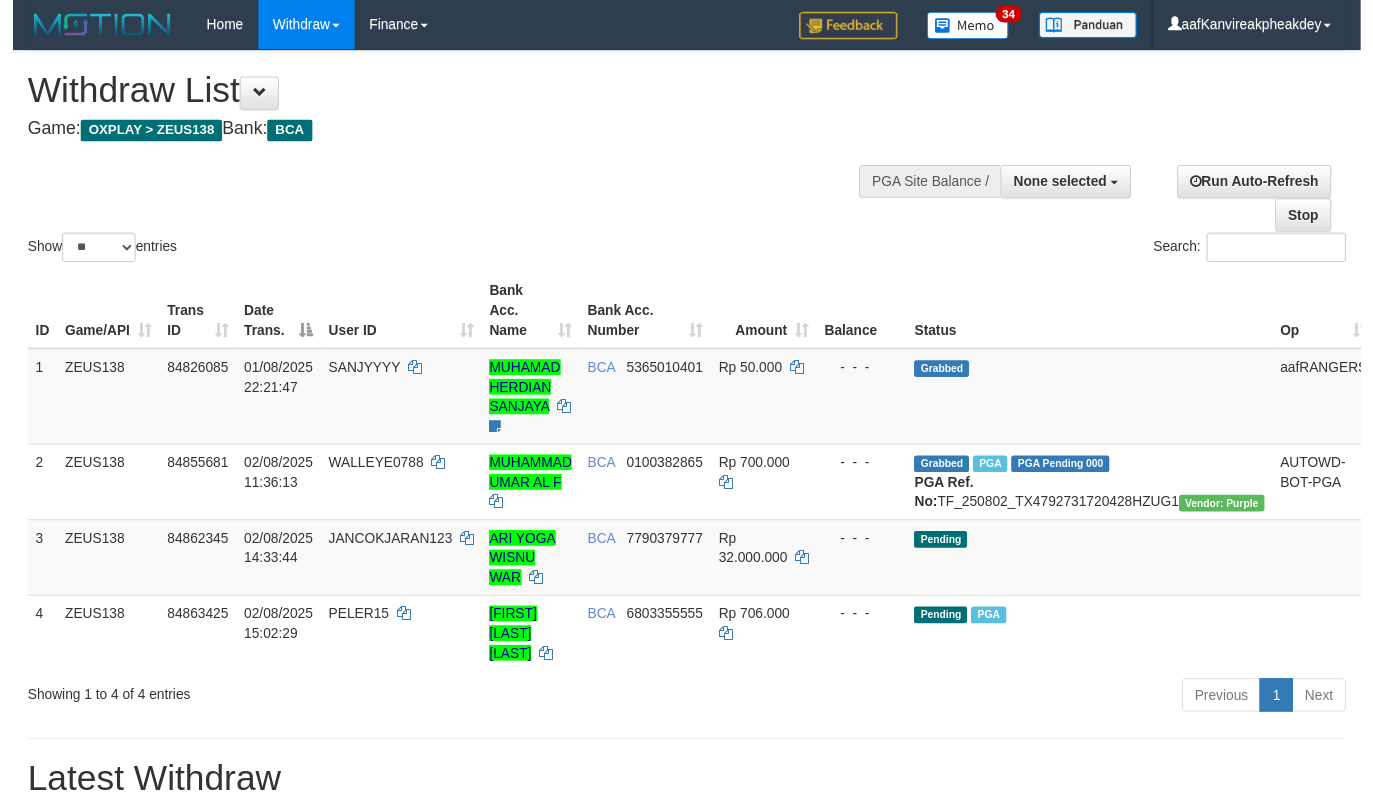 scroll, scrollTop: 0, scrollLeft: 0, axis: both 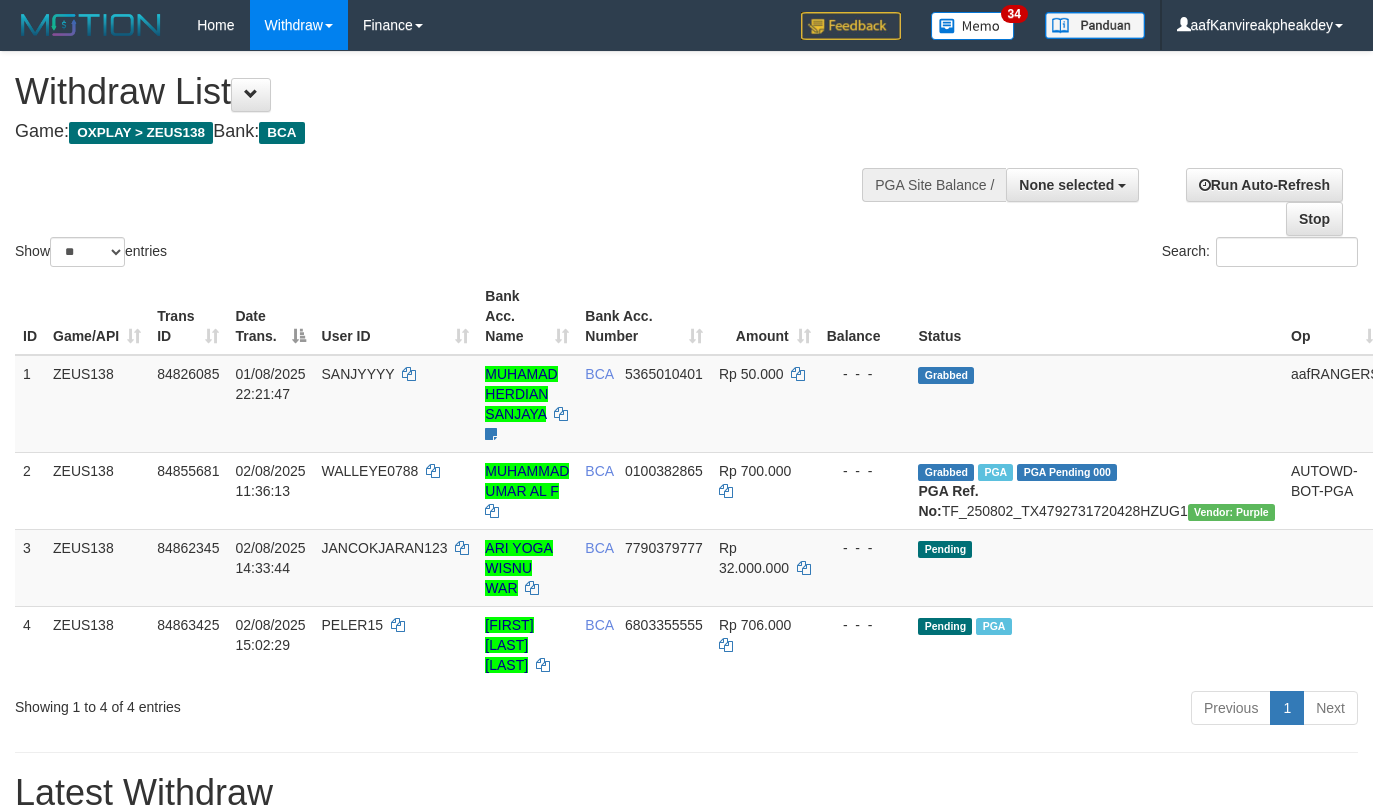 select 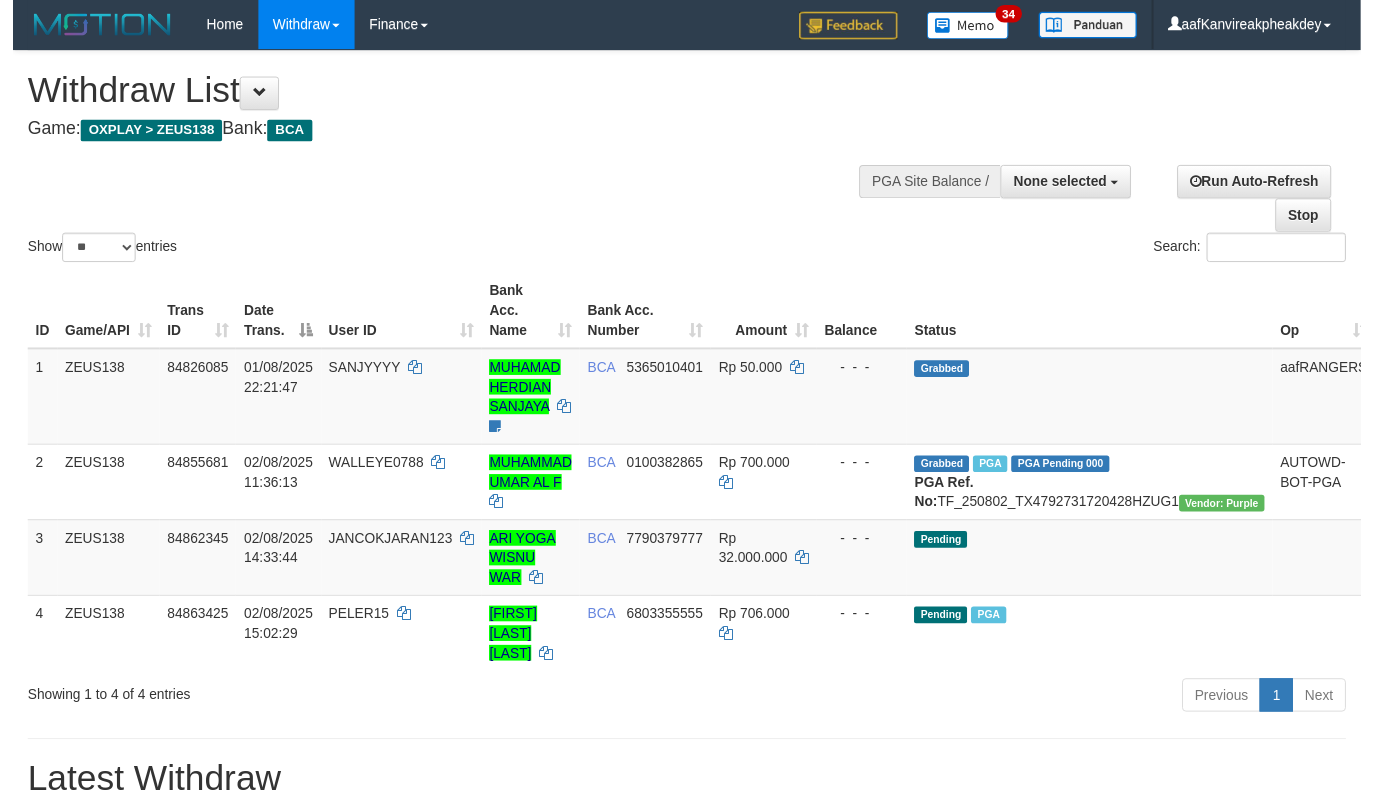scroll, scrollTop: 0, scrollLeft: 0, axis: both 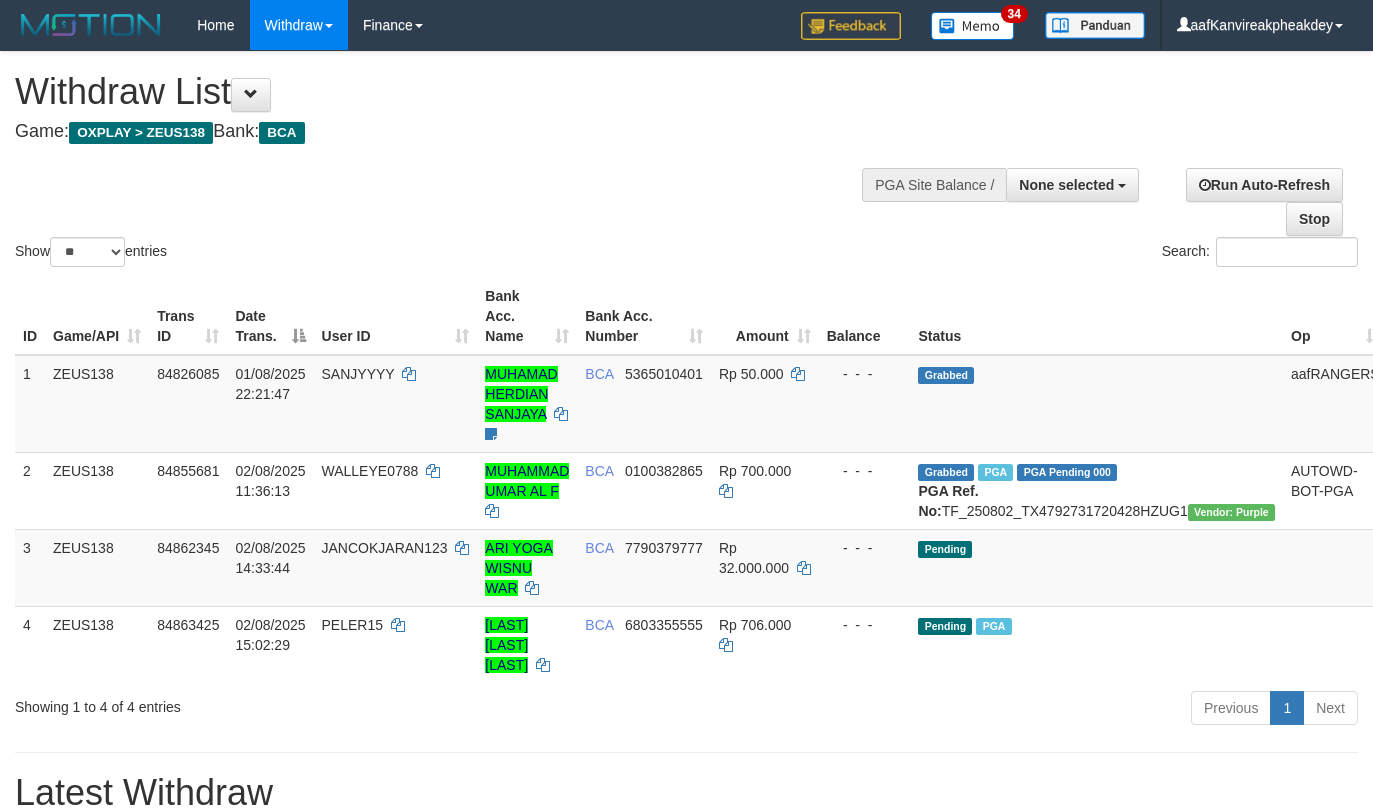 select 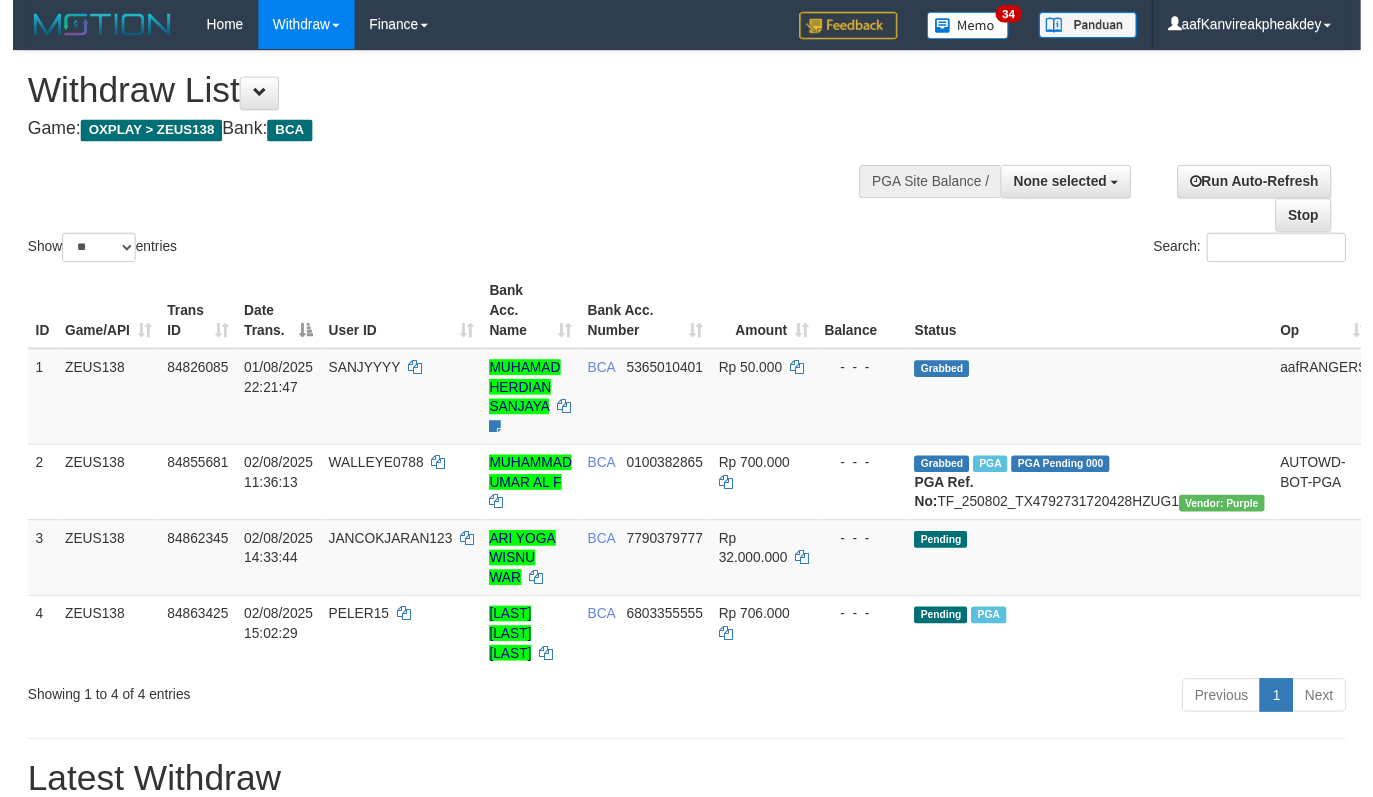 scroll, scrollTop: 0, scrollLeft: 0, axis: both 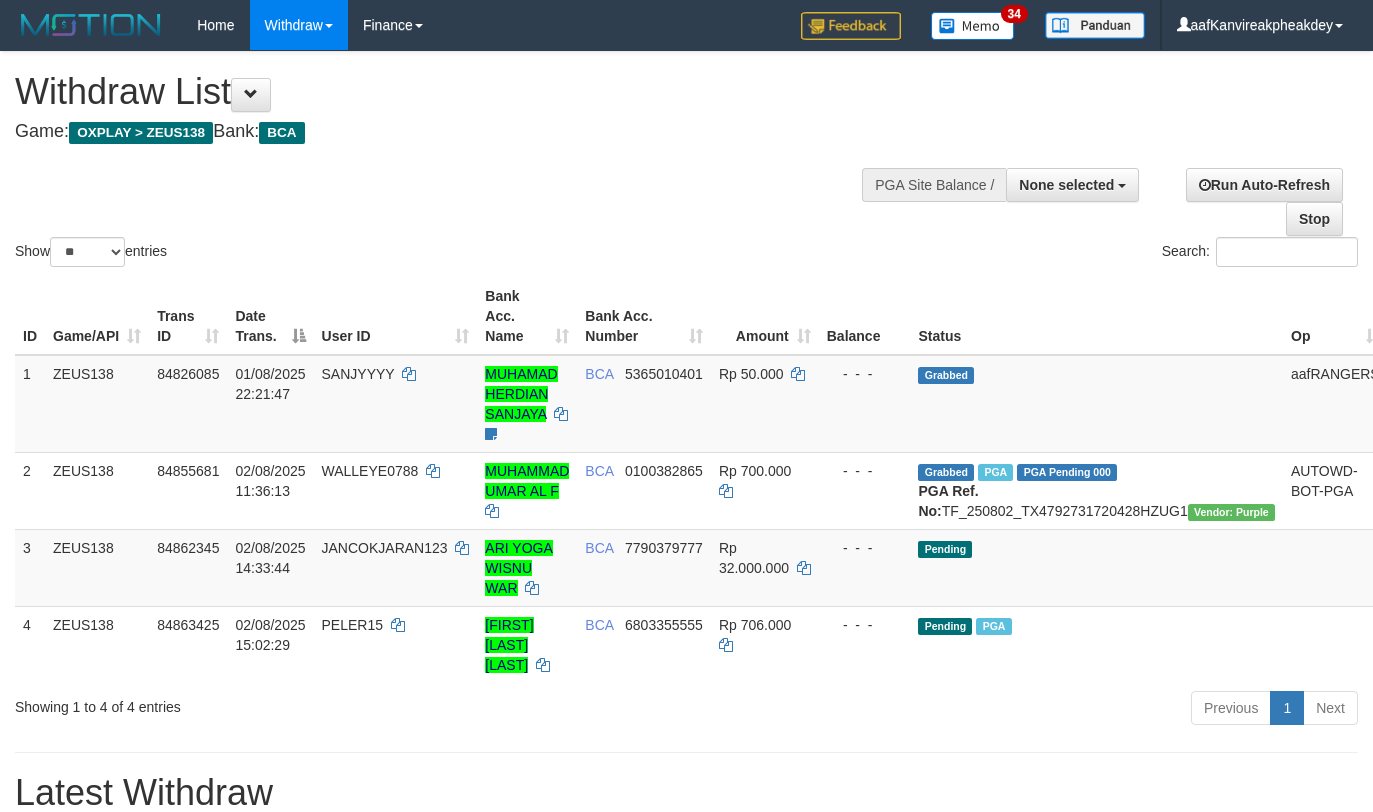 select 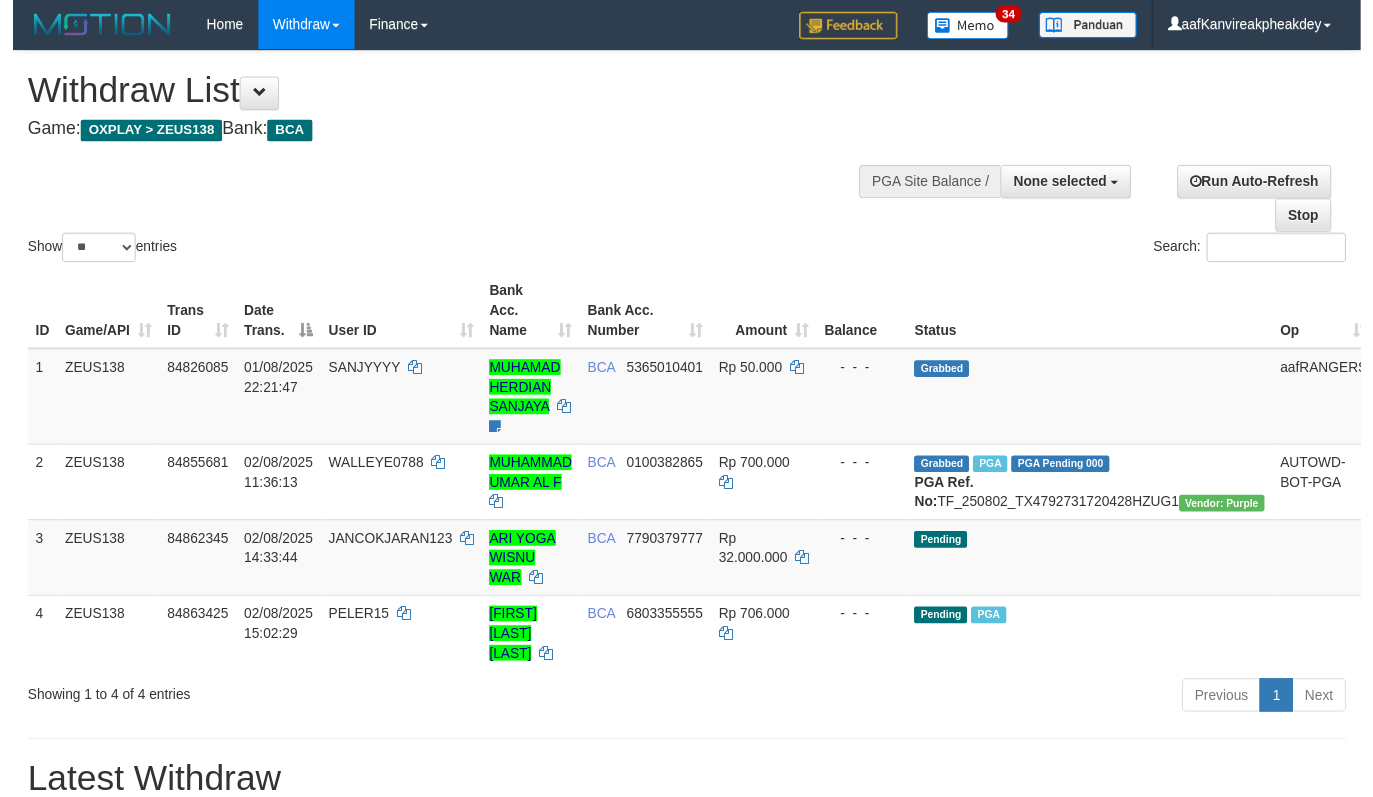 scroll, scrollTop: 0, scrollLeft: 0, axis: both 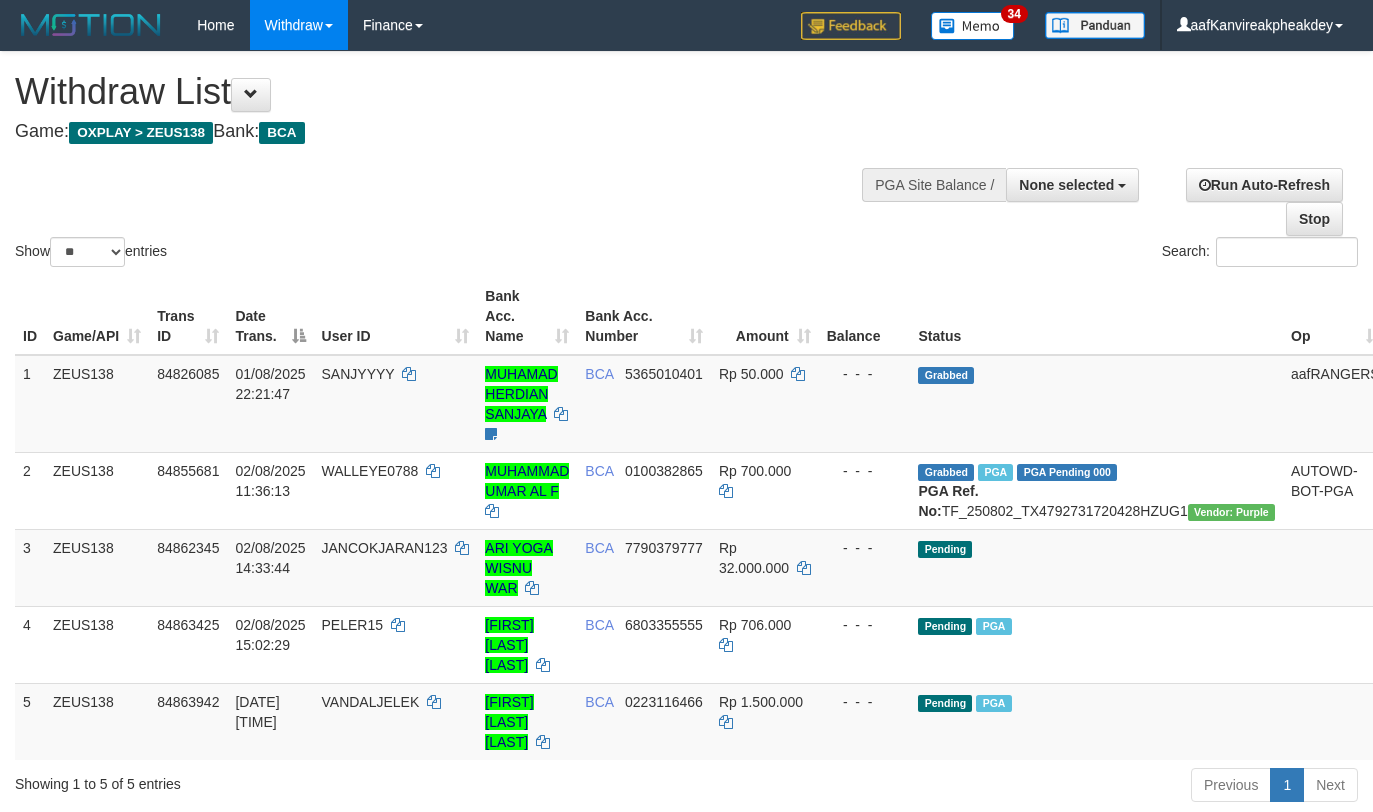 select 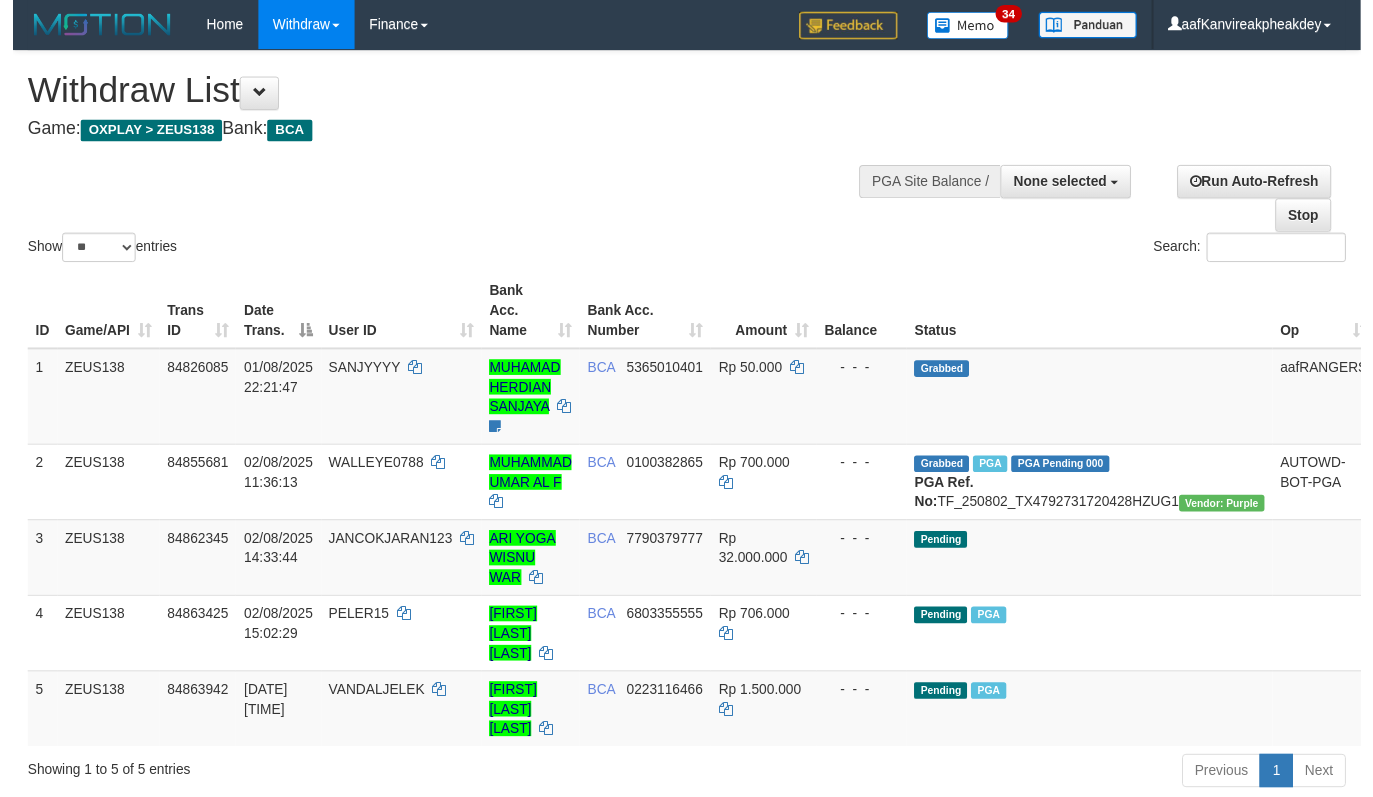 scroll, scrollTop: 0, scrollLeft: 0, axis: both 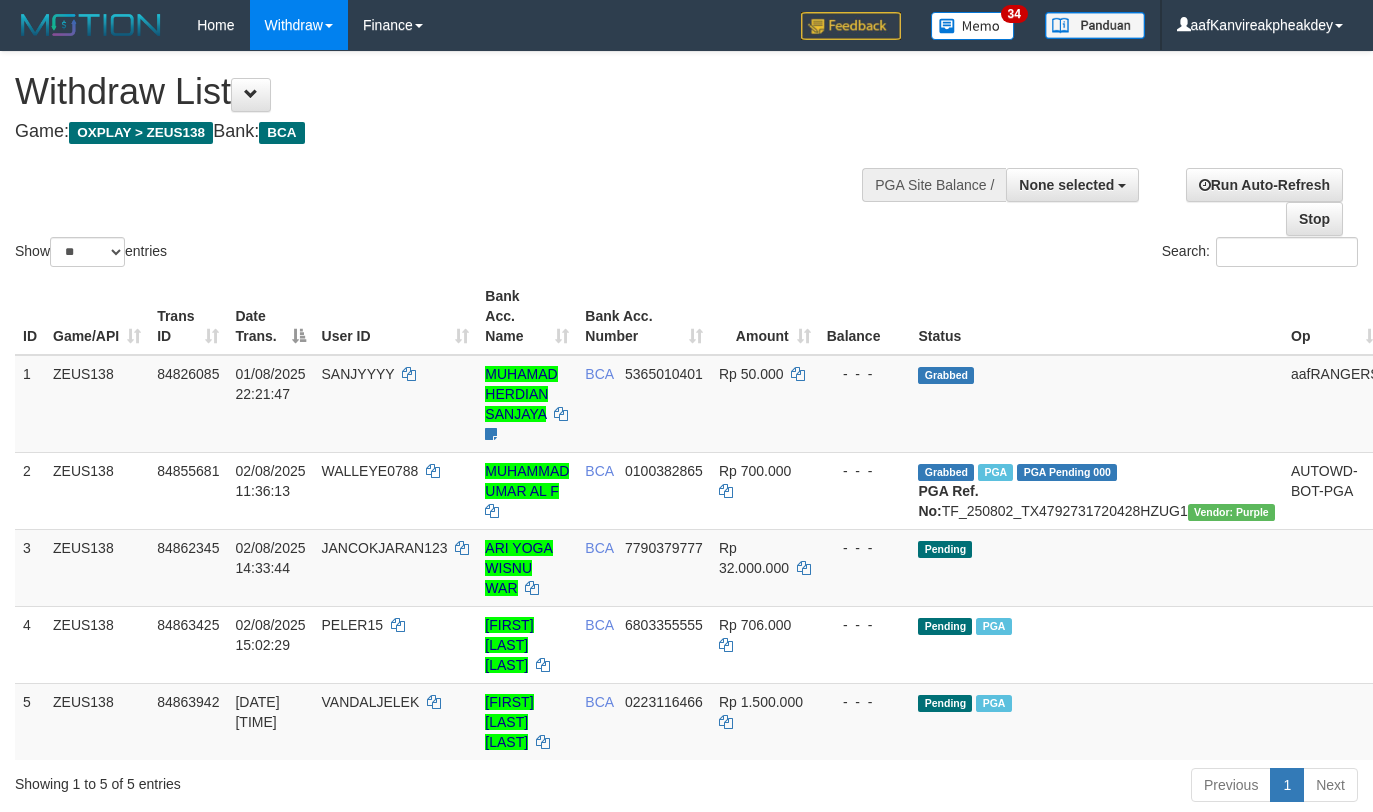 select 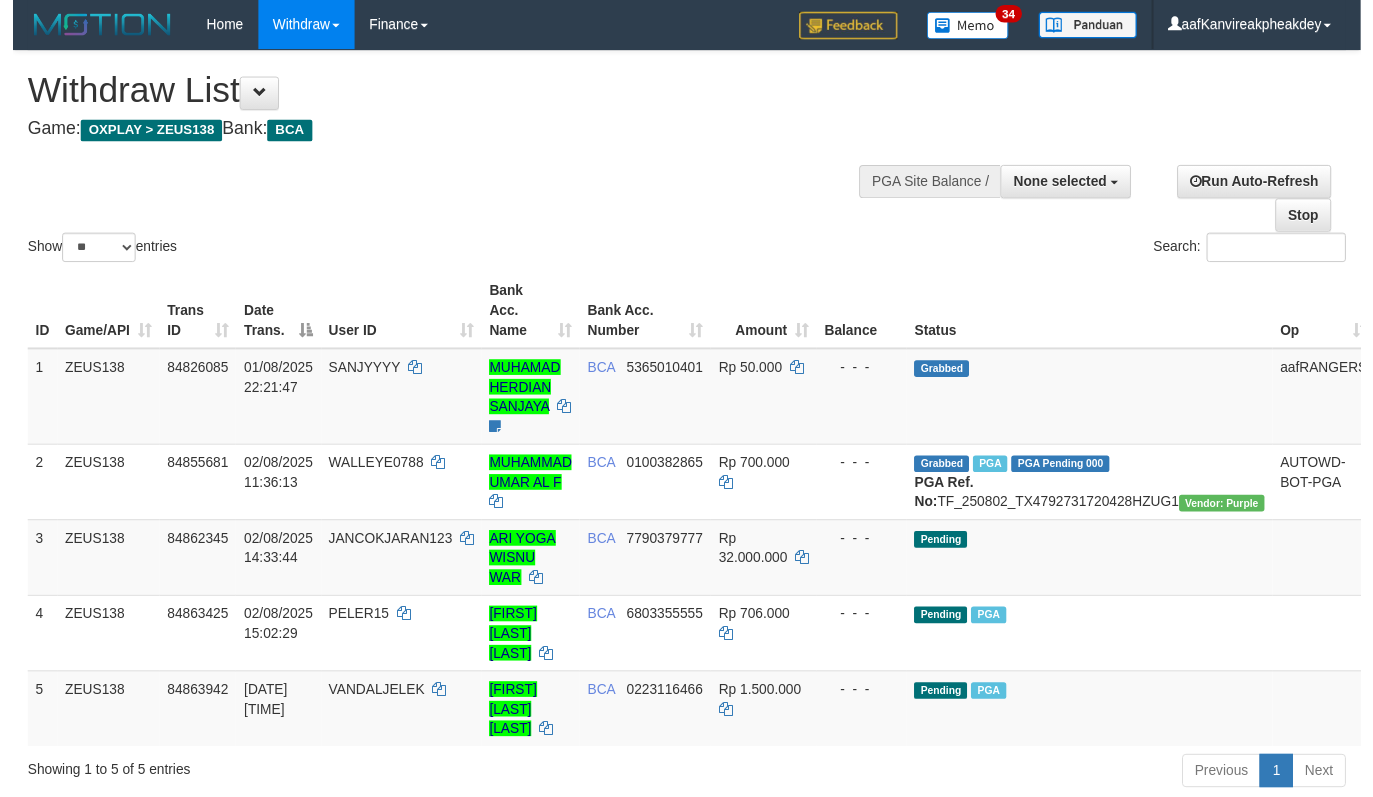 scroll, scrollTop: 0, scrollLeft: 0, axis: both 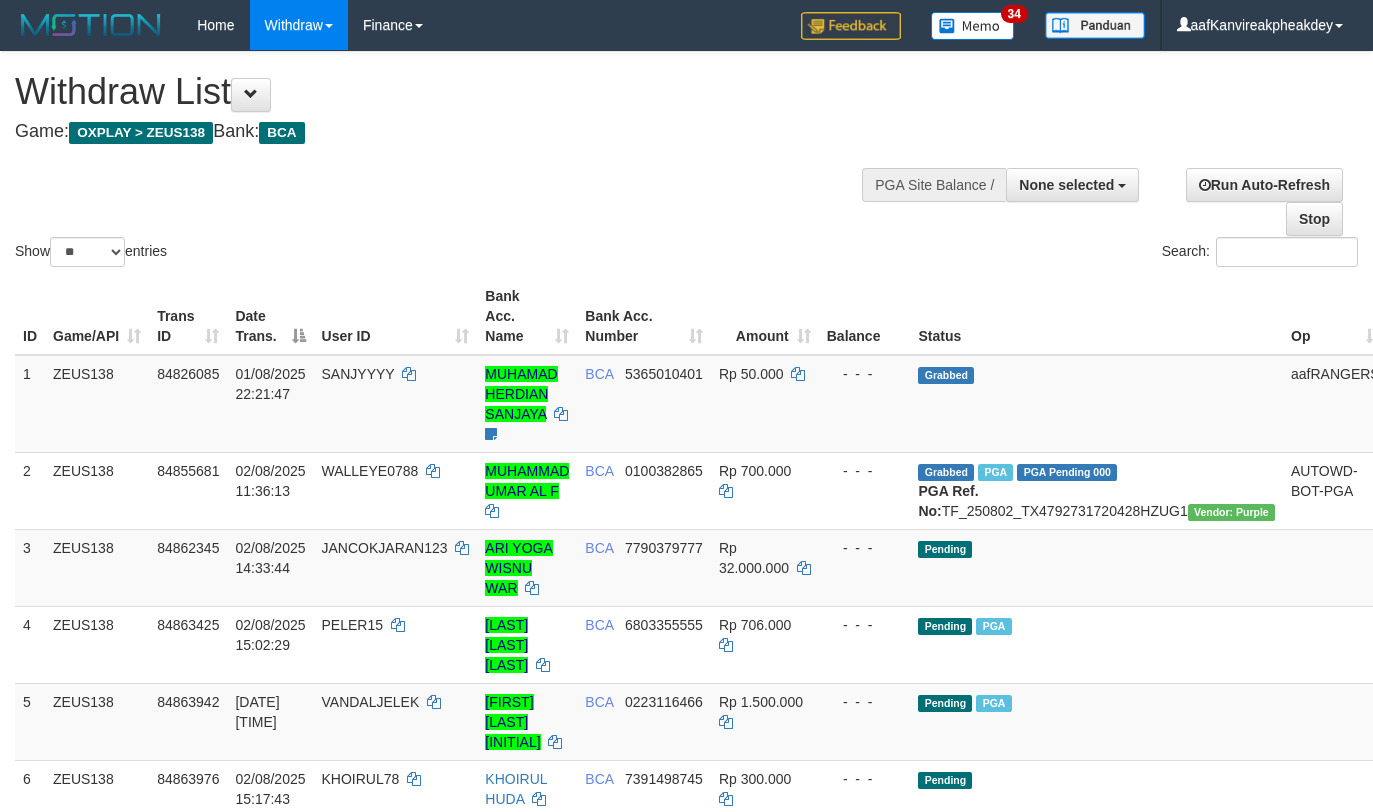 select 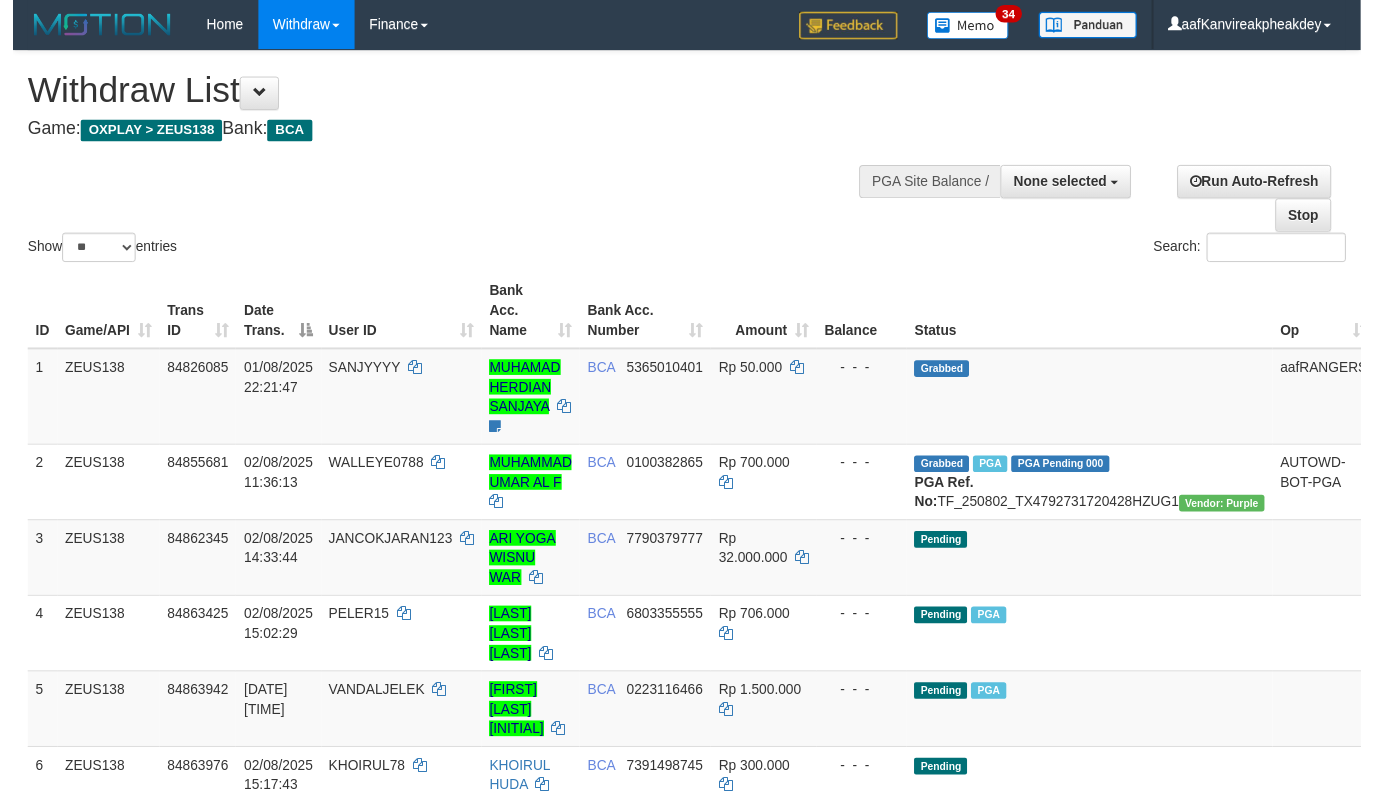 scroll, scrollTop: 0, scrollLeft: 0, axis: both 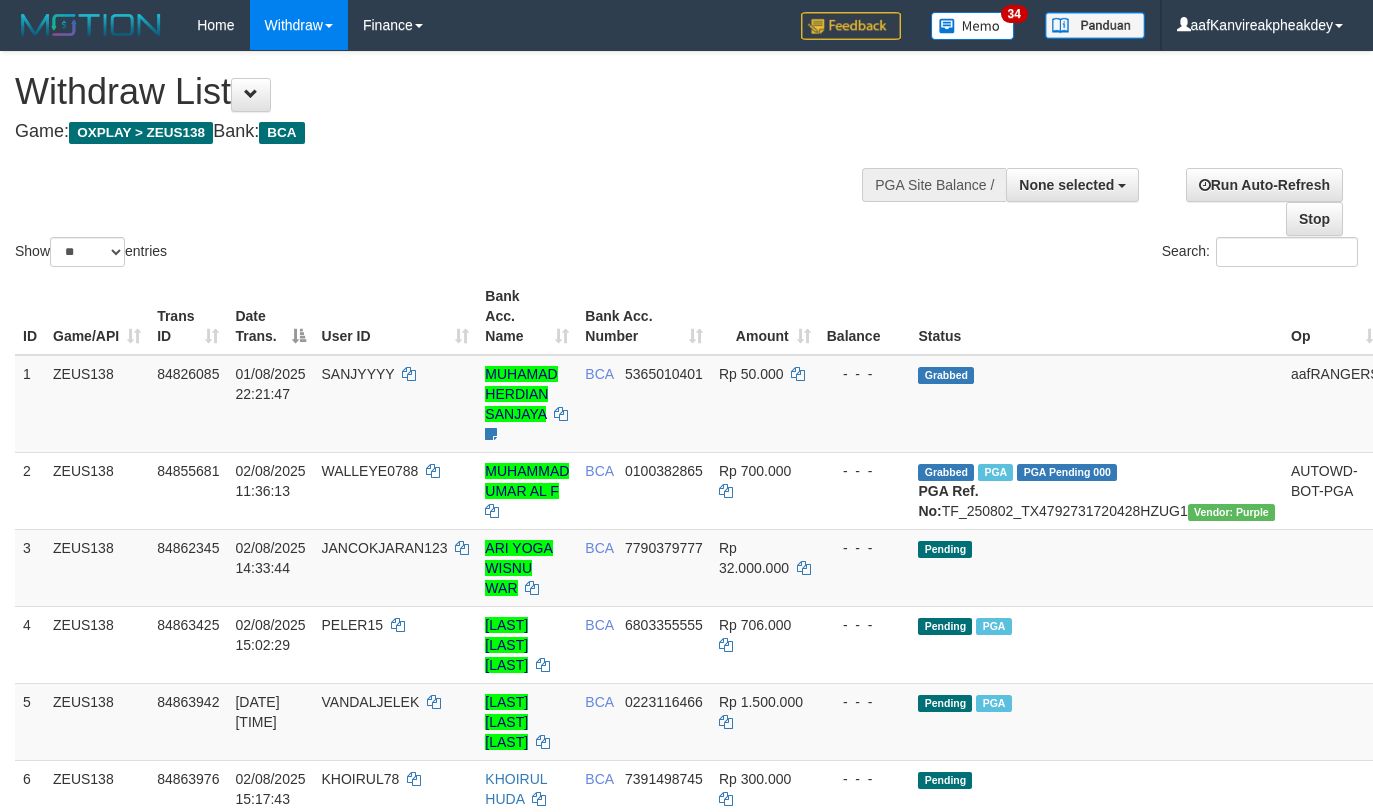 select 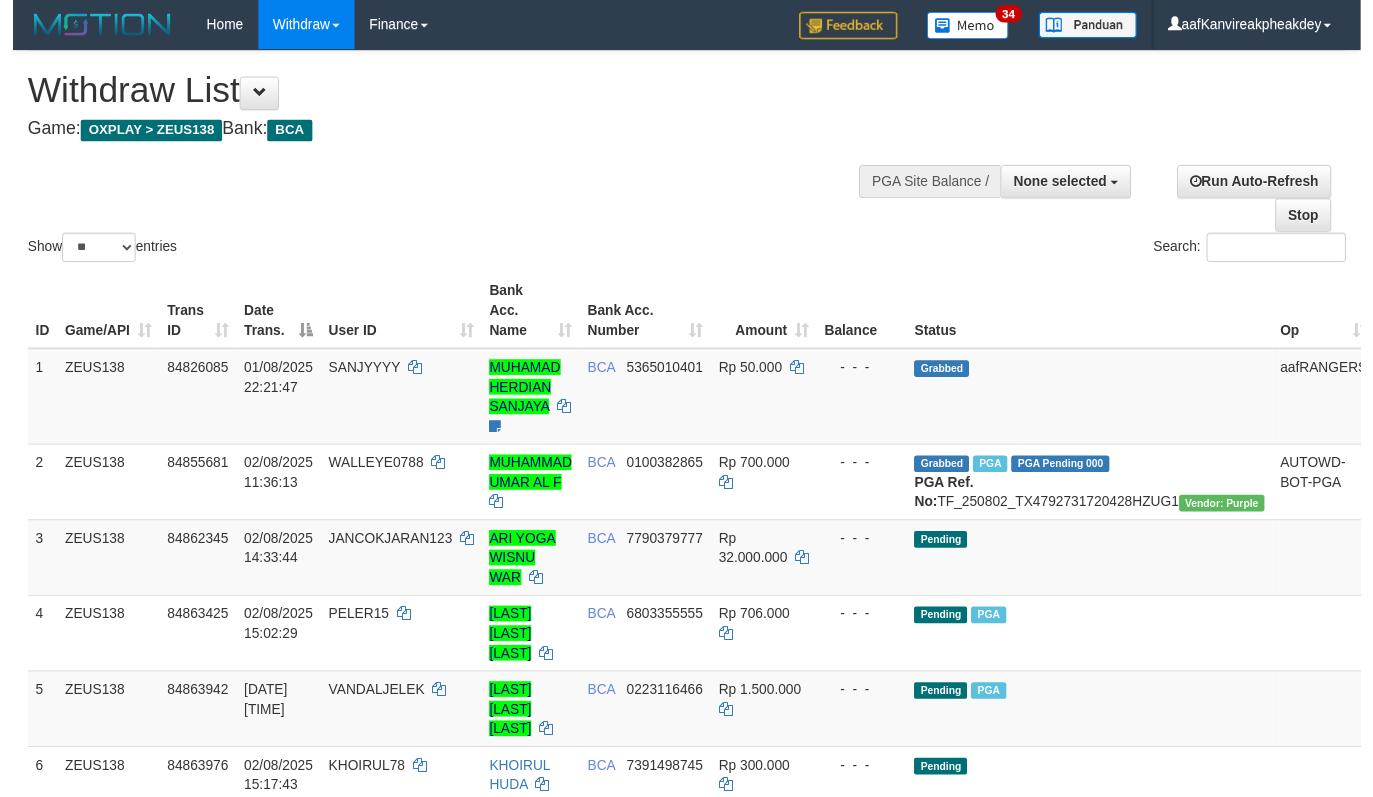 scroll, scrollTop: 0, scrollLeft: 0, axis: both 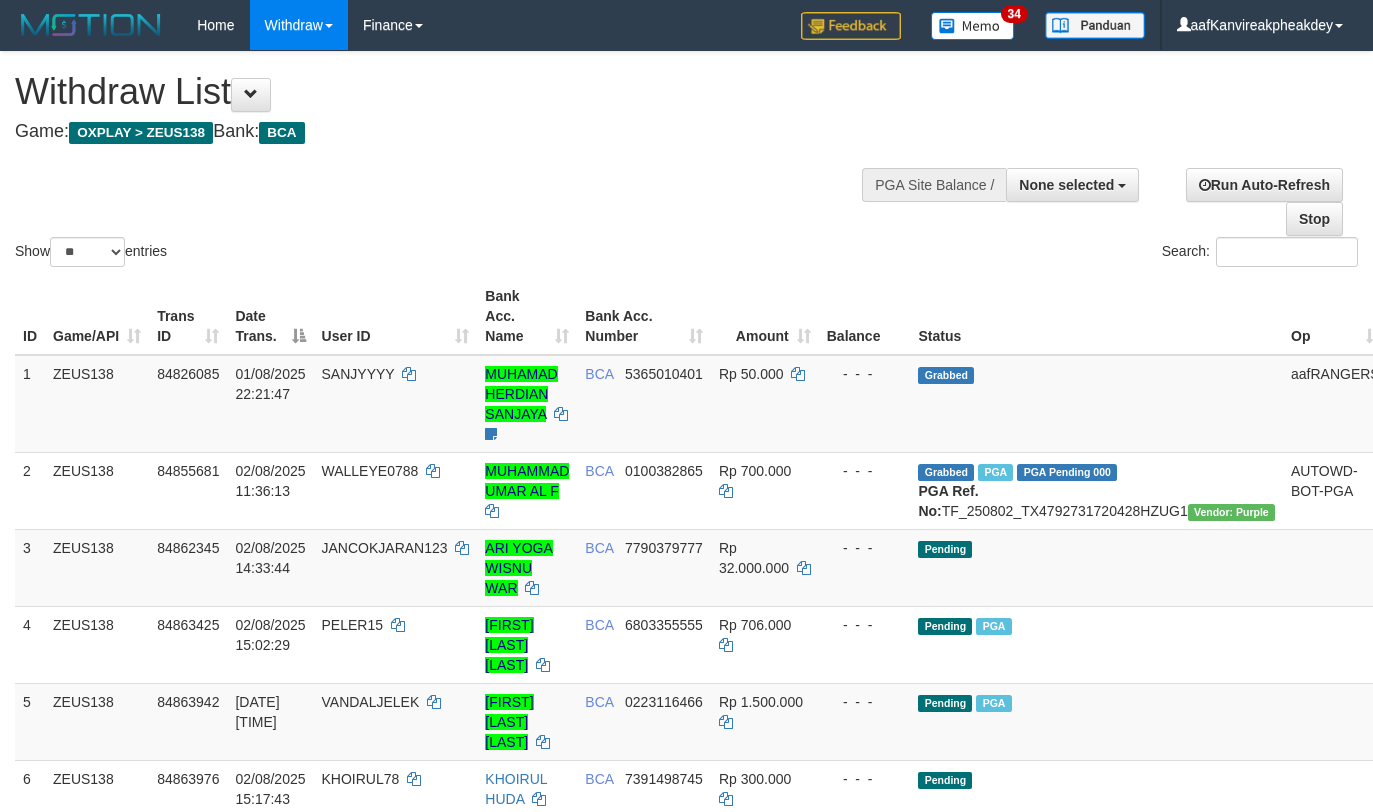 select 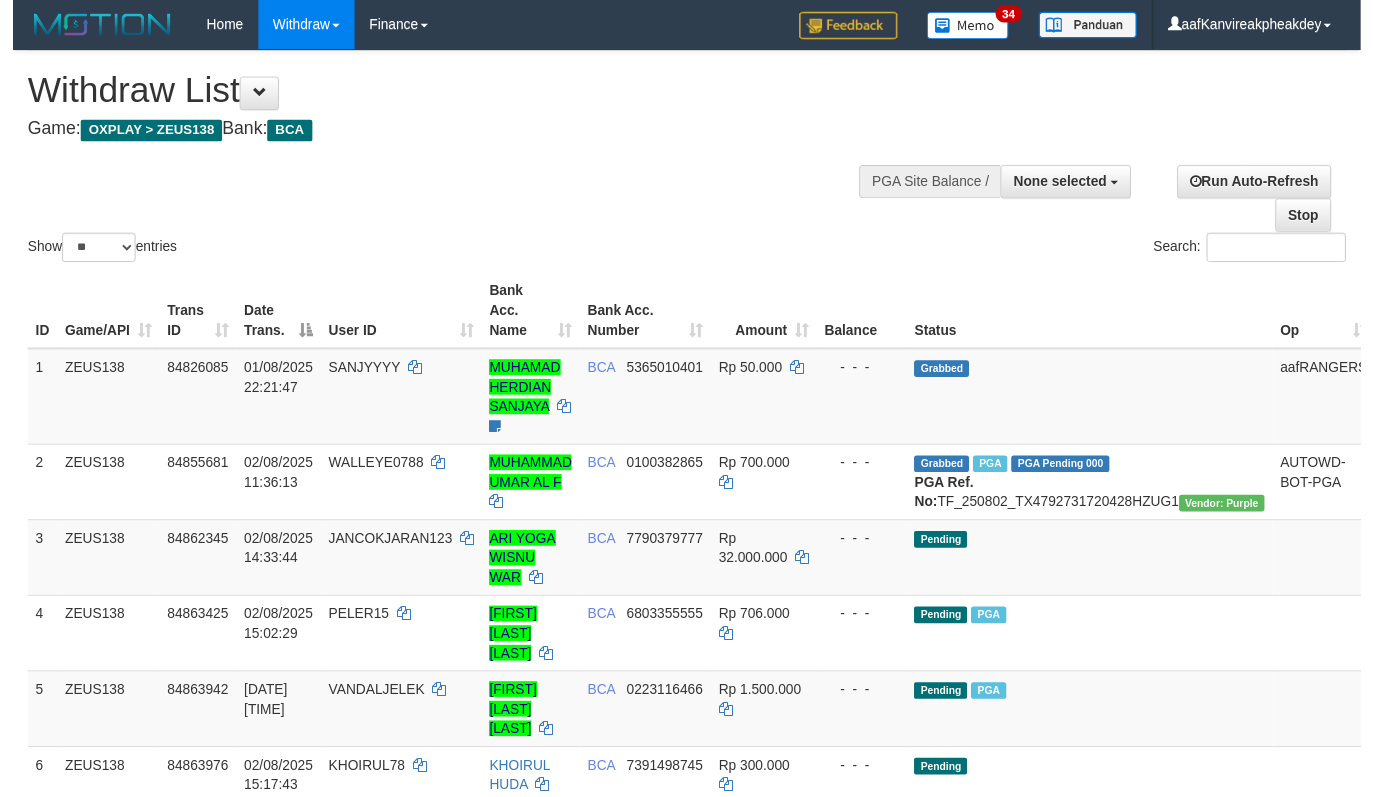 scroll, scrollTop: 0, scrollLeft: 0, axis: both 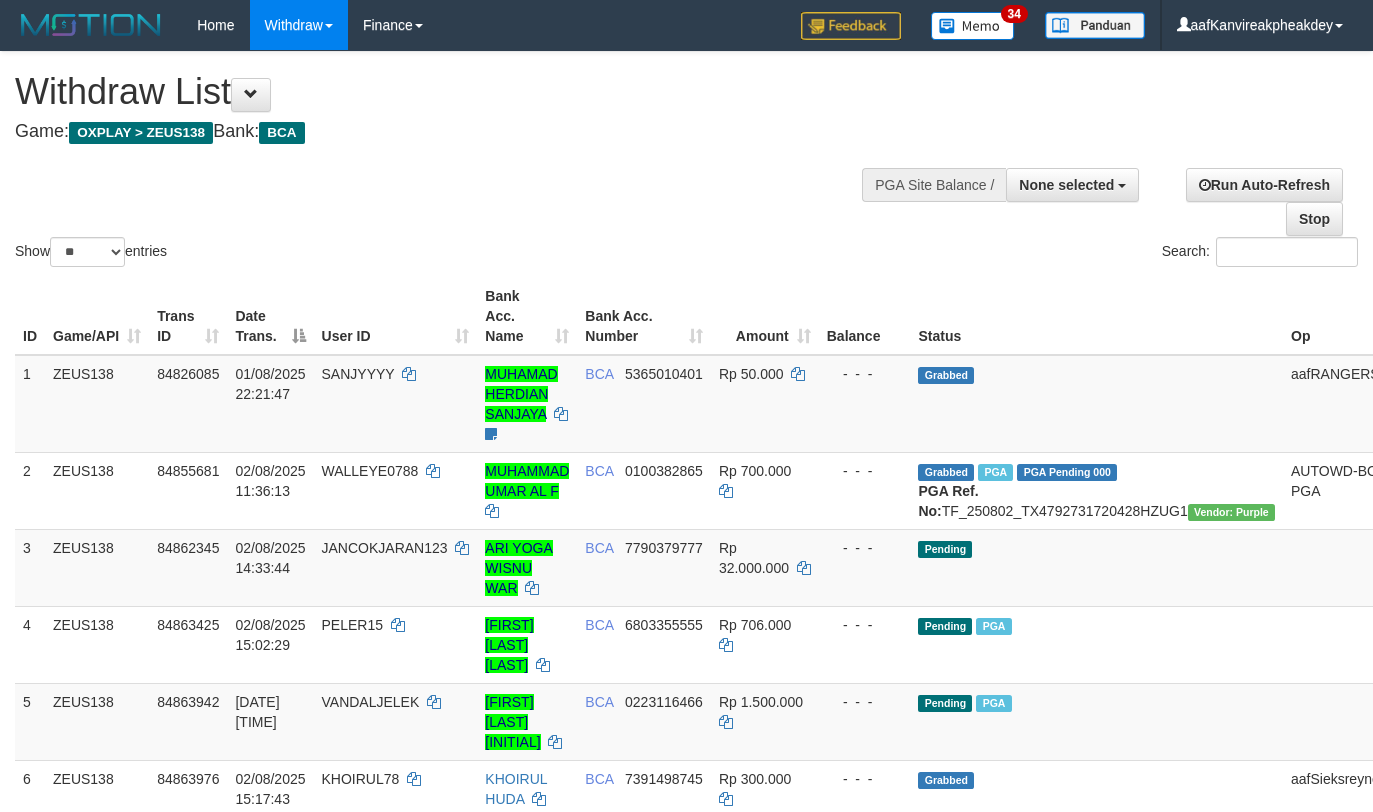 select 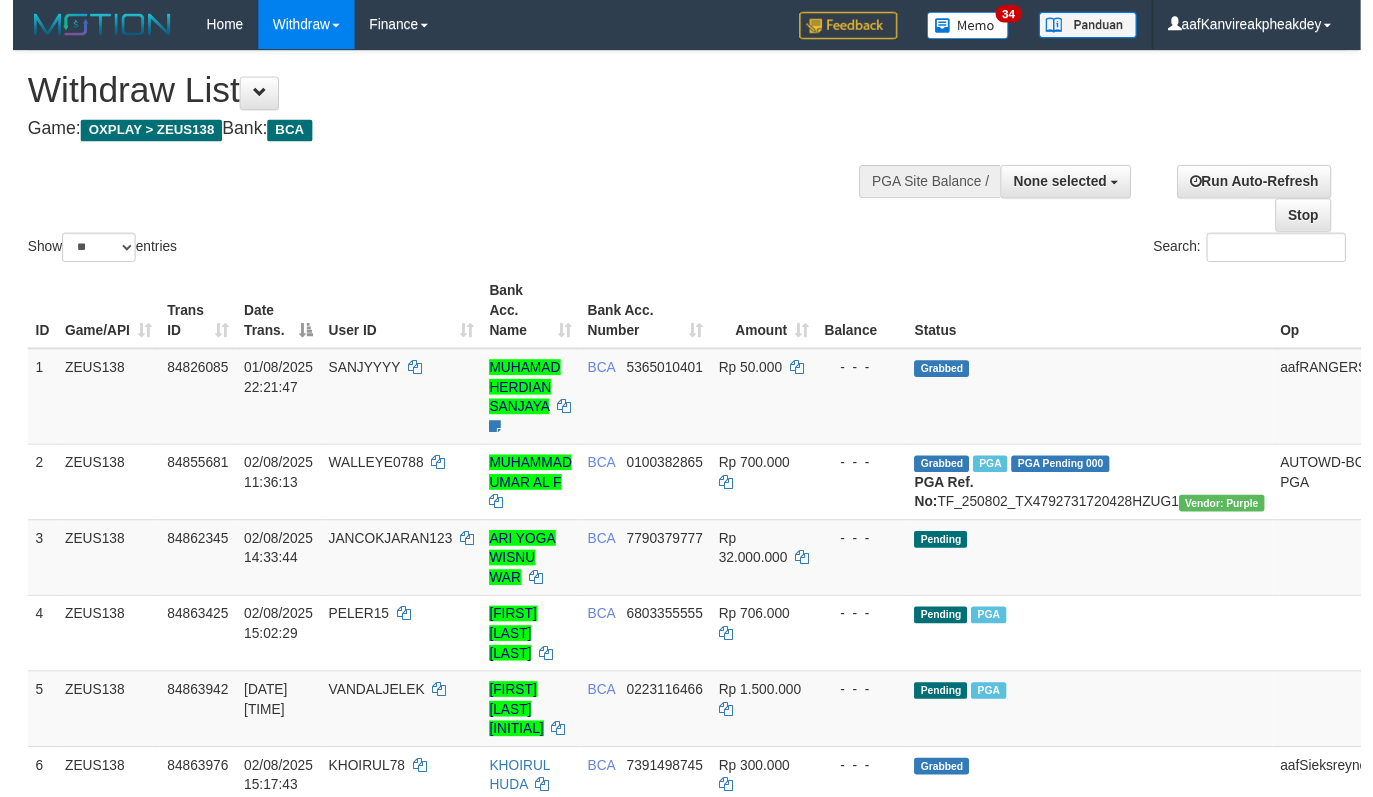 scroll, scrollTop: 0, scrollLeft: 0, axis: both 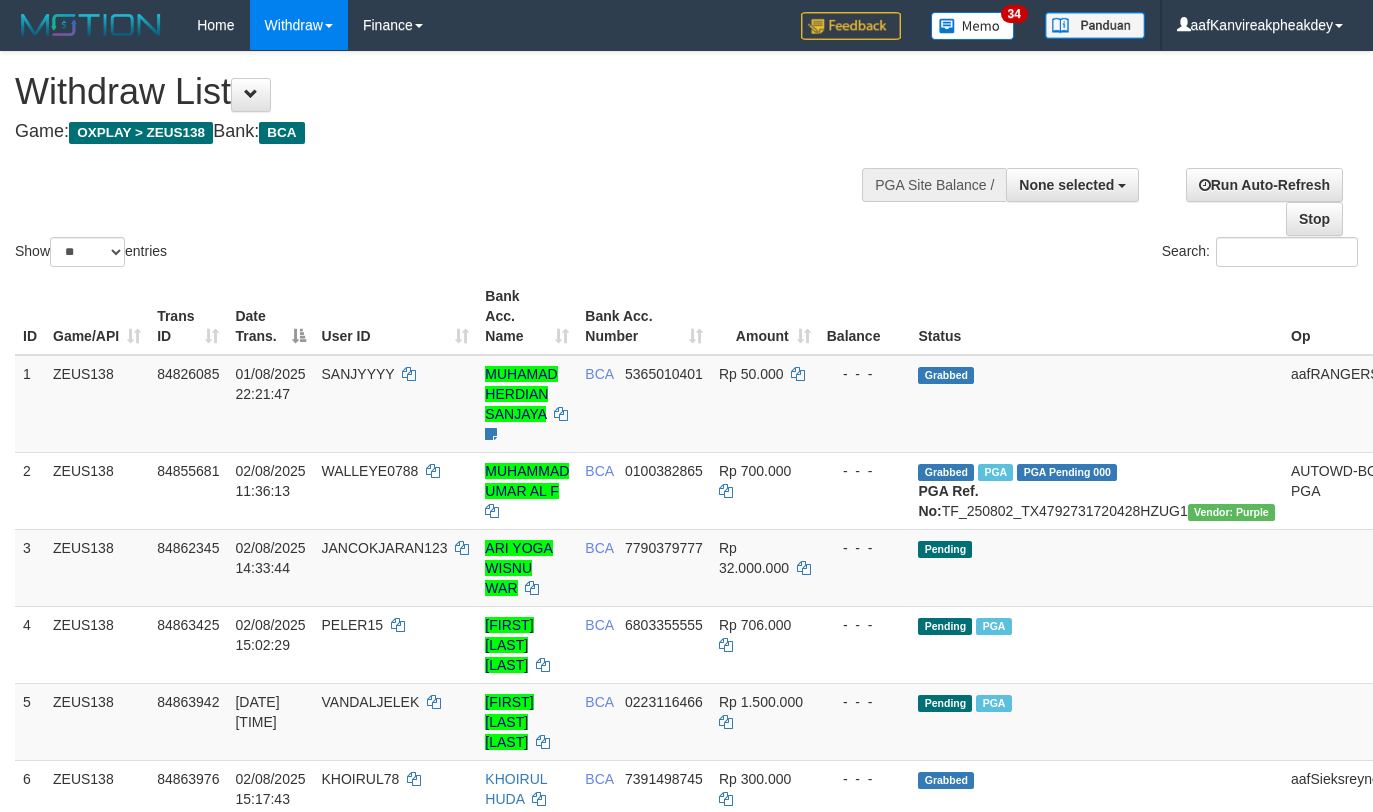 select 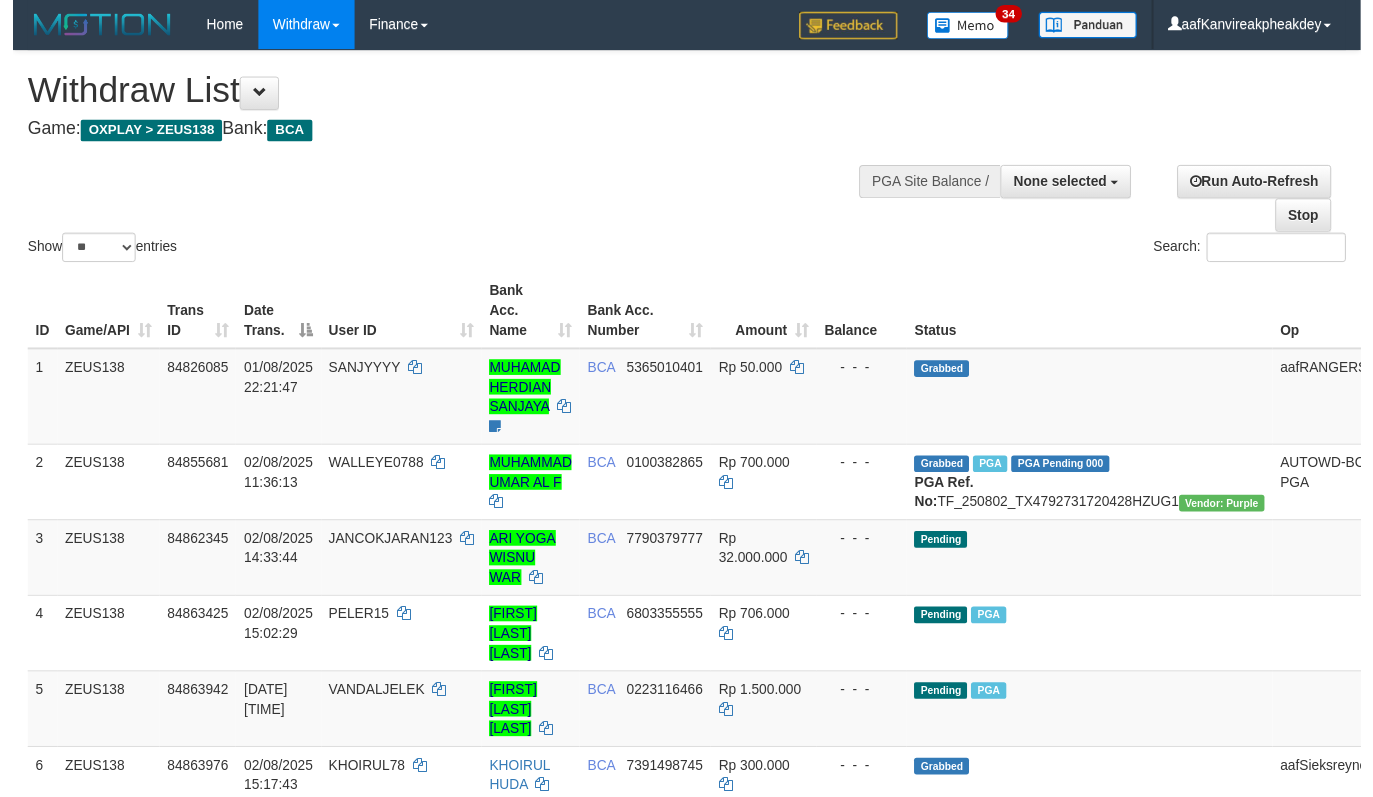 scroll, scrollTop: 0, scrollLeft: 0, axis: both 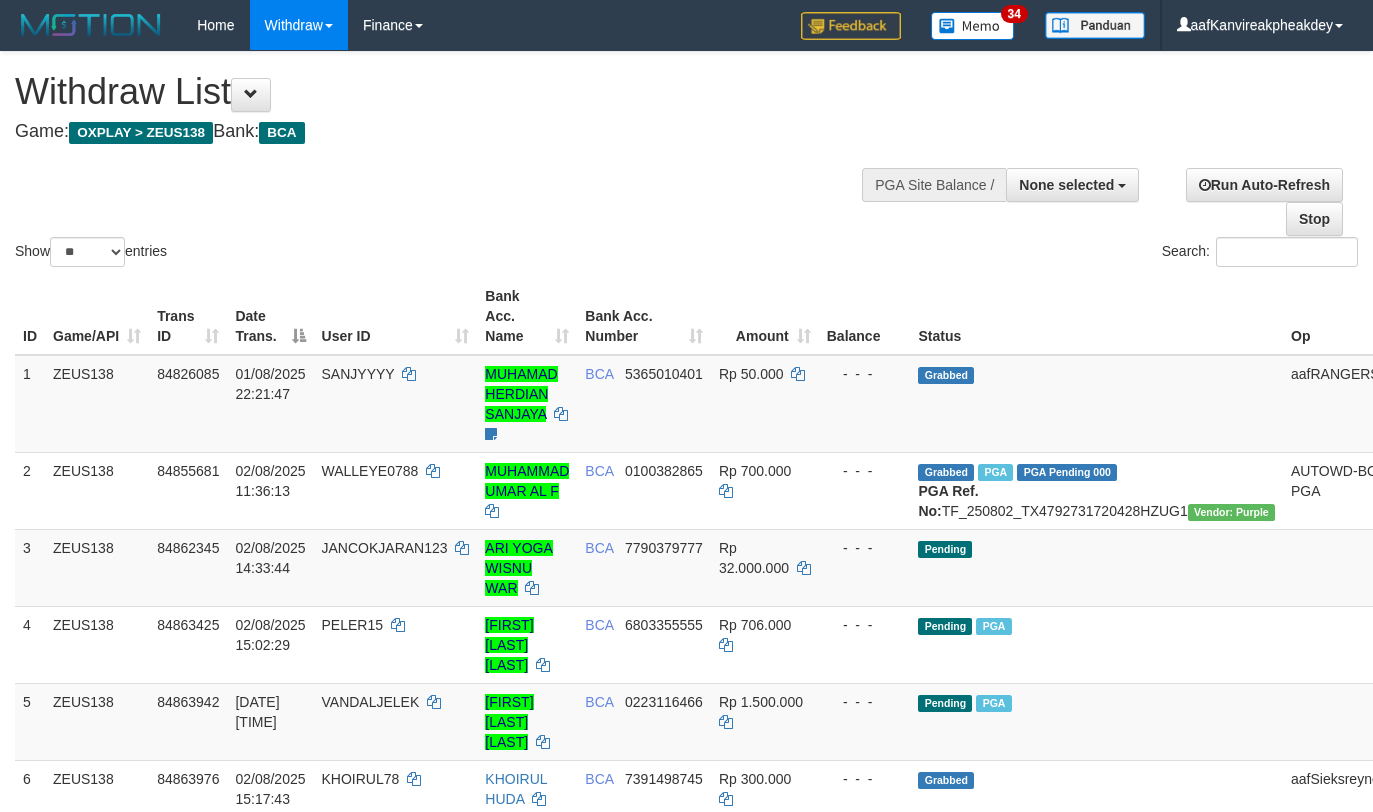 select 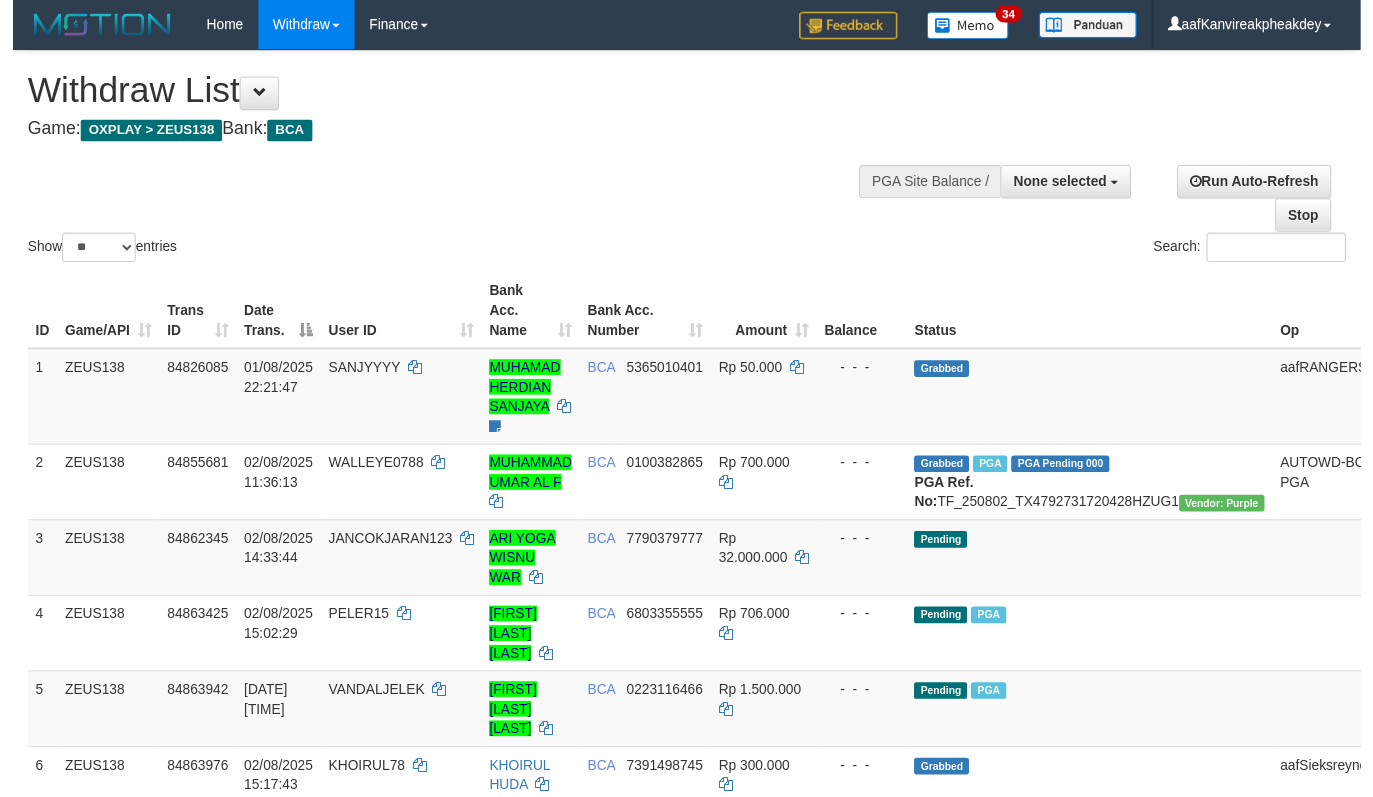 scroll, scrollTop: 0, scrollLeft: 0, axis: both 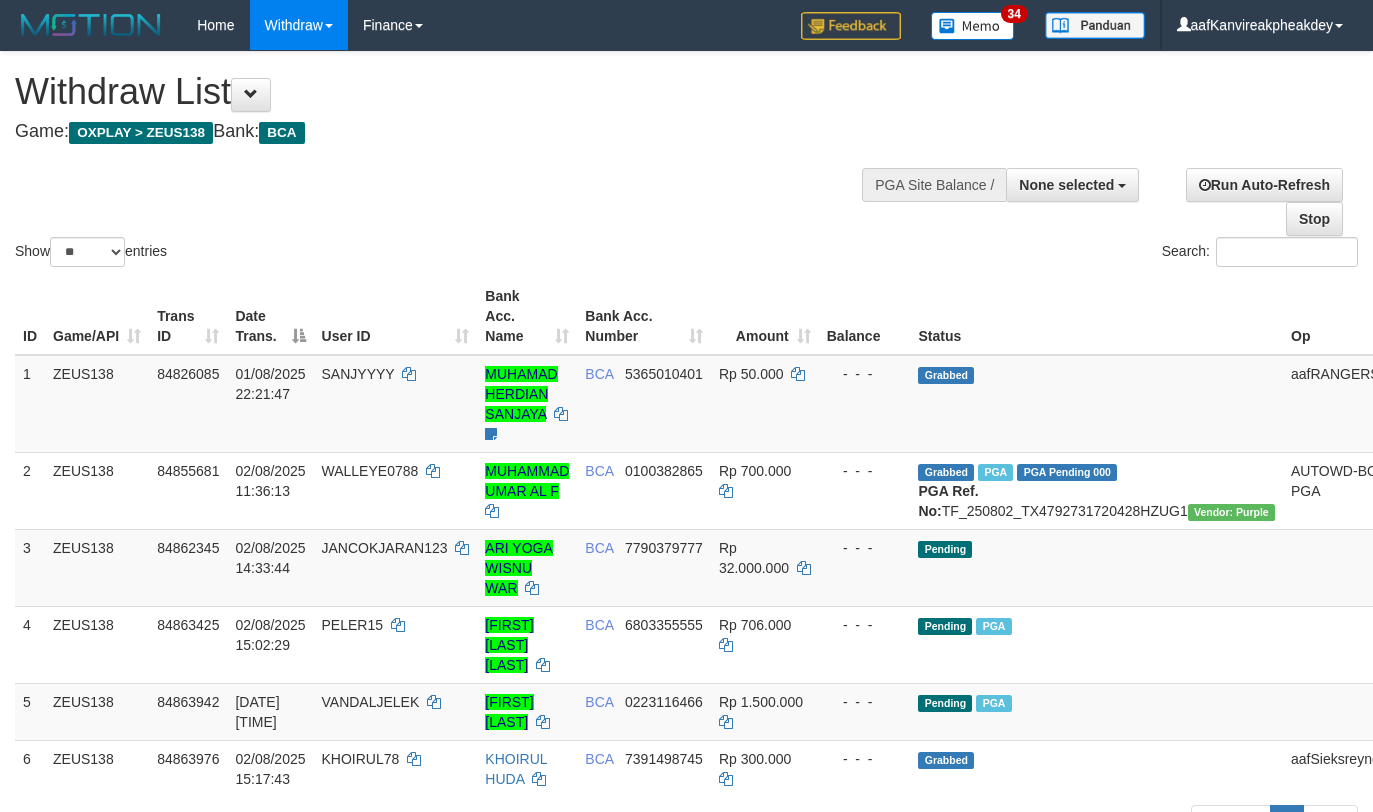 select 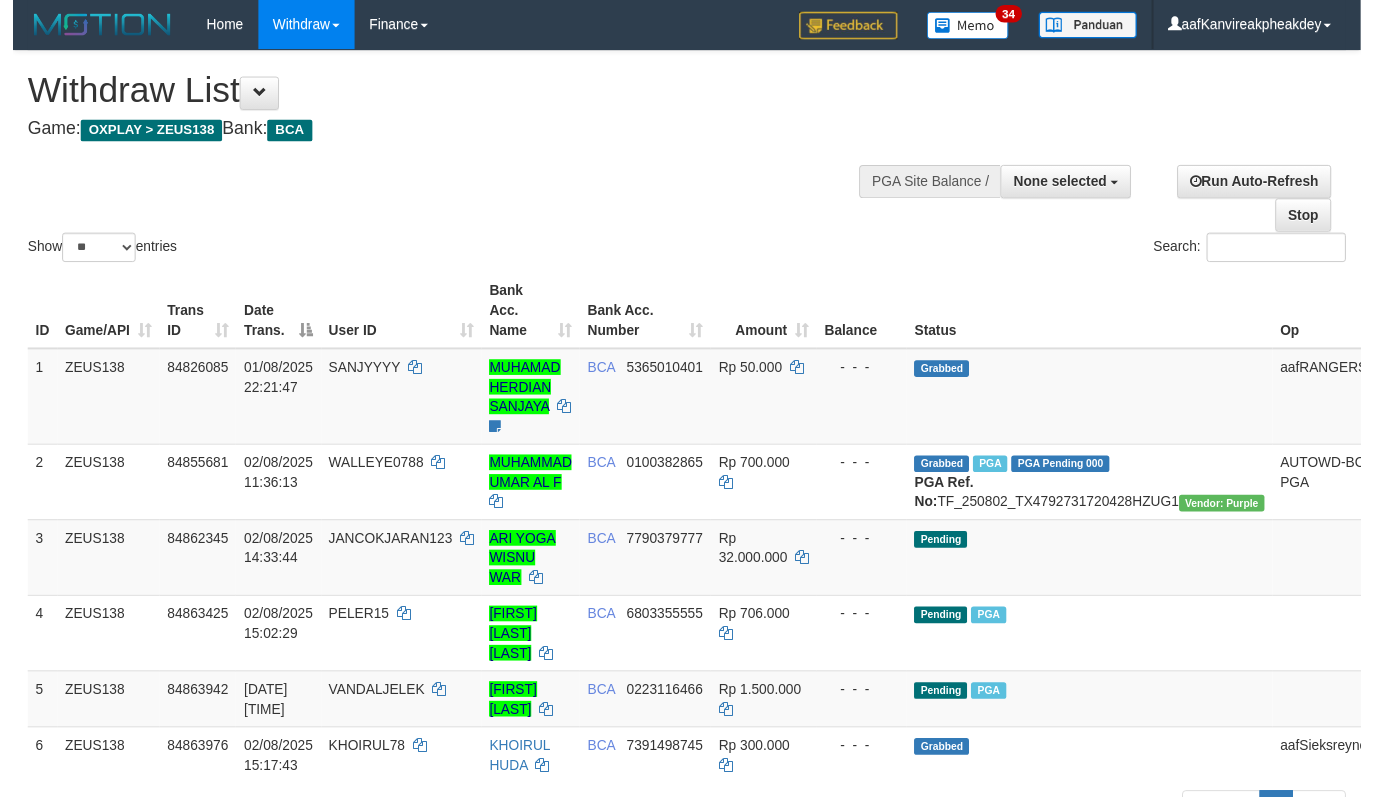 scroll, scrollTop: 0, scrollLeft: 0, axis: both 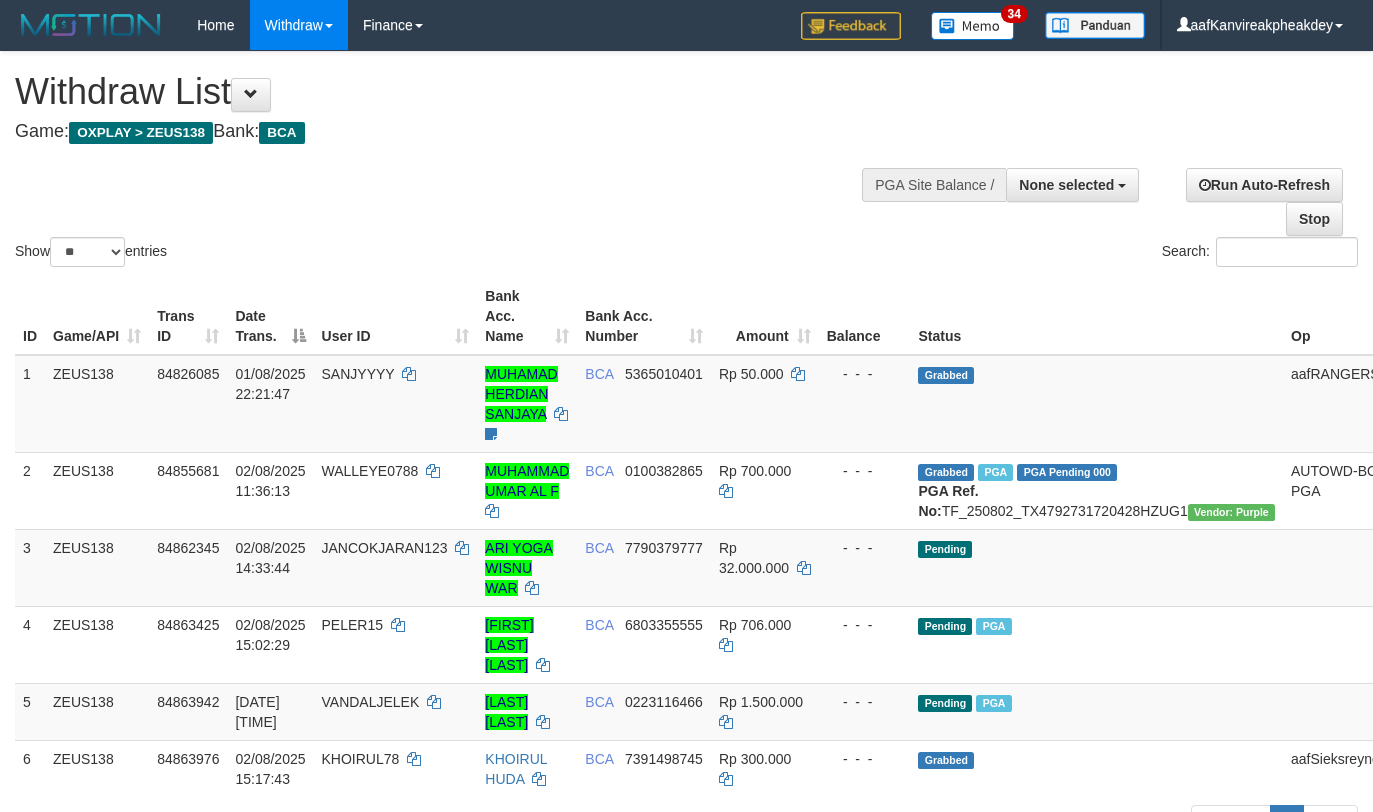 select 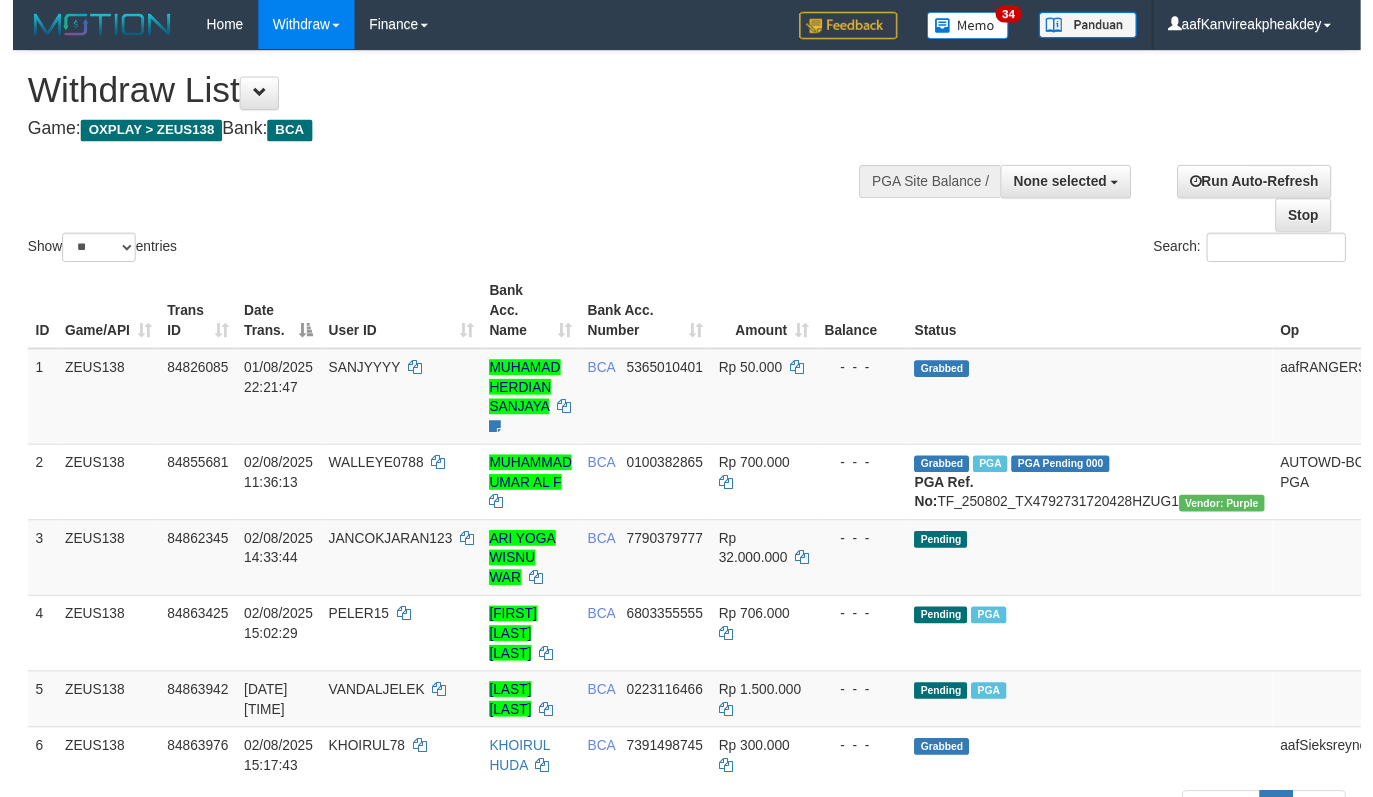 scroll, scrollTop: 0, scrollLeft: 0, axis: both 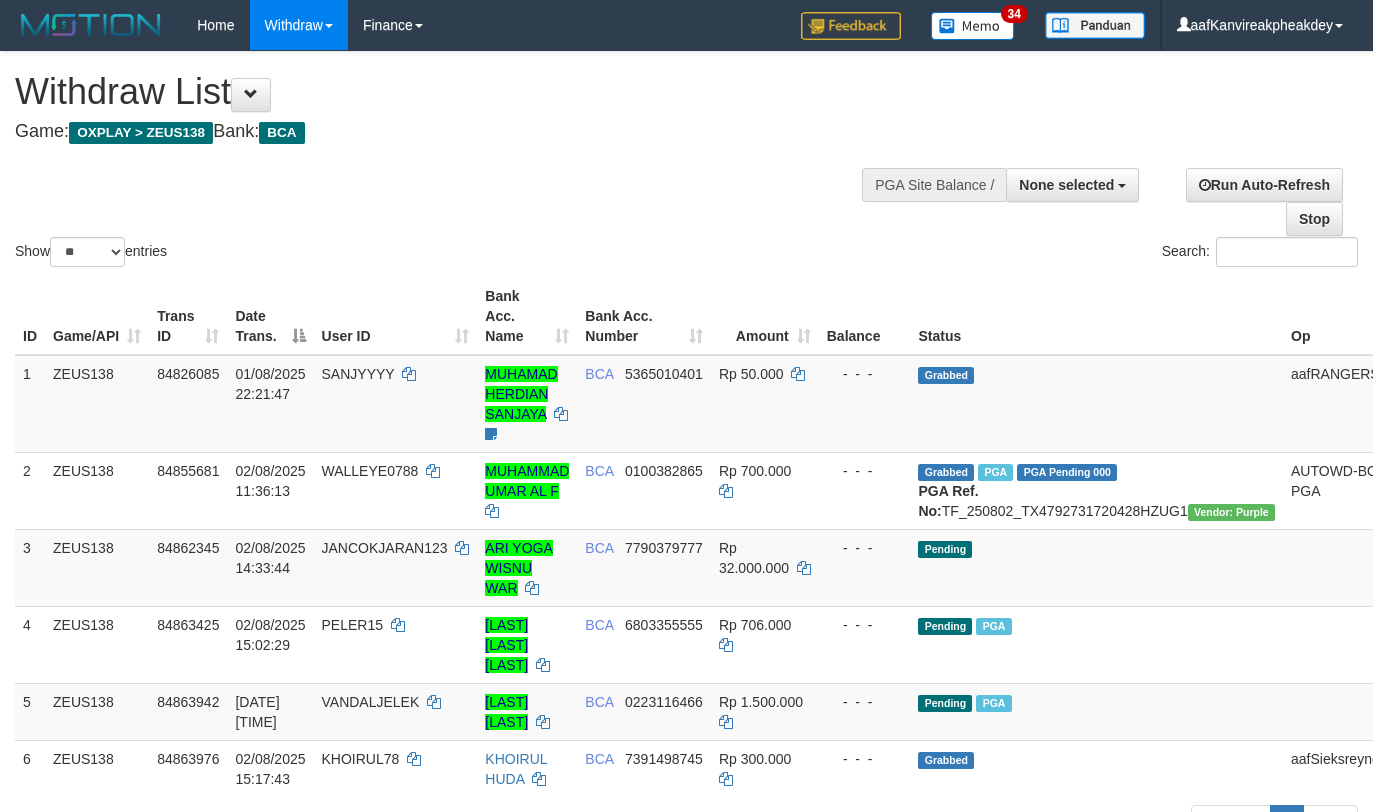 select 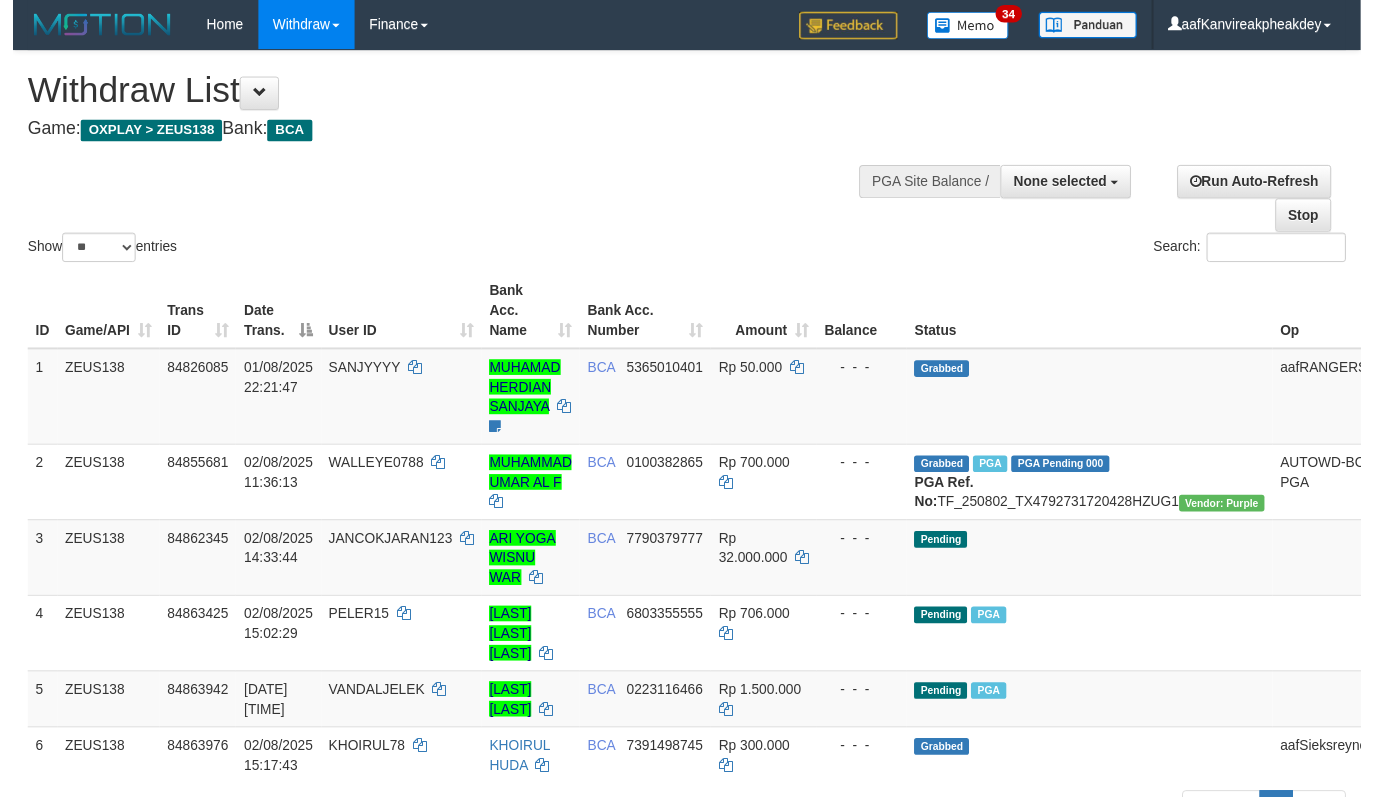 scroll, scrollTop: 0, scrollLeft: 0, axis: both 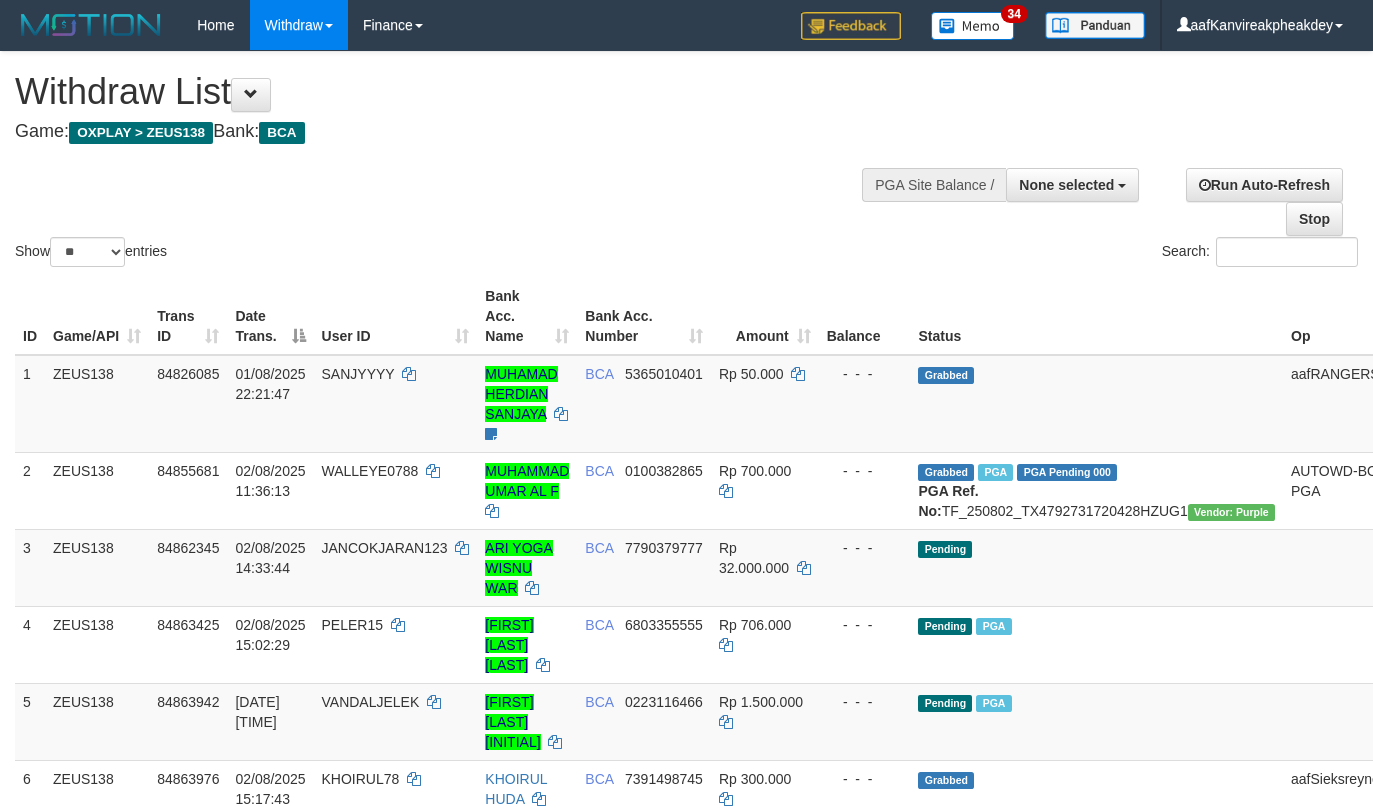 select 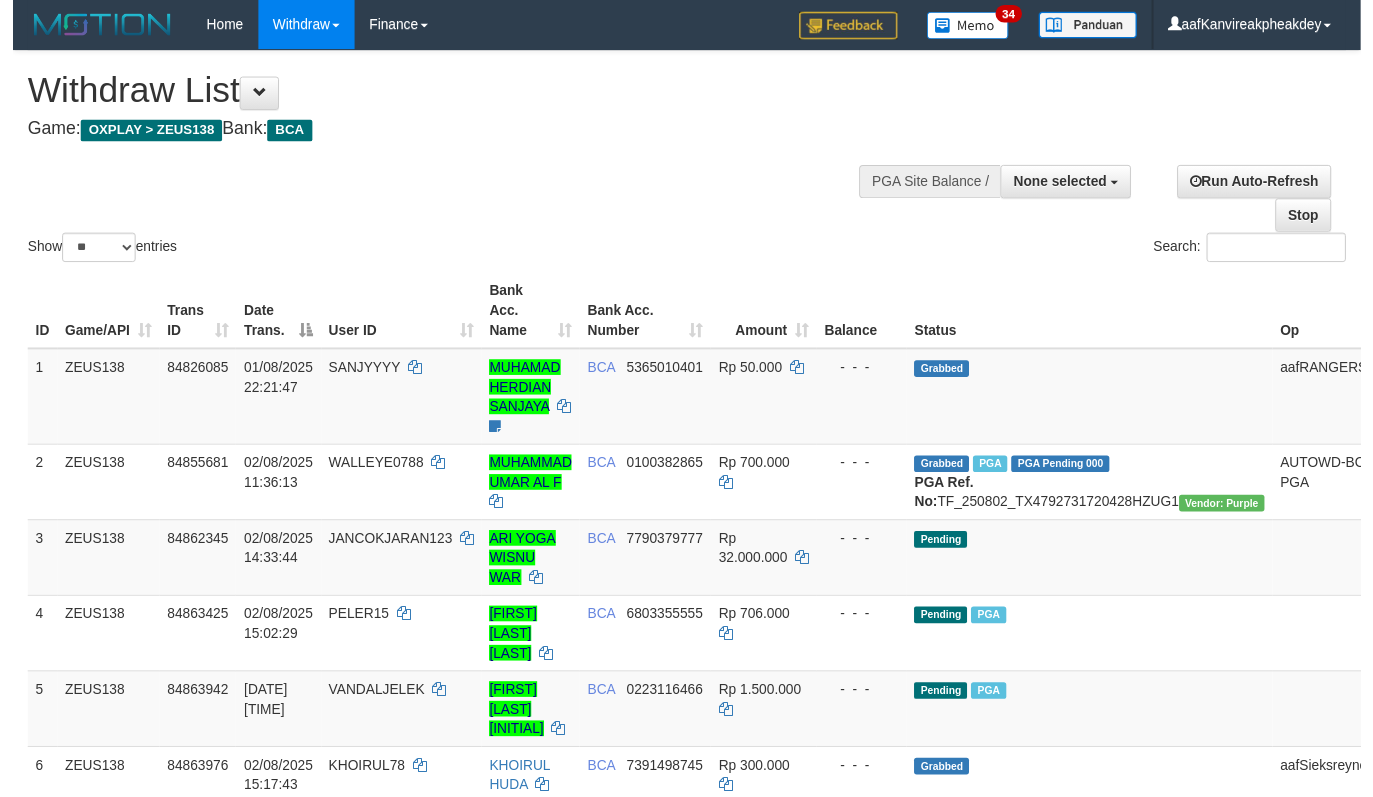 scroll, scrollTop: 0, scrollLeft: 0, axis: both 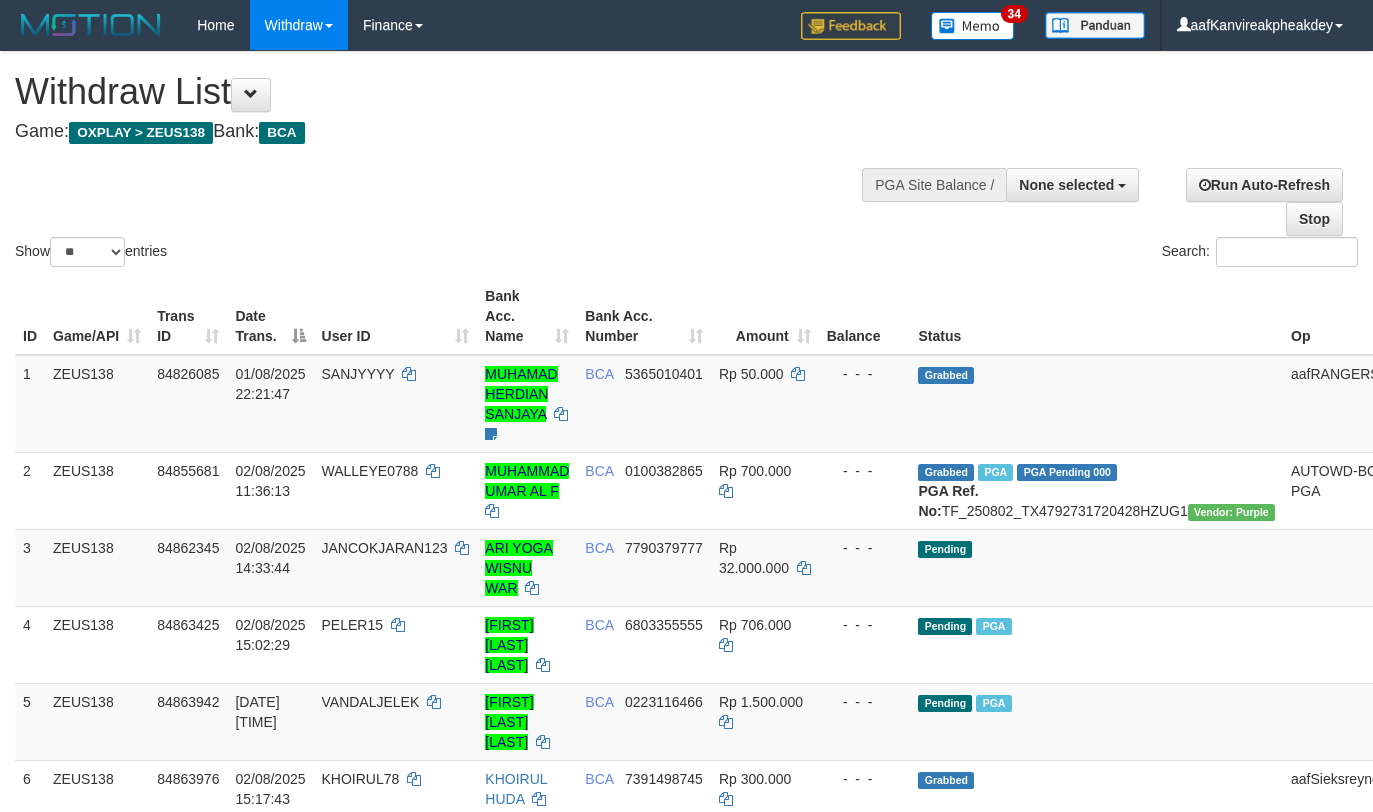 select 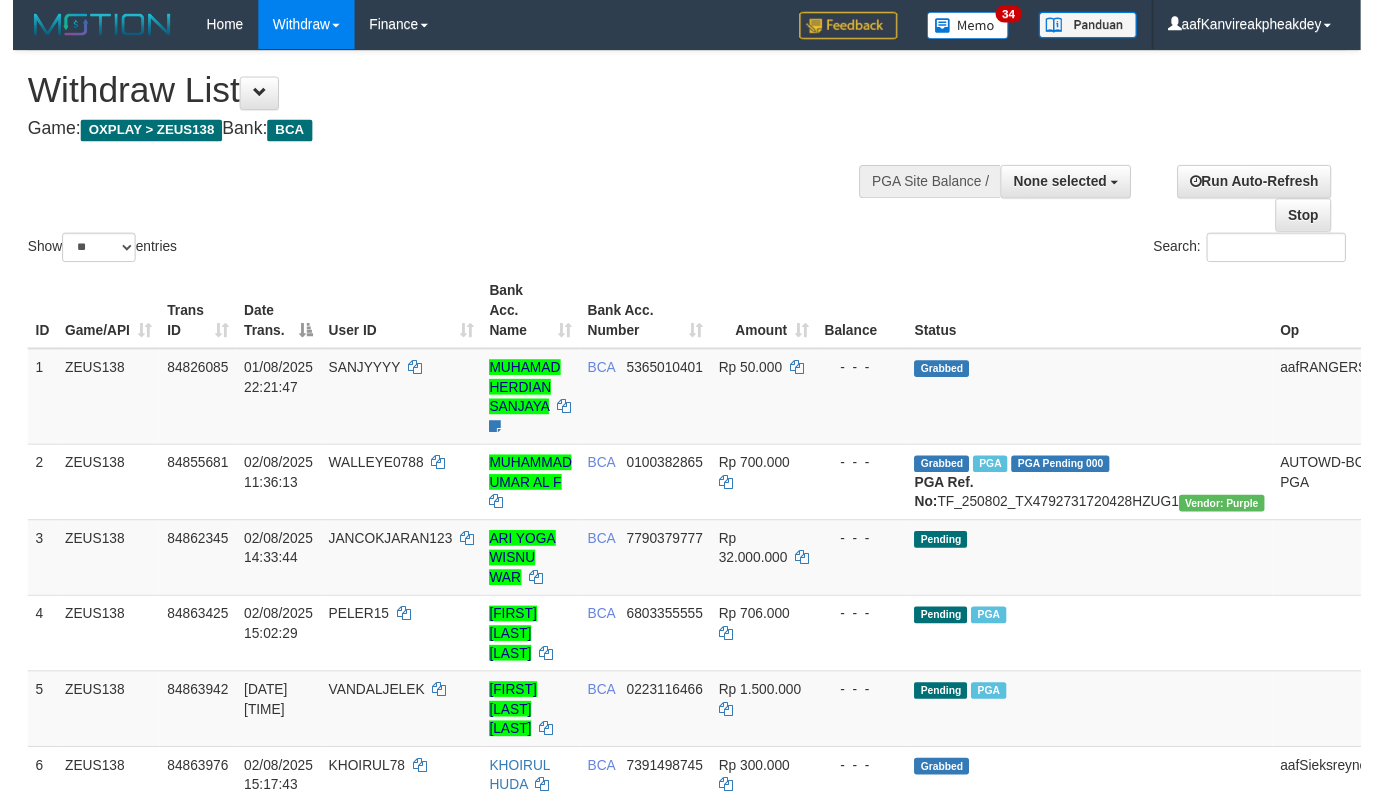 scroll, scrollTop: 0, scrollLeft: 0, axis: both 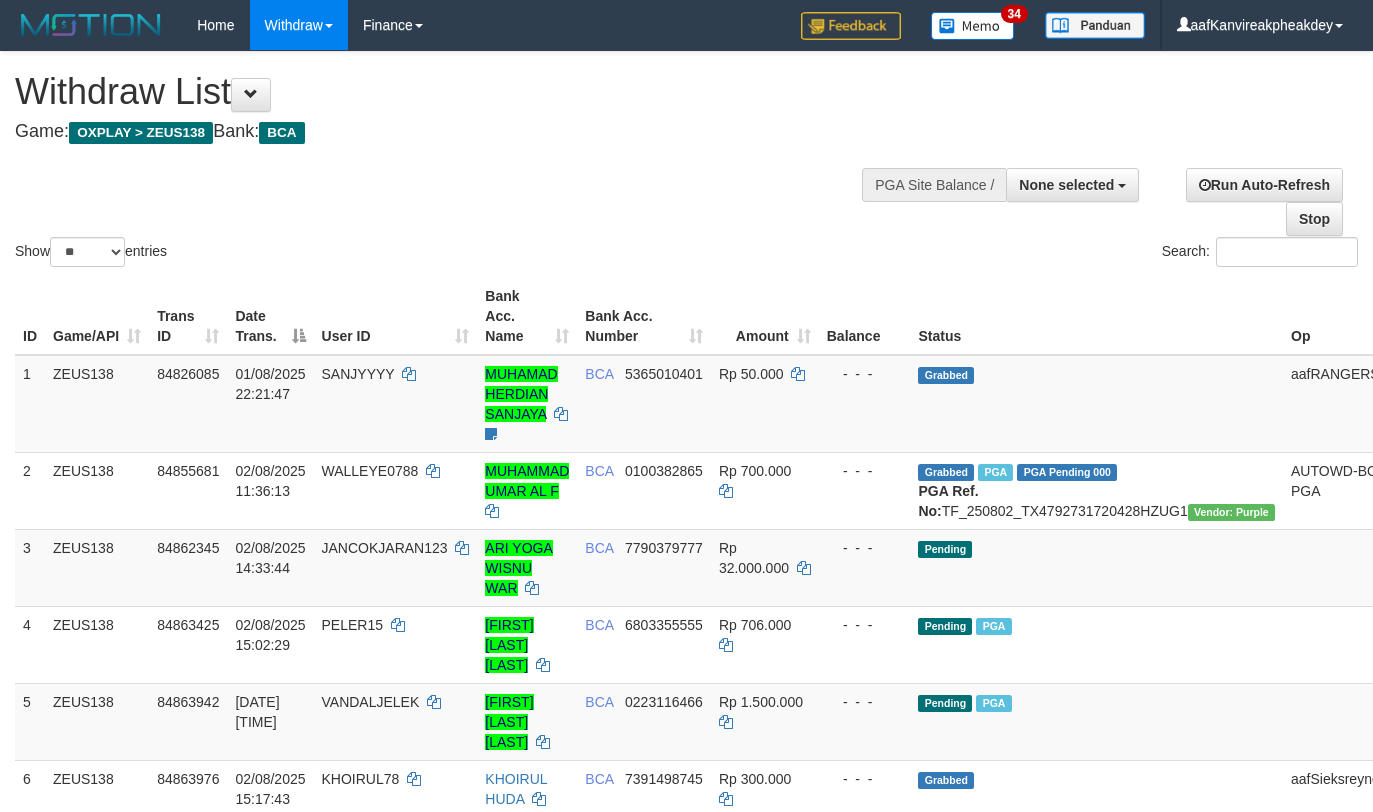 select 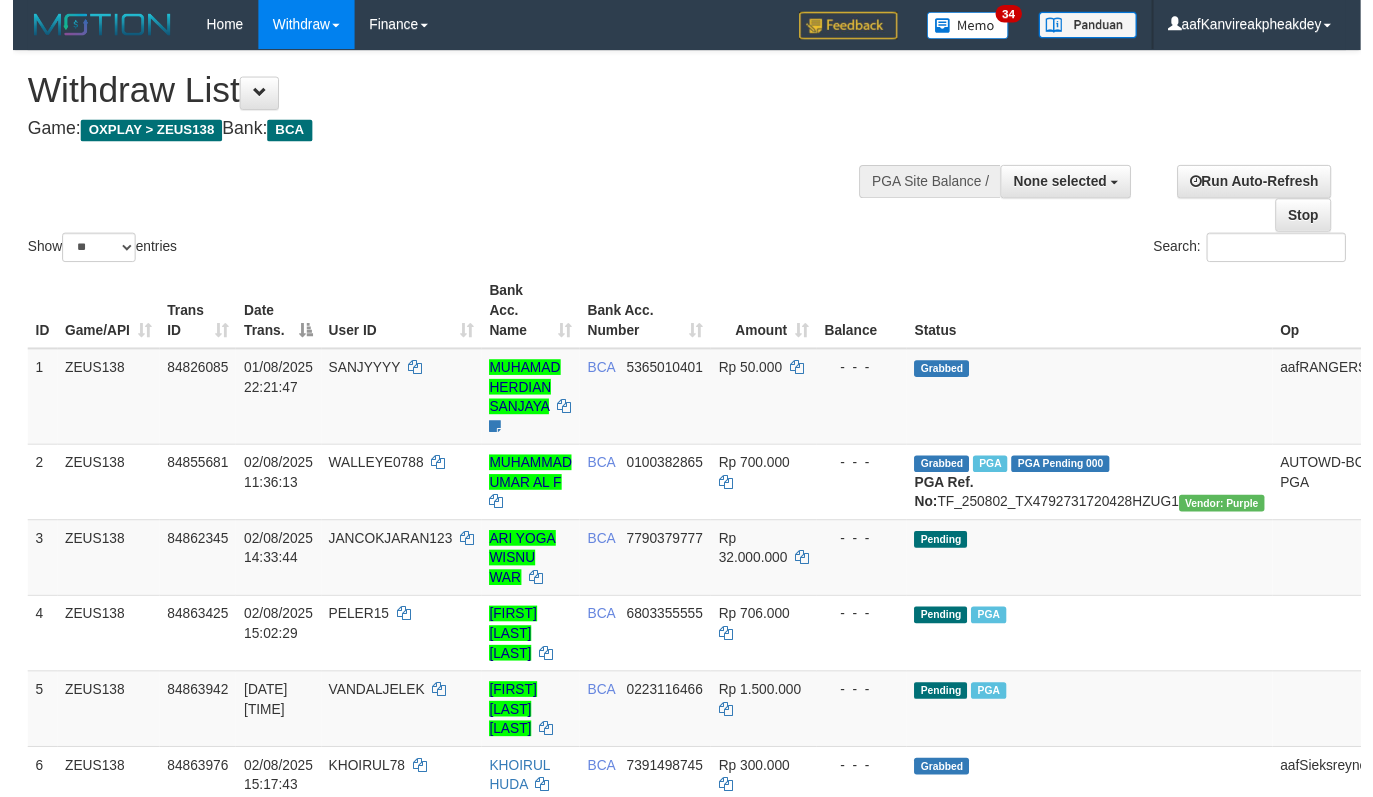 scroll, scrollTop: 0, scrollLeft: 0, axis: both 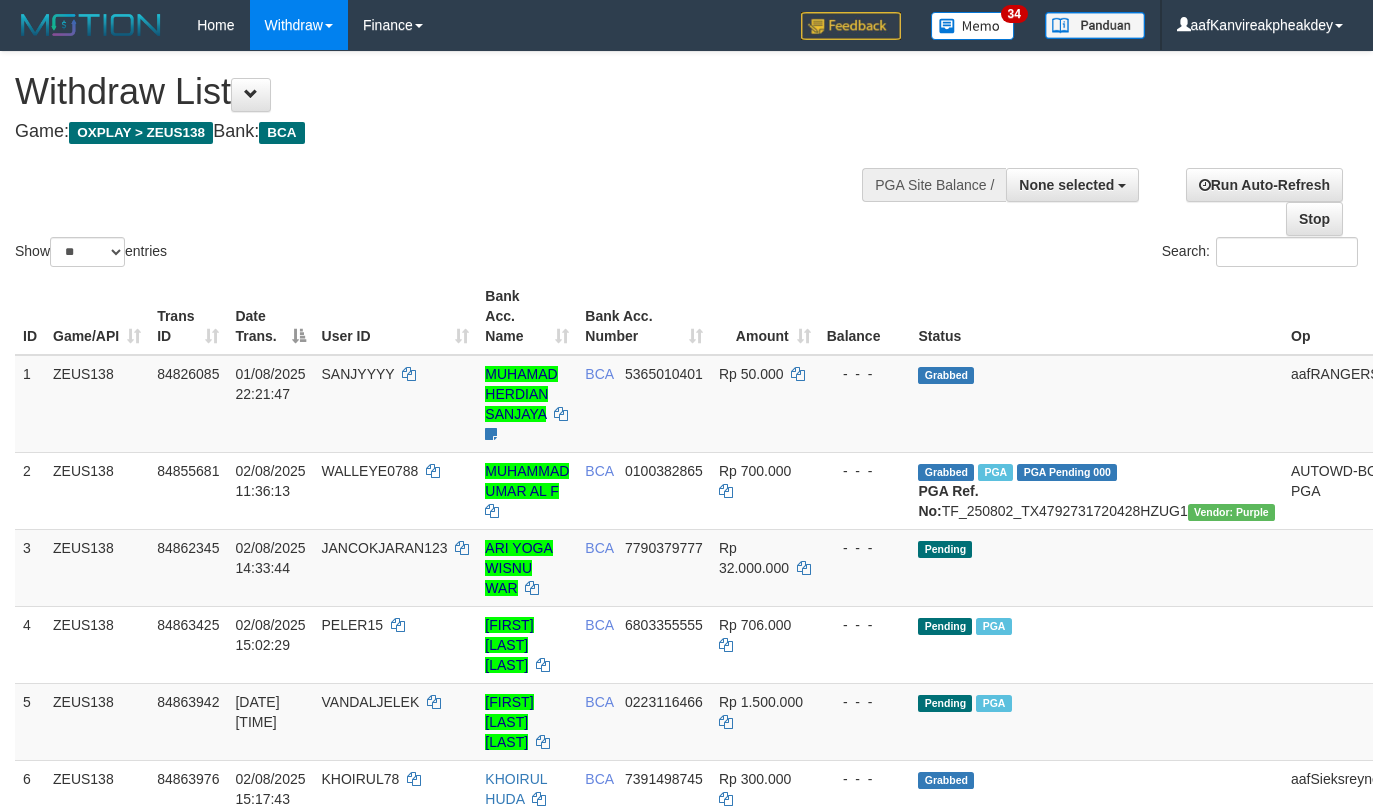 select 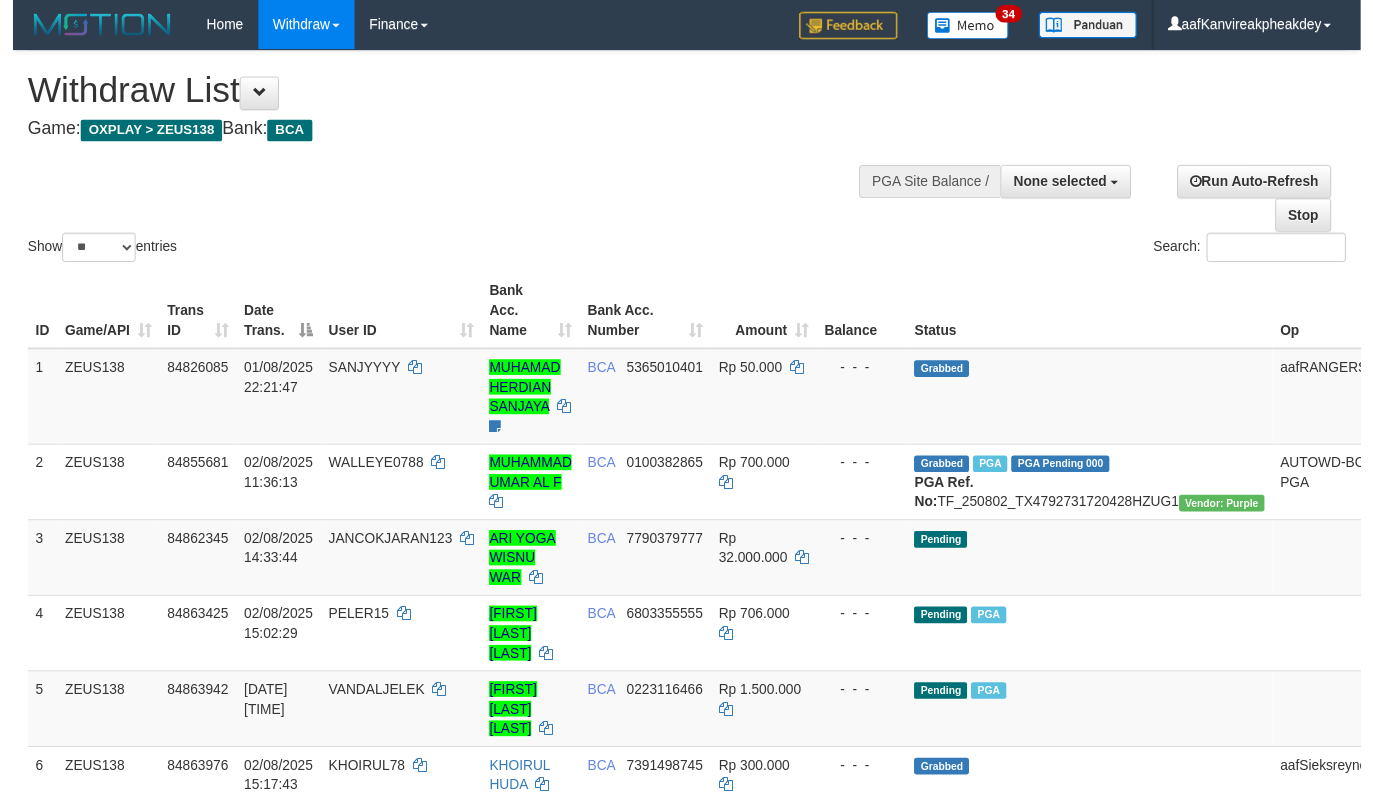 scroll, scrollTop: 0, scrollLeft: 0, axis: both 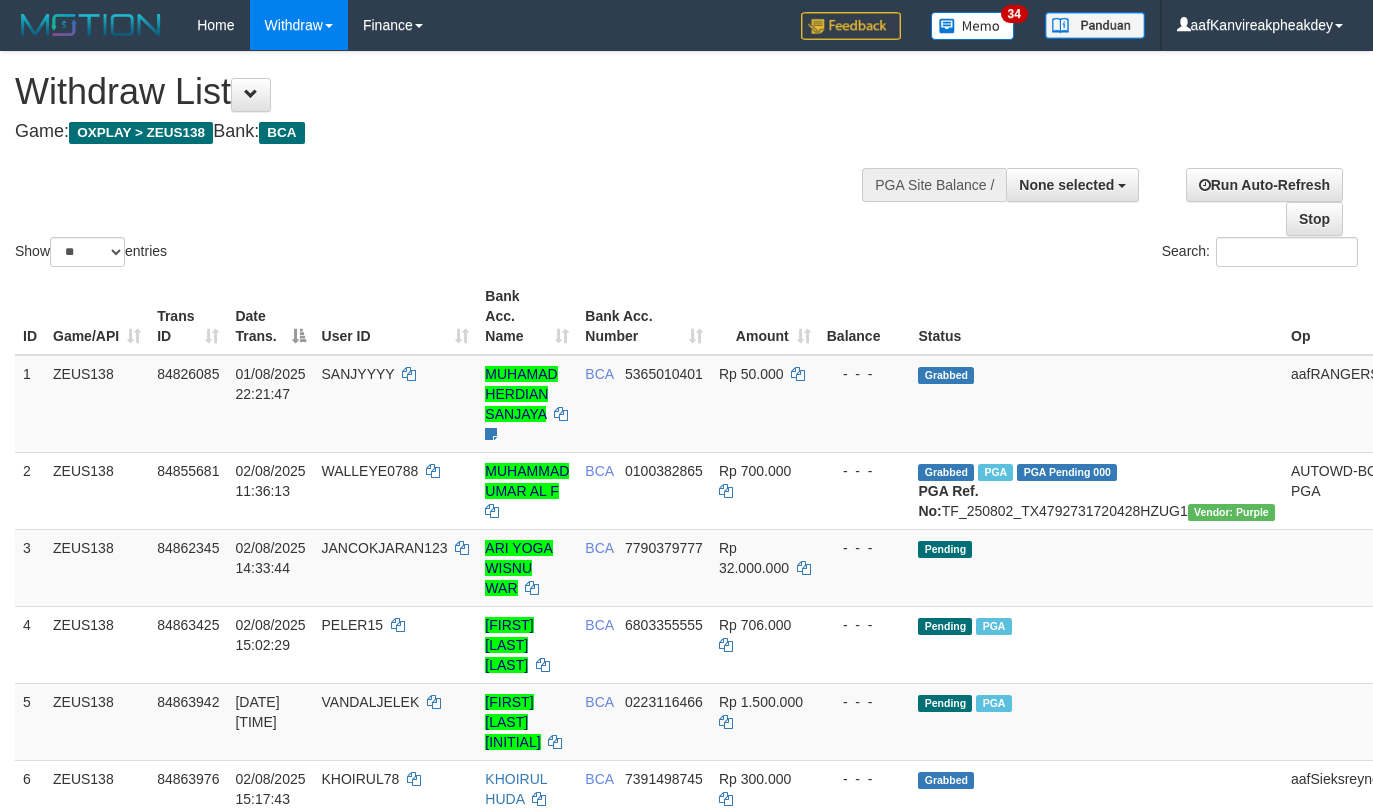 select 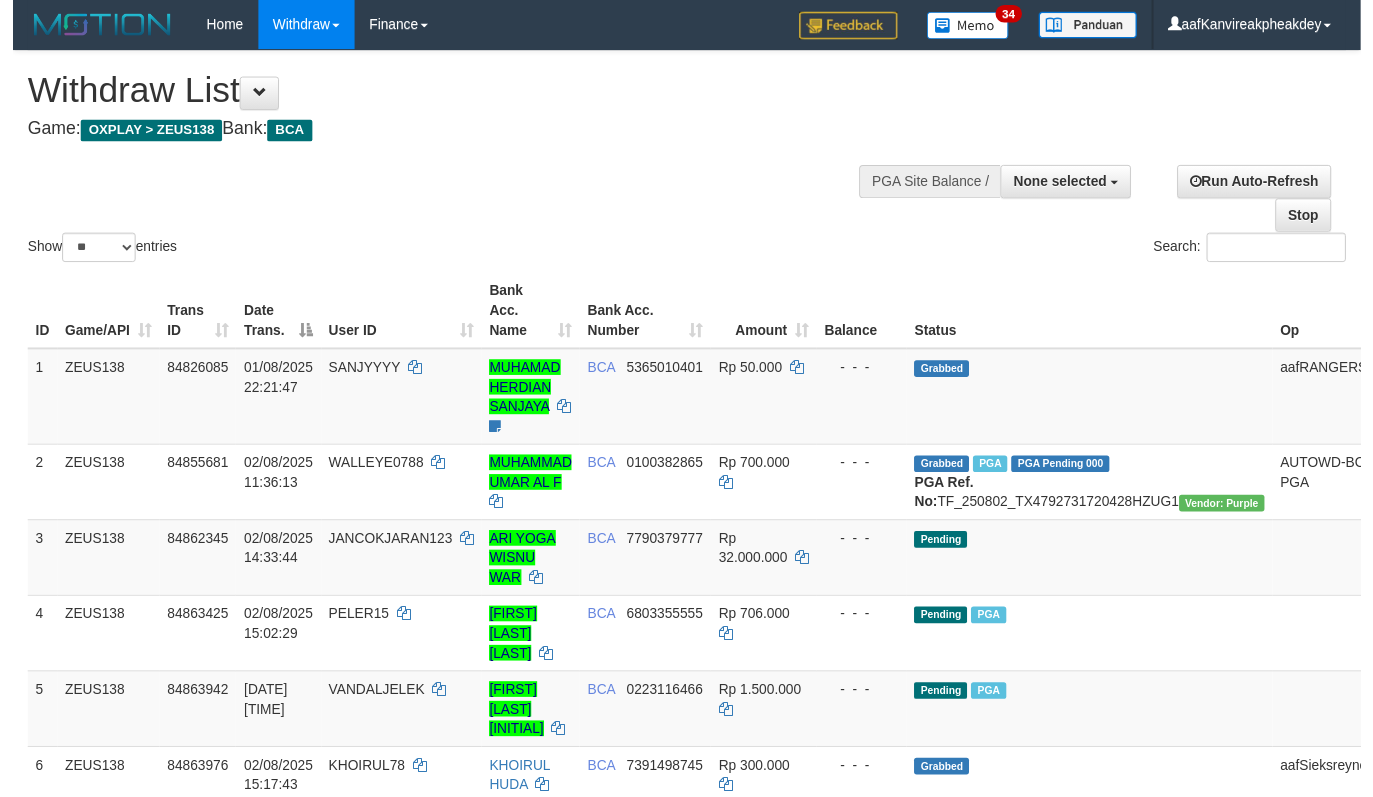 scroll, scrollTop: 0, scrollLeft: 0, axis: both 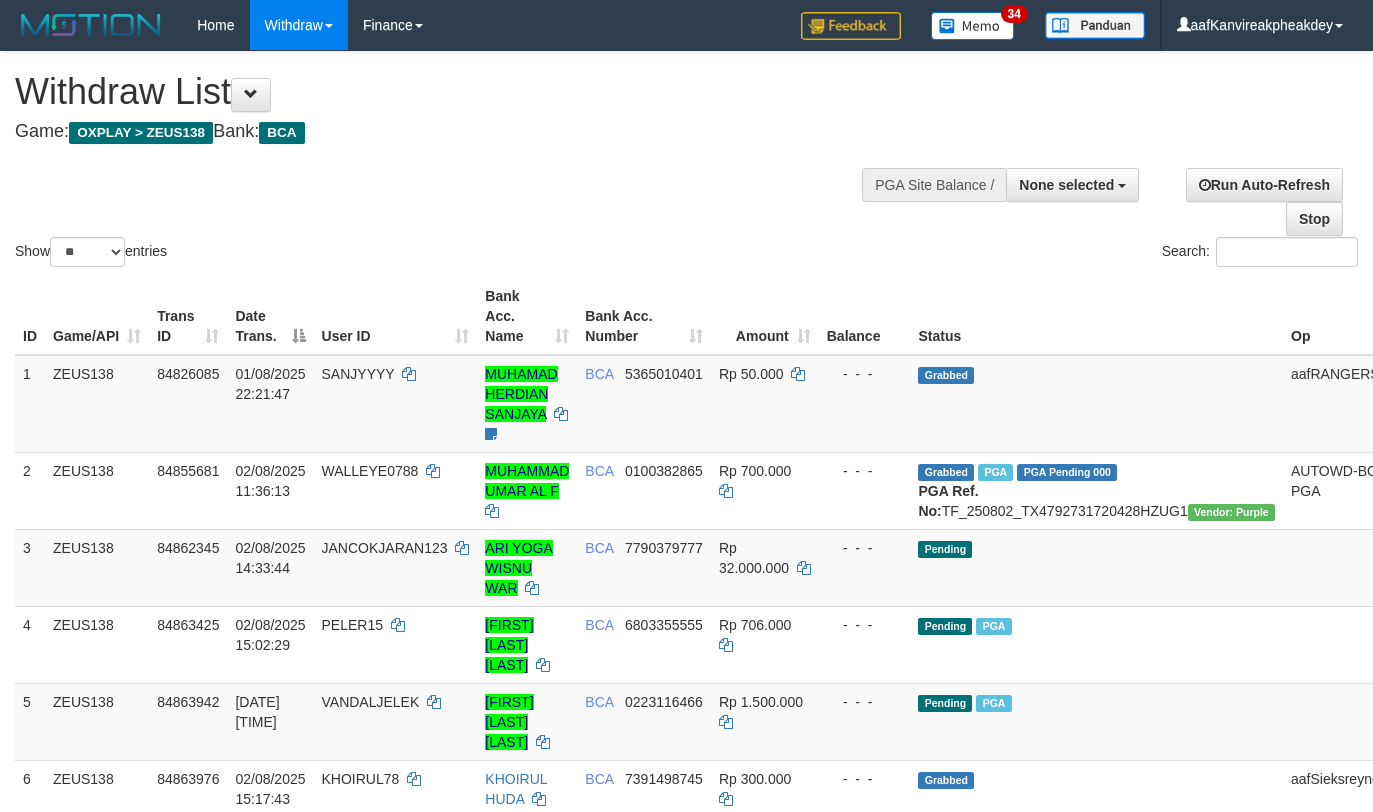 select 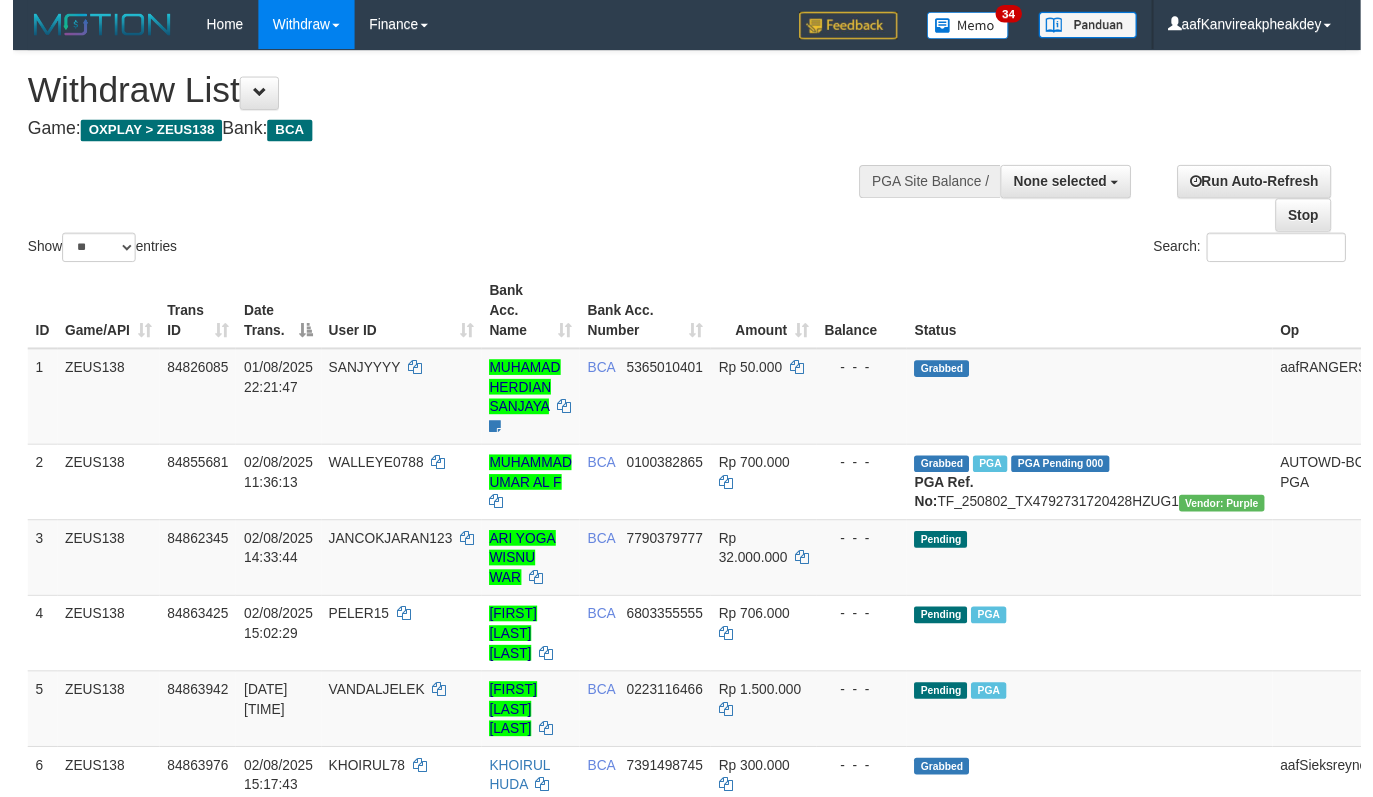 scroll, scrollTop: 0, scrollLeft: 0, axis: both 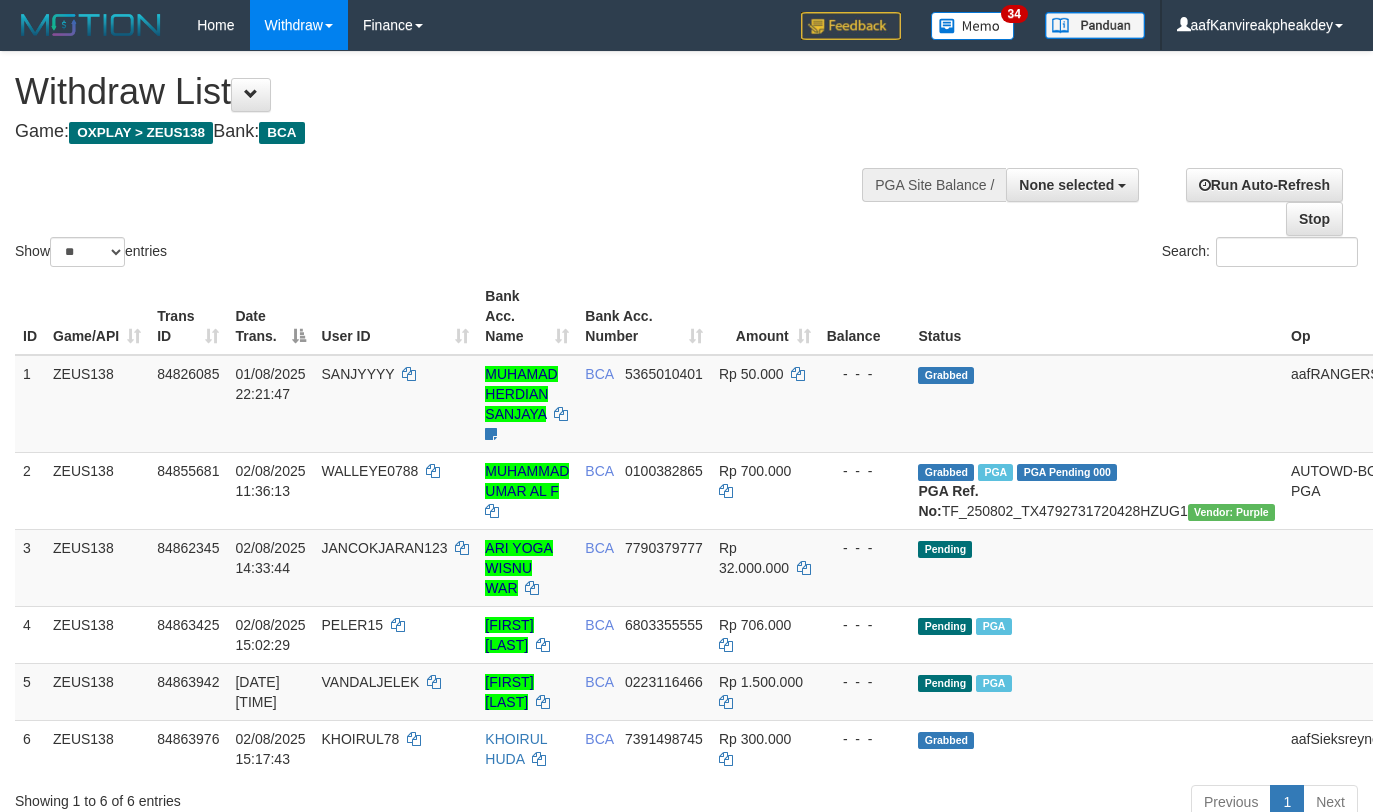 select 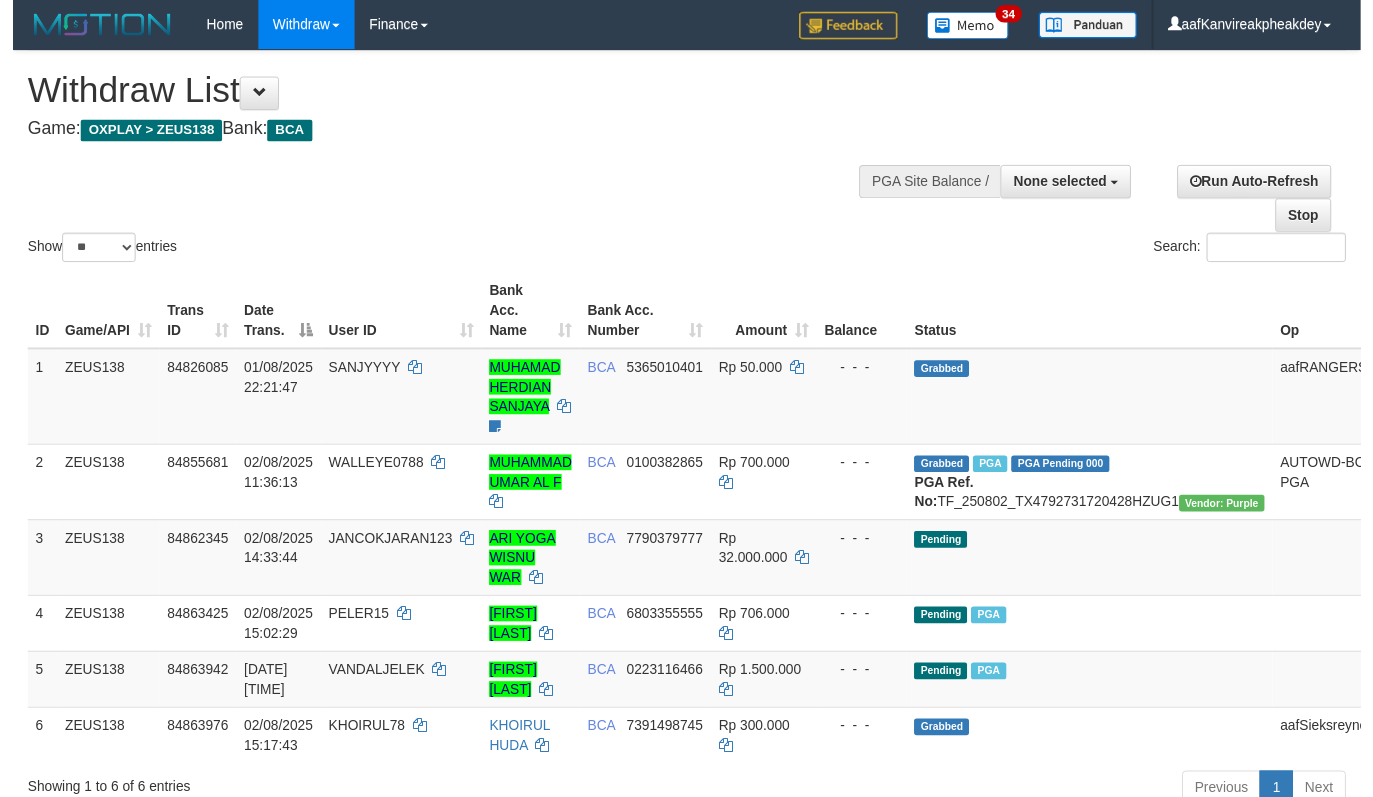 scroll, scrollTop: 0, scrollLeft: 0, axis: both 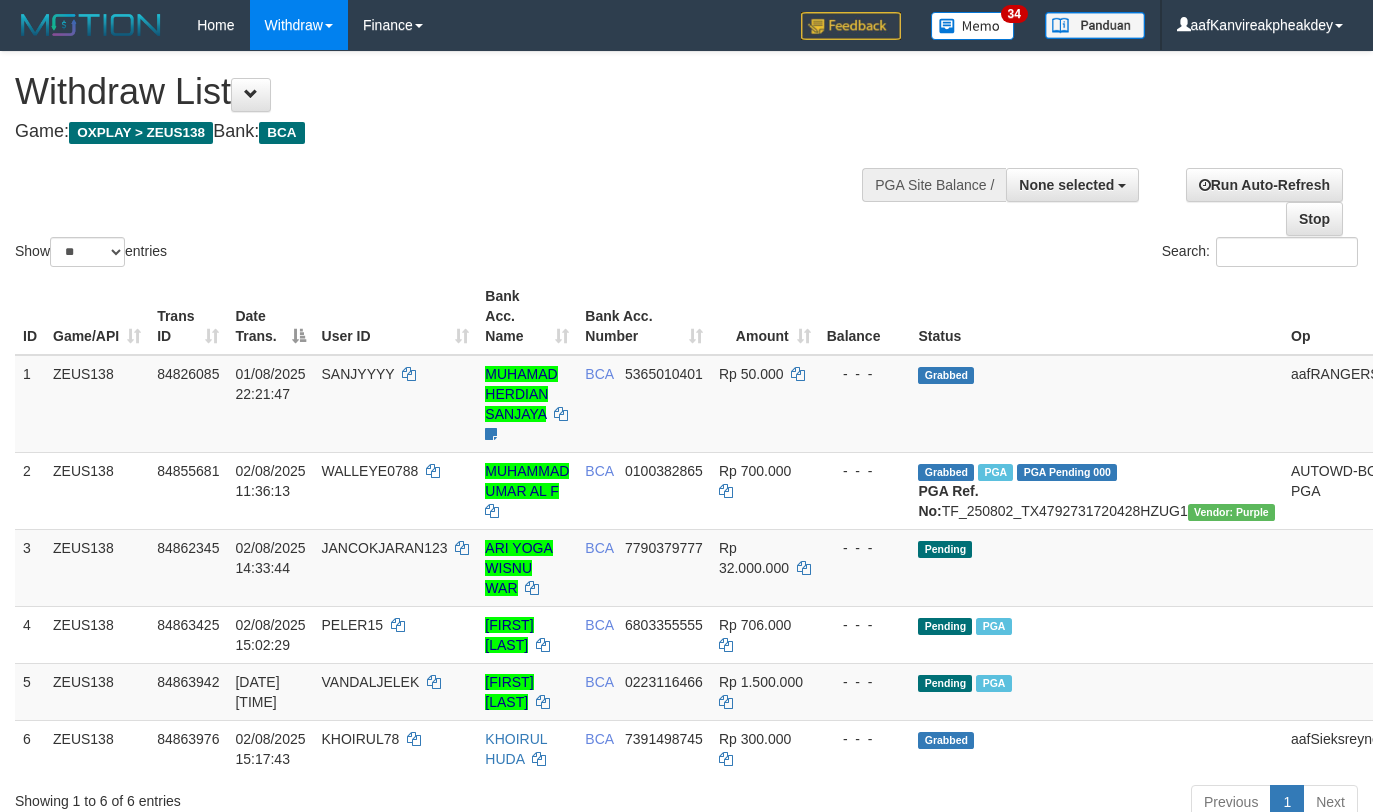 select 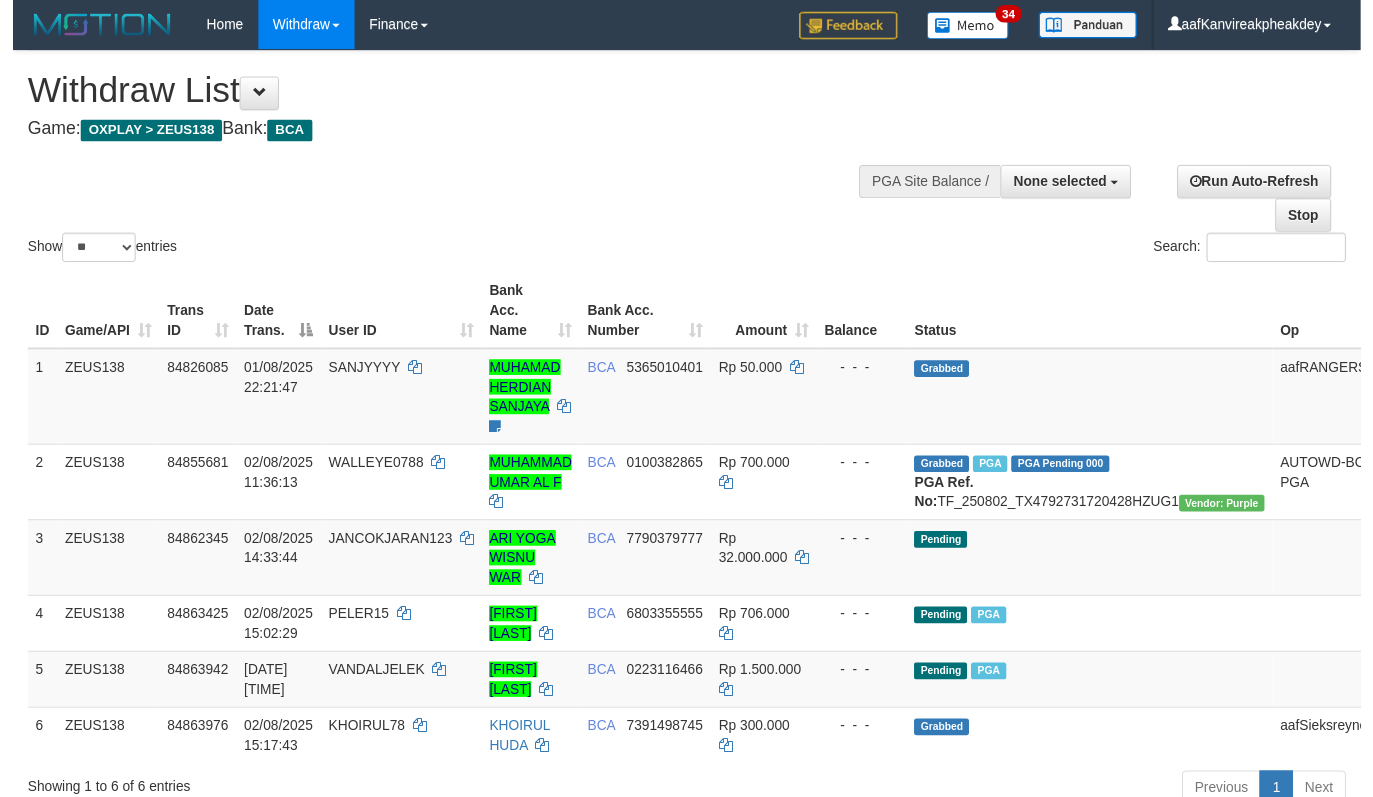 scroll, scrollTop: 0, scrollLeft: 0, axis: both 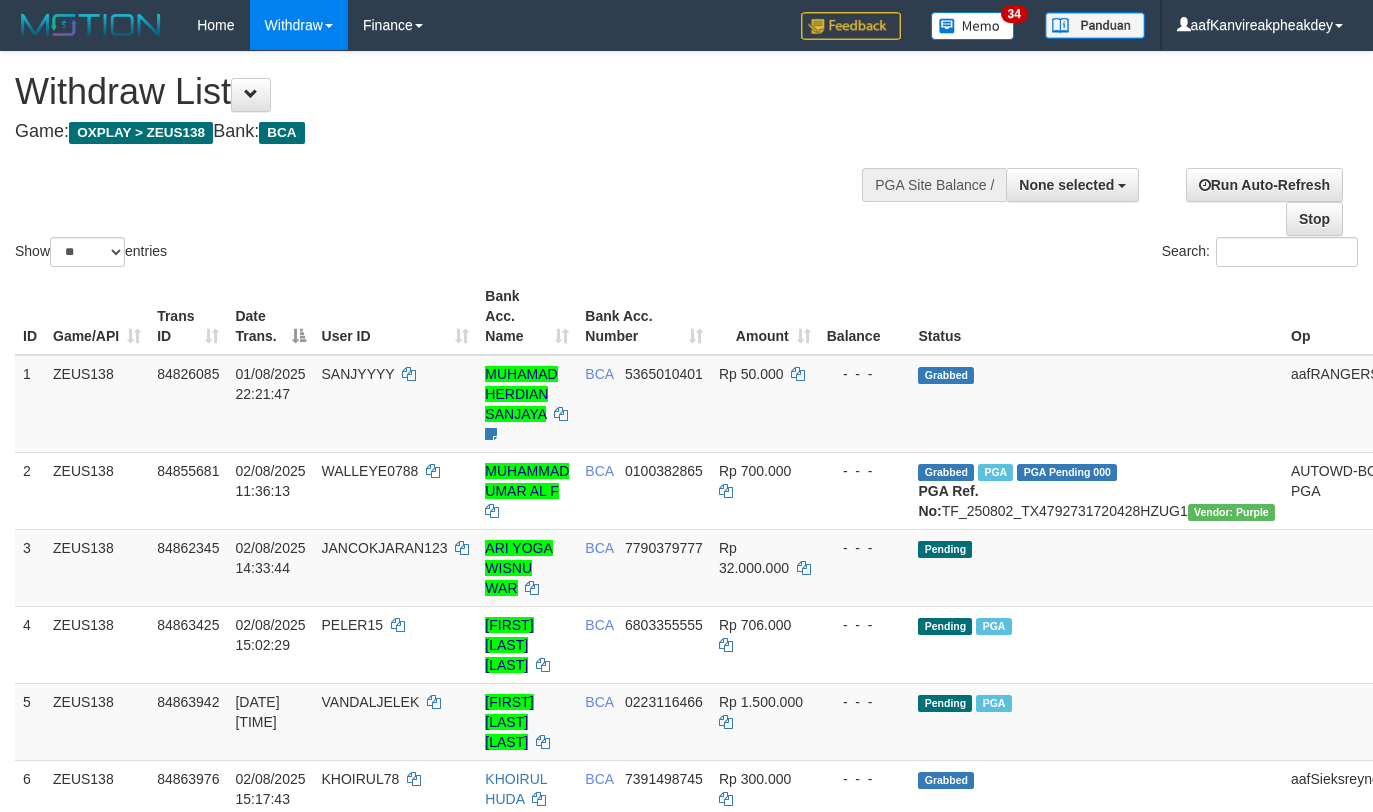 select 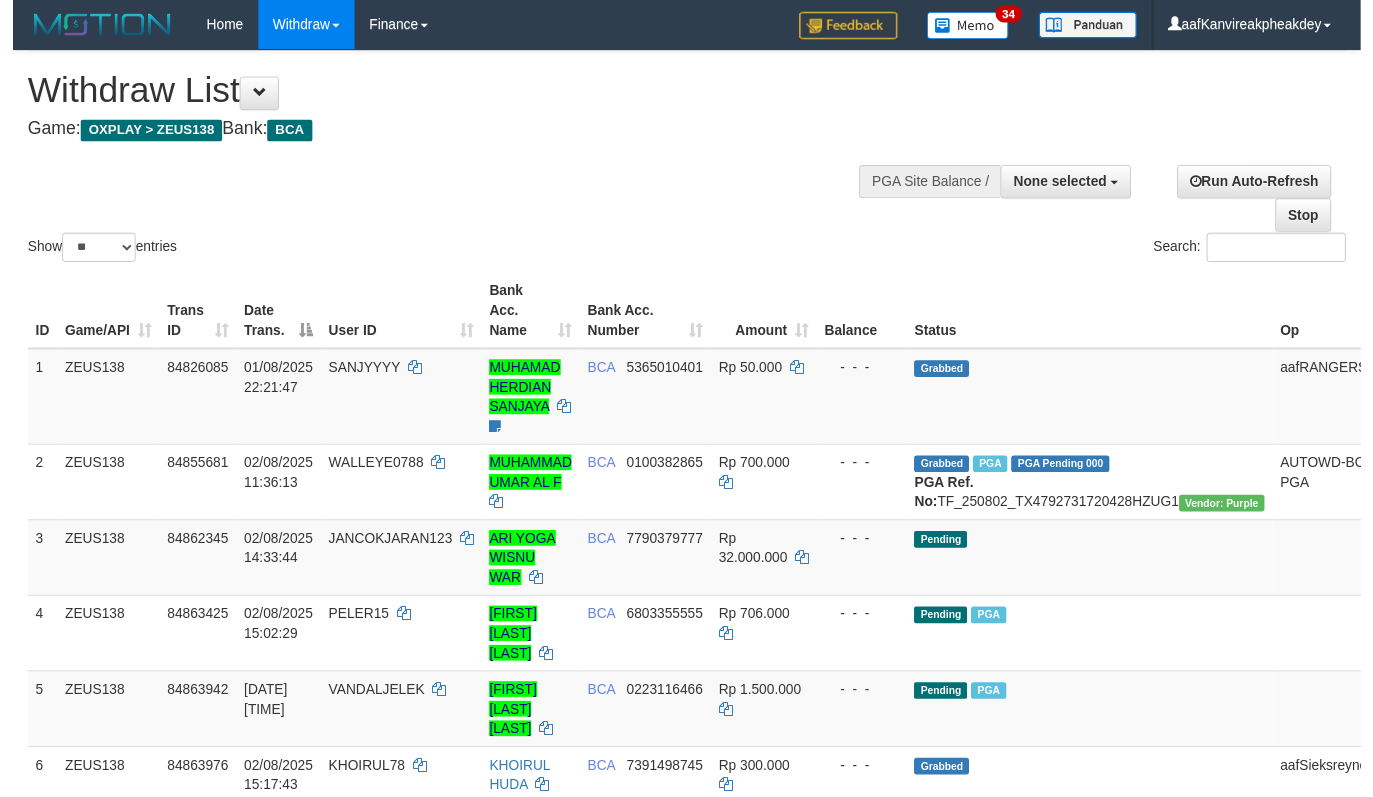scroll, scrollTop: 0, scrollLeft: 0, axis: both 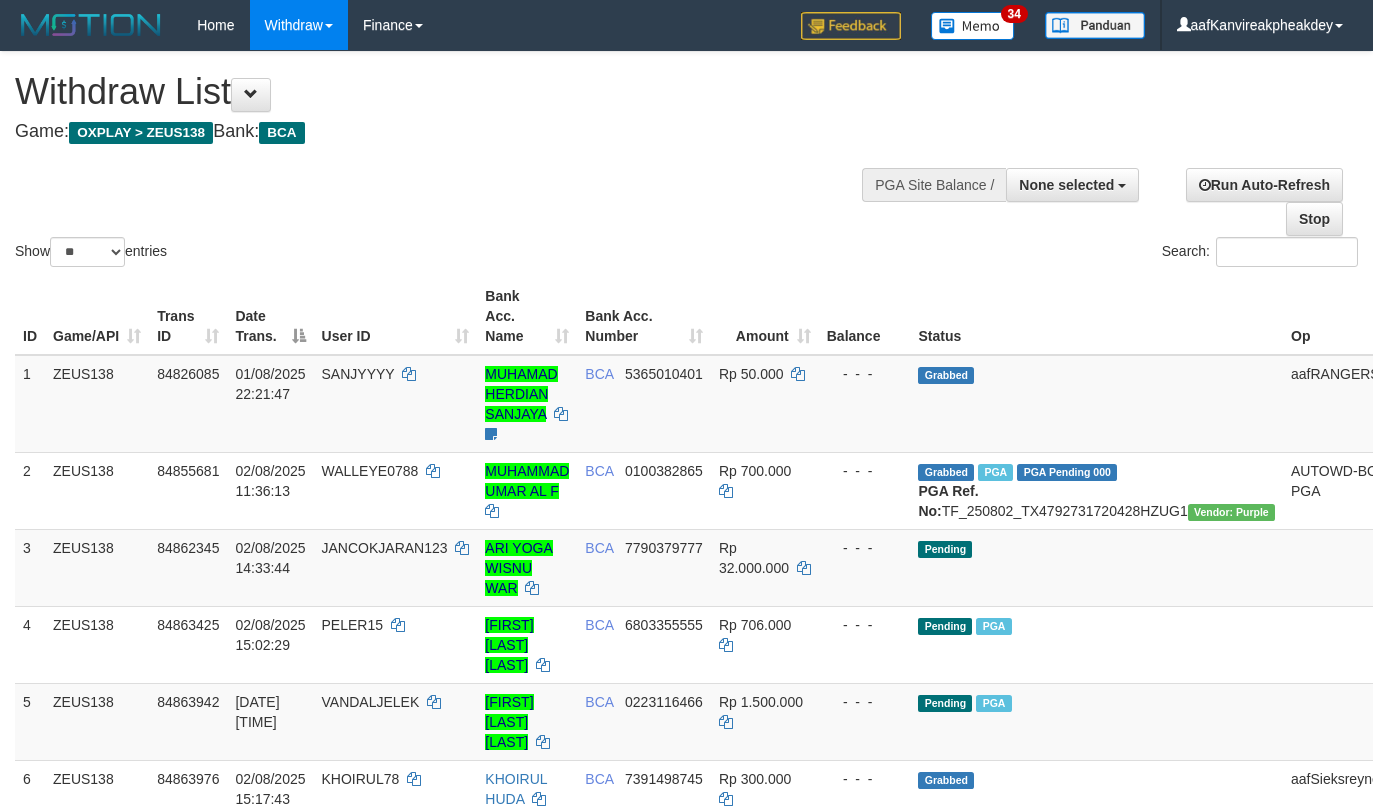 select 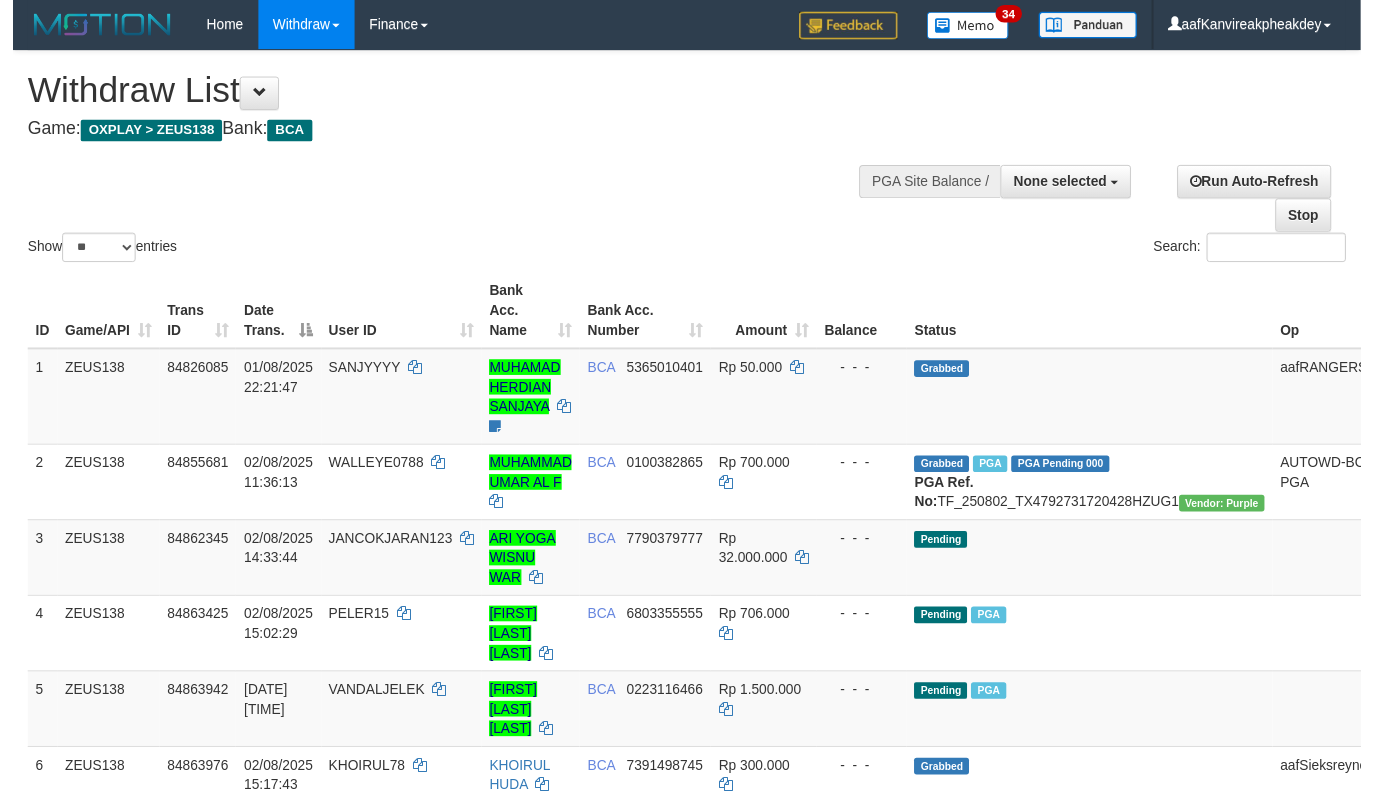 scroll, scrollTop: 0, scrollLeft: 0, axis: both 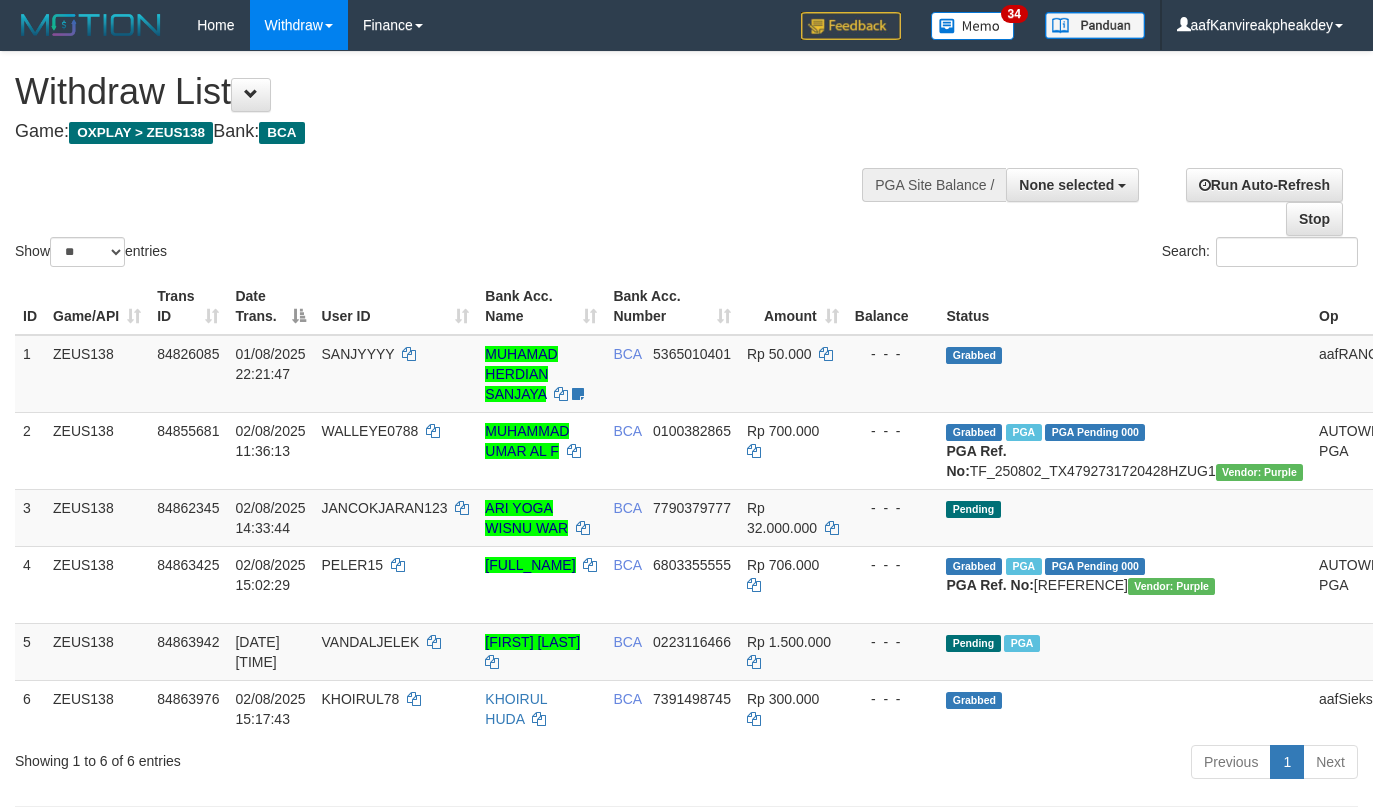 select 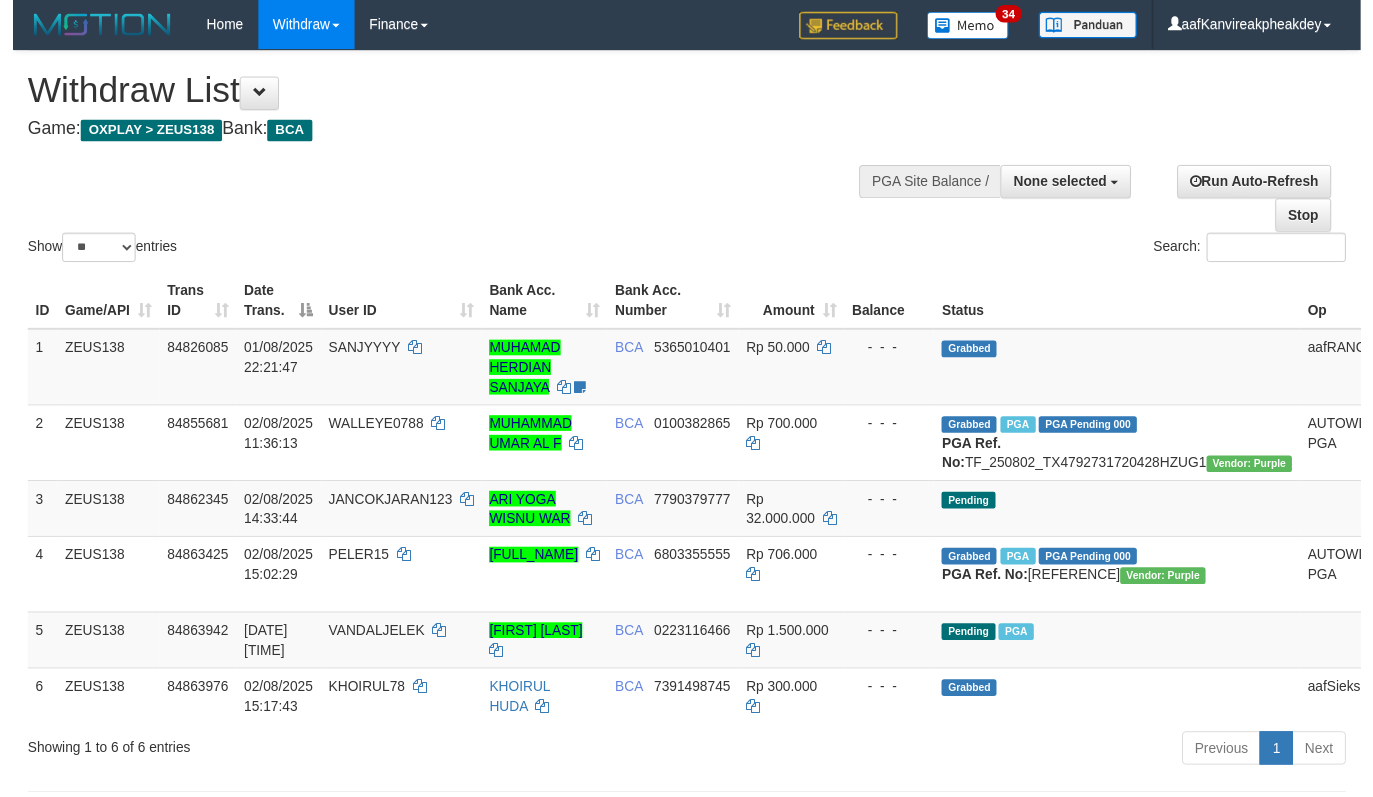 scroll, scrollTop: 0, scrollLeft: 0, axis: both 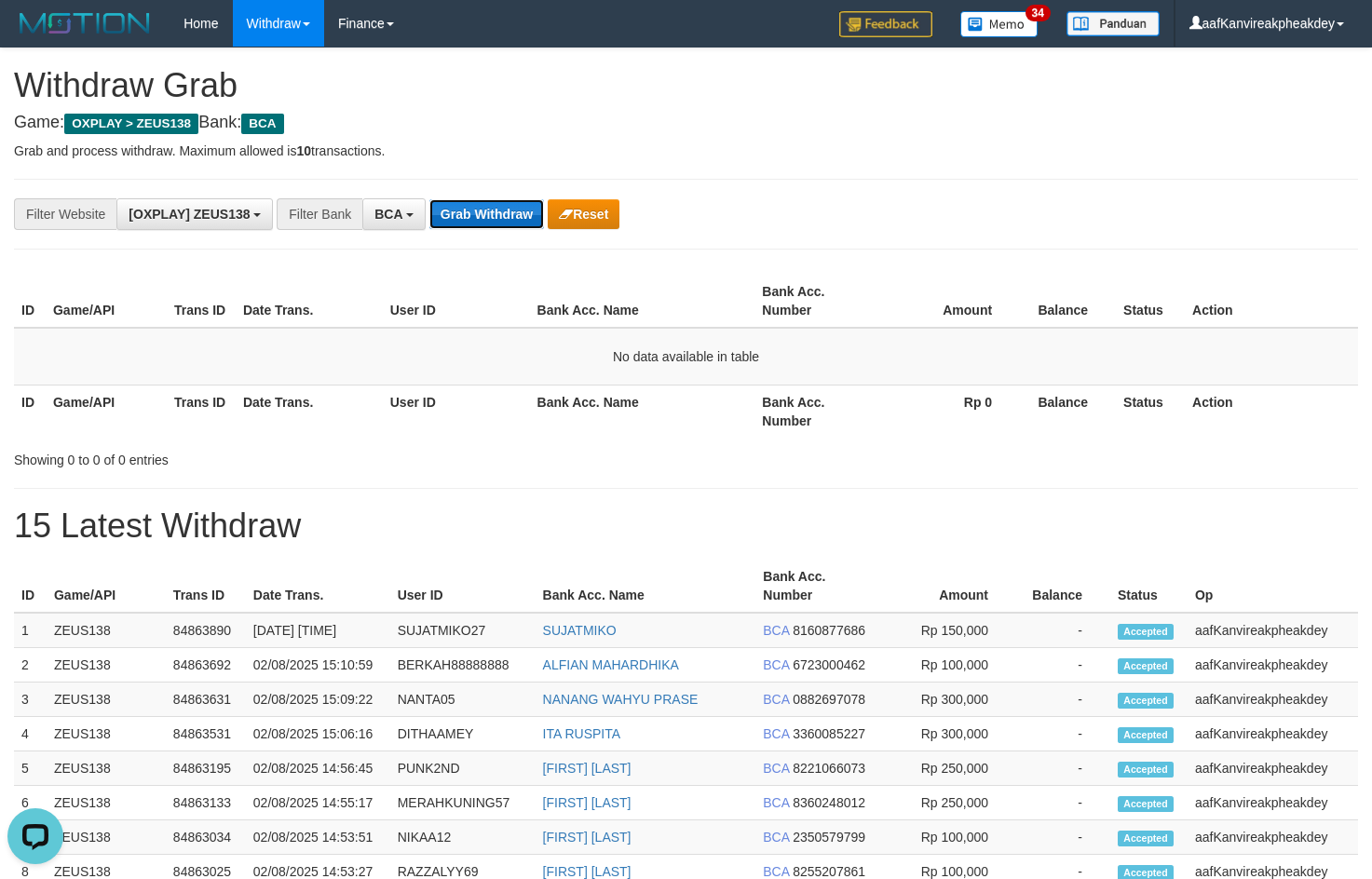 click on "Grab Withdraw" at bounding box center (486, 214) 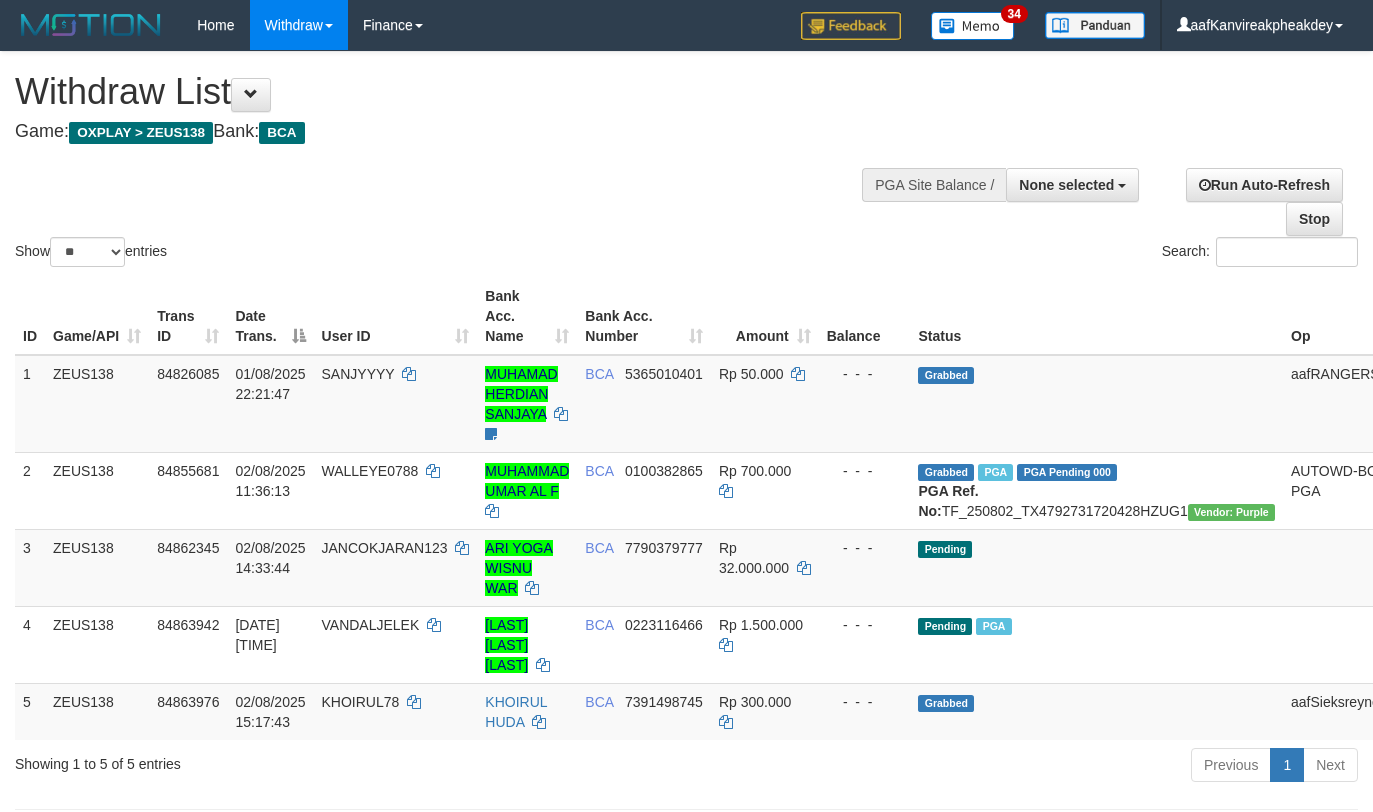 select 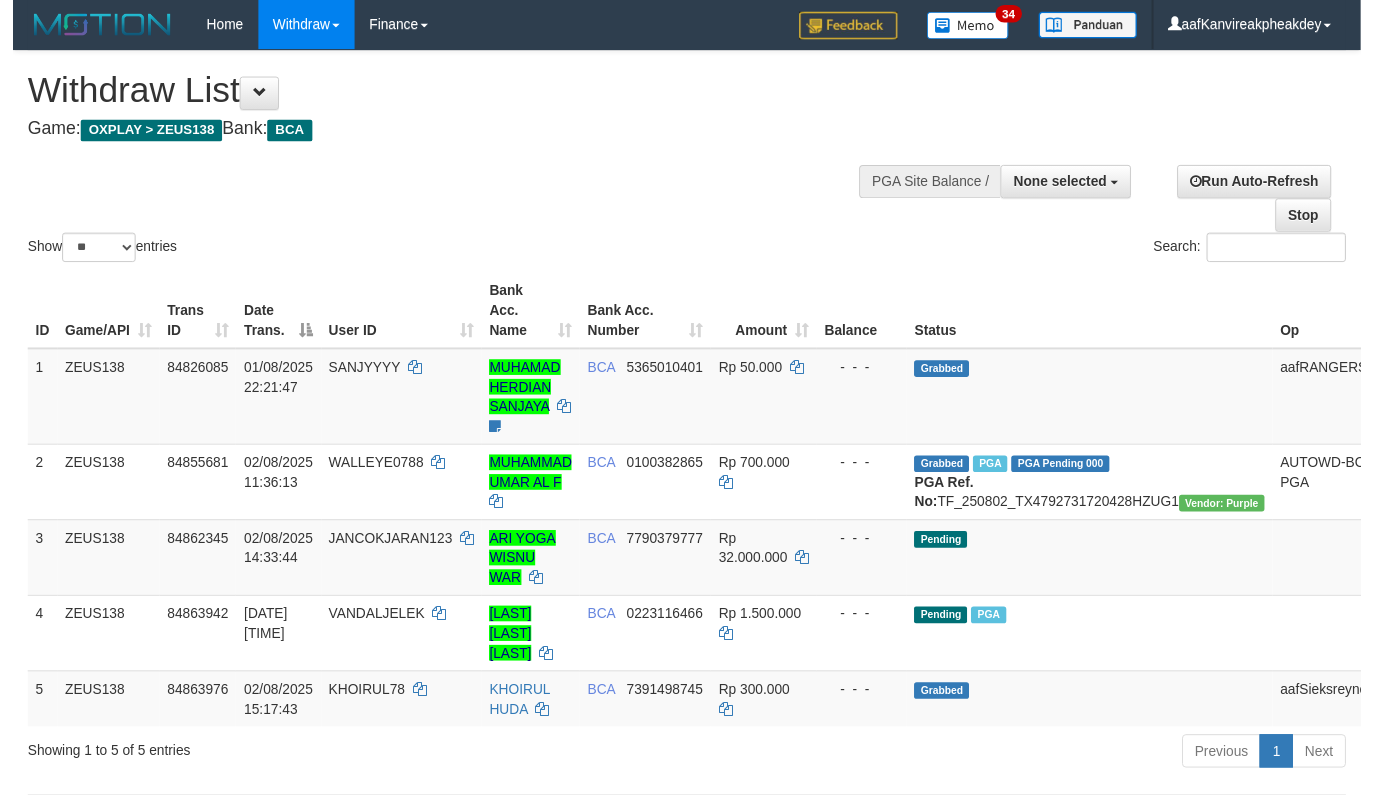 scroll, scrollTop: 0, scrollLeft: 0, axis: both 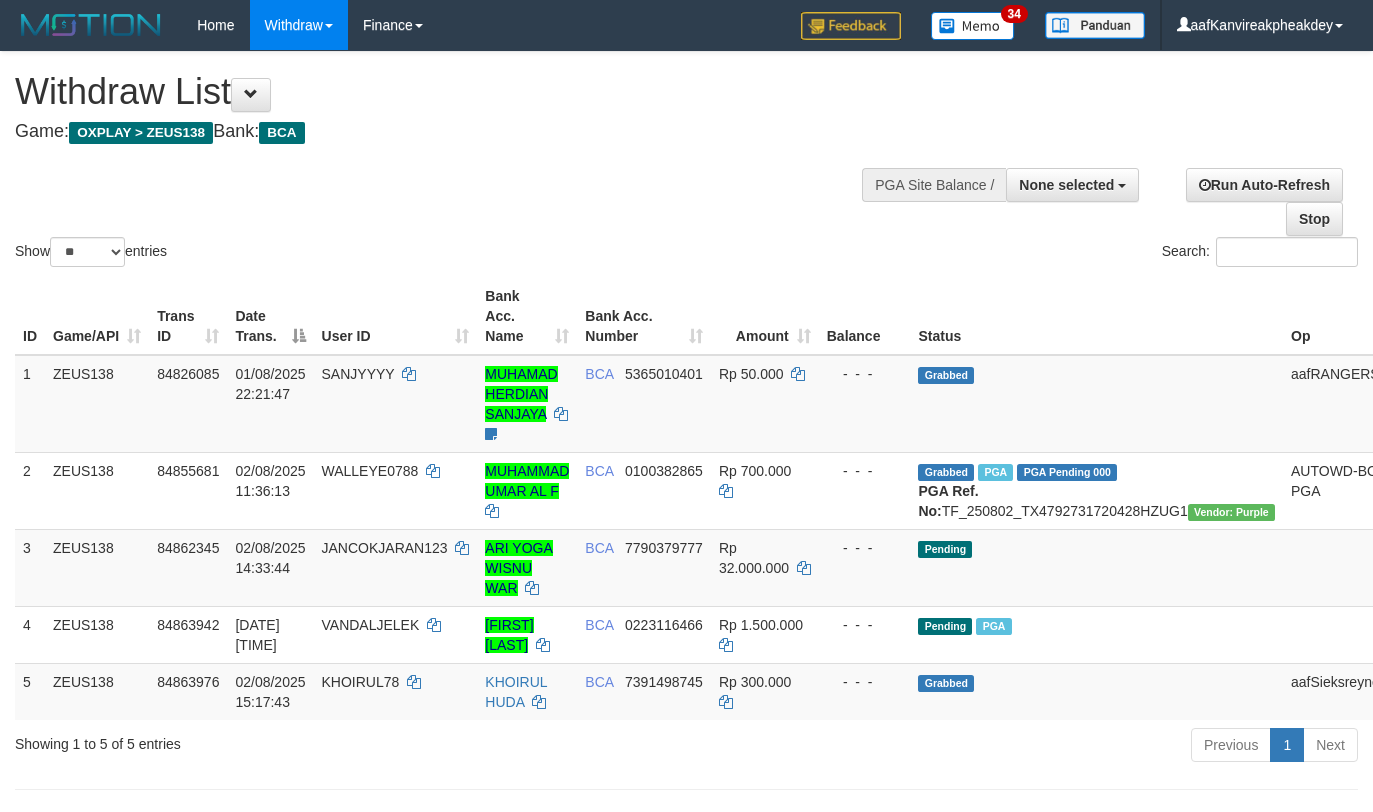 select 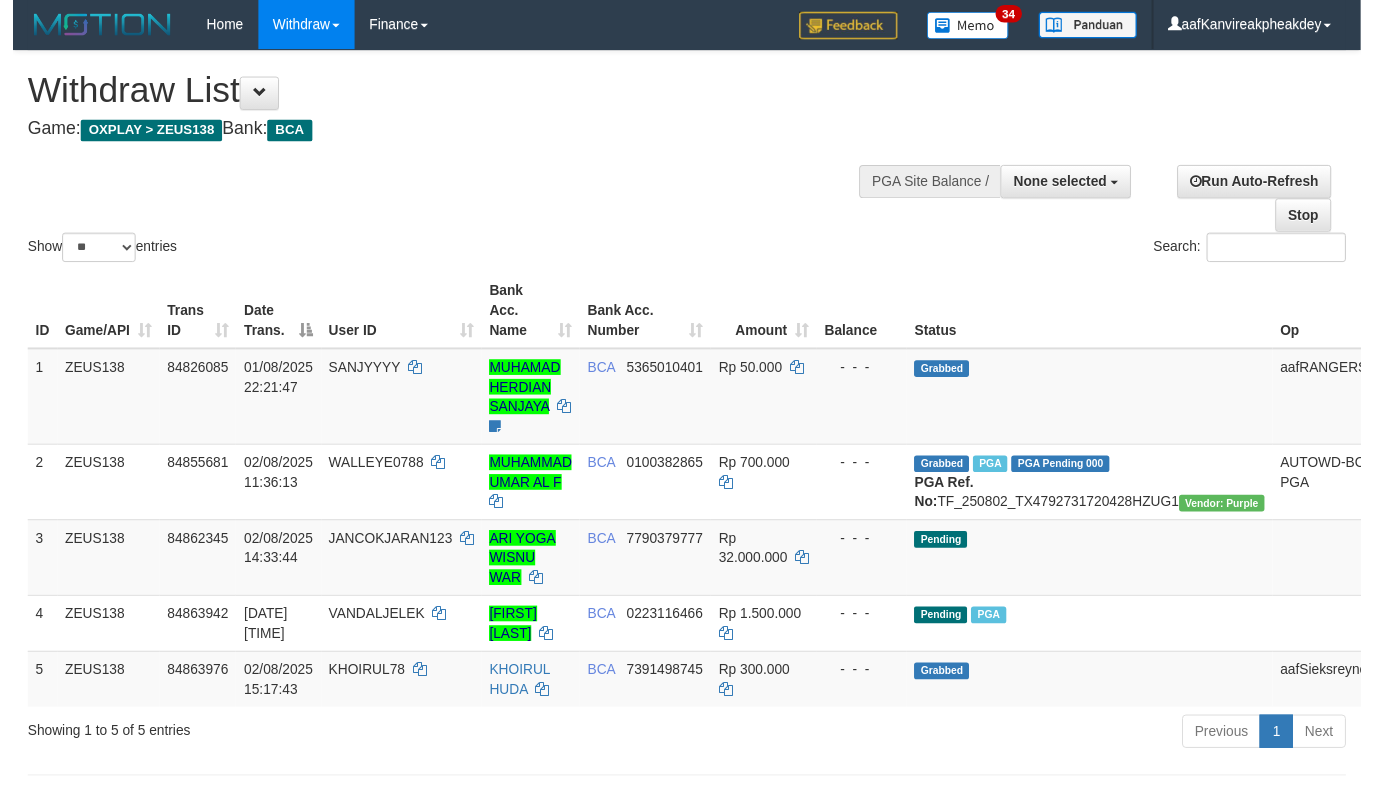 scroll, scrollTop: 0, scrollLeft: 0, axis: both 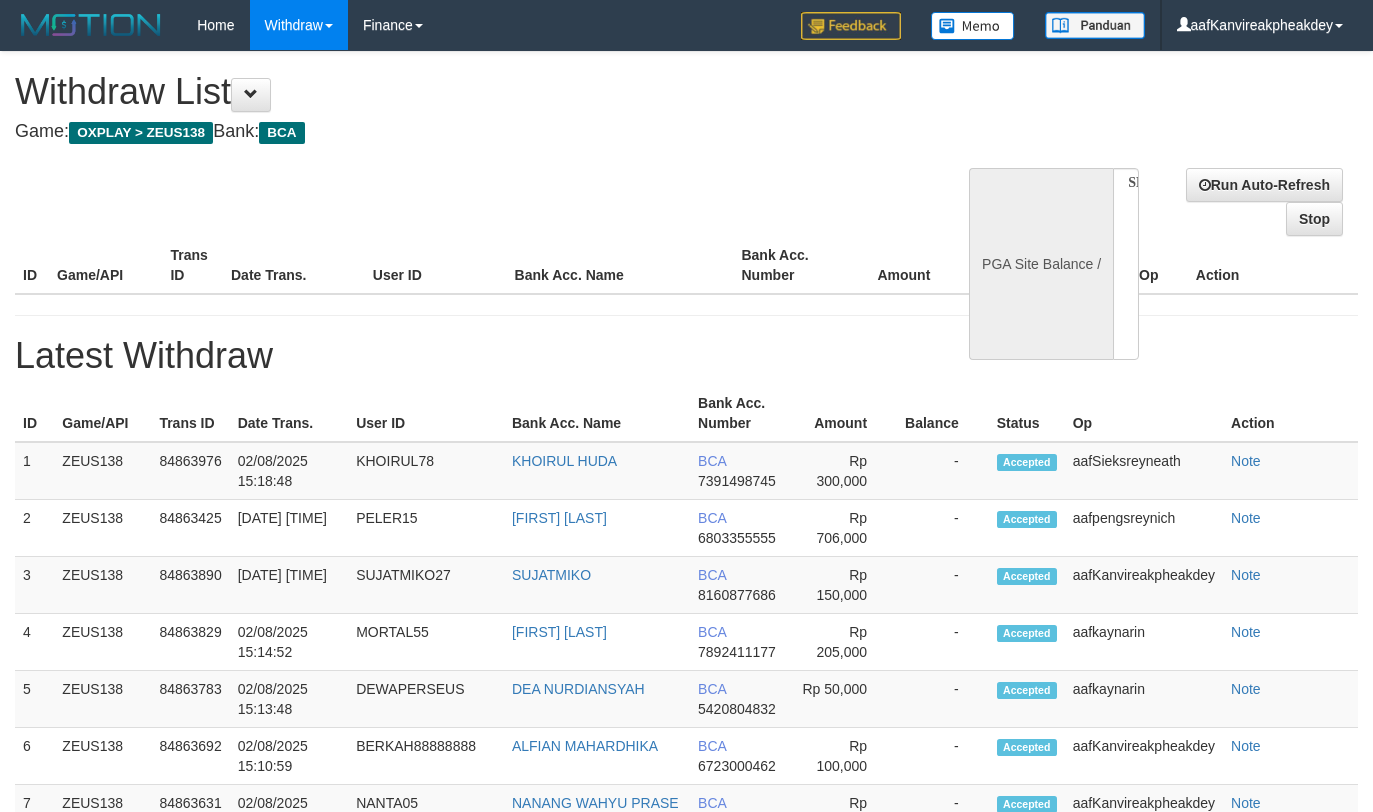 select 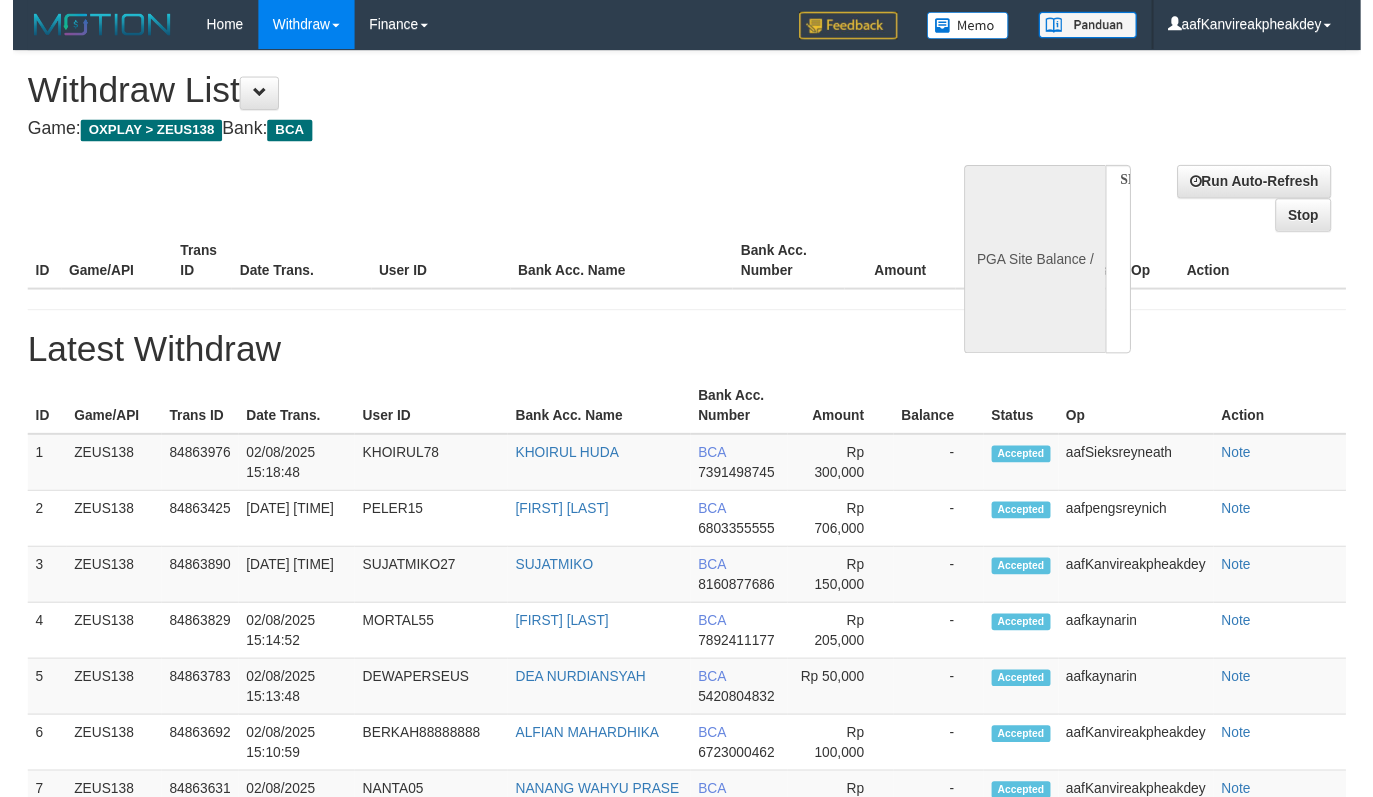 scroll, scrollTop: 0, scrollLeft: 0, axis: both 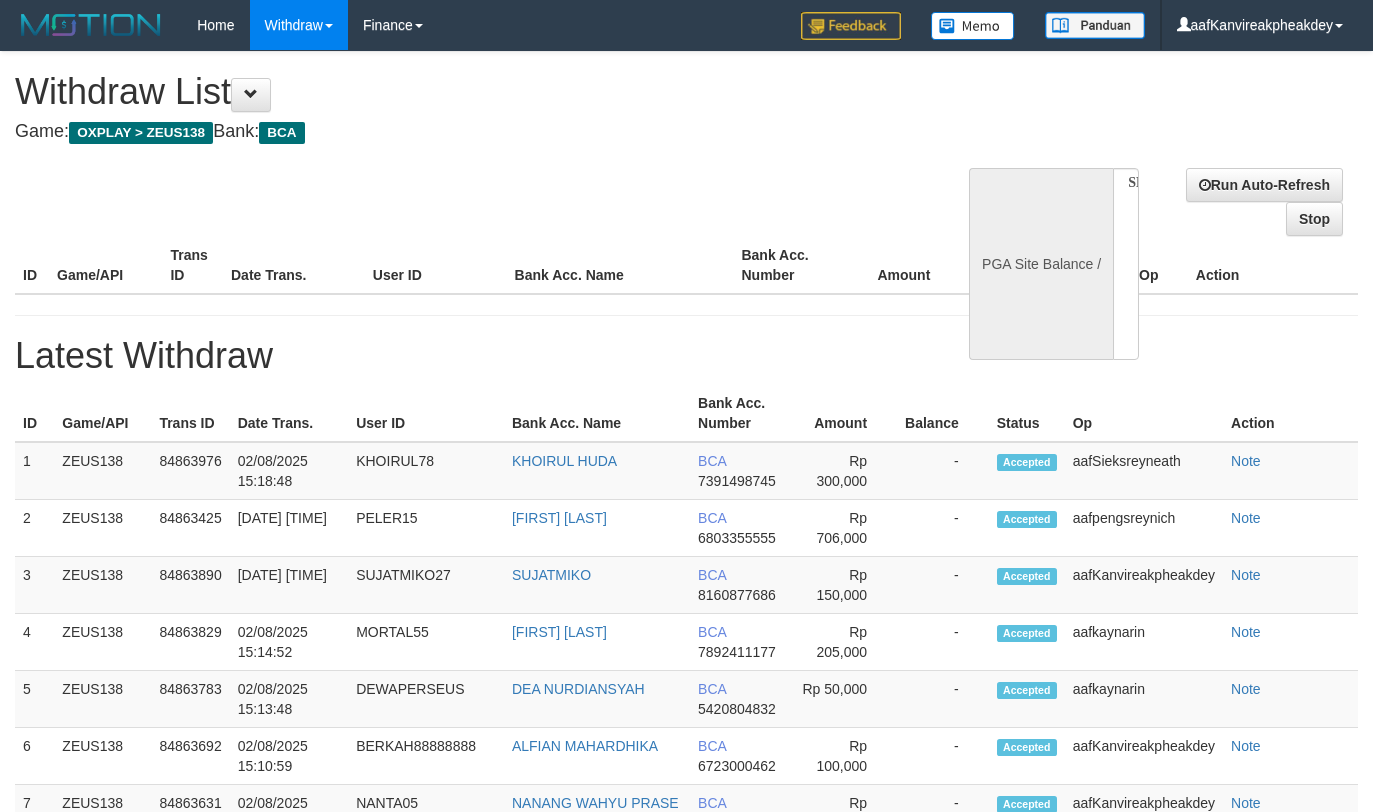 select on "**" 